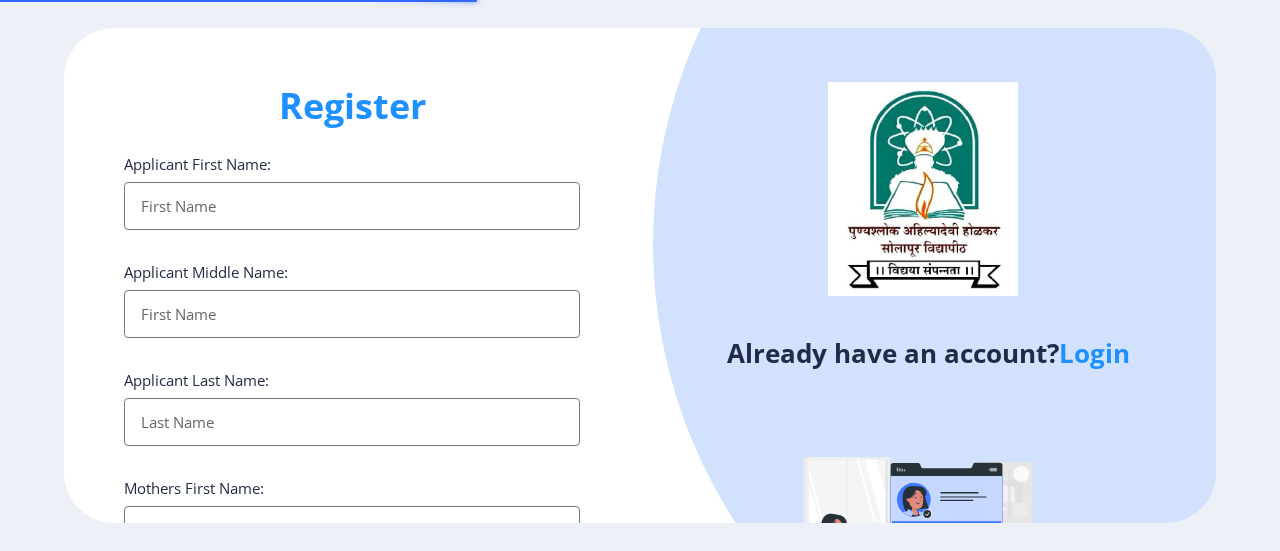 select 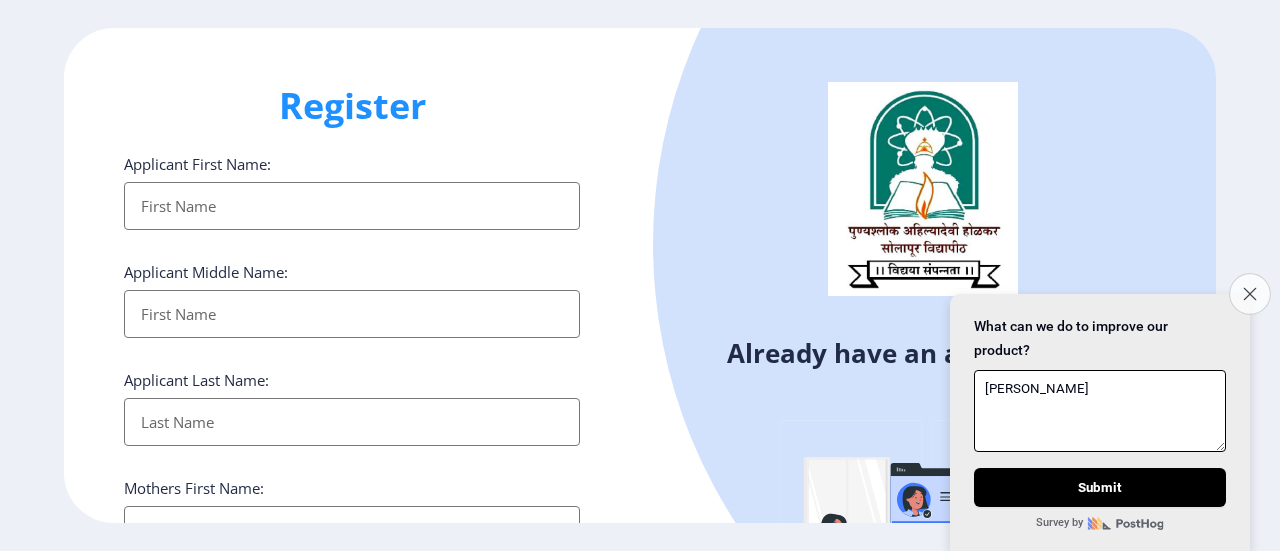 type on "[PERSON_NAME]" 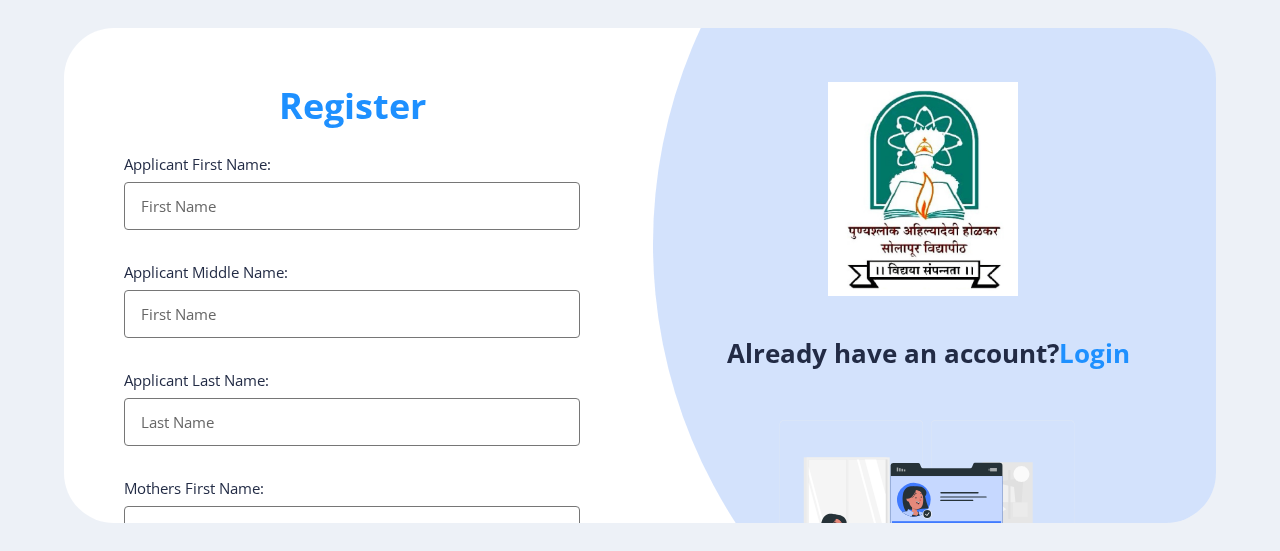 click on "Applicant First Name:" at bounding box center (352, 206) 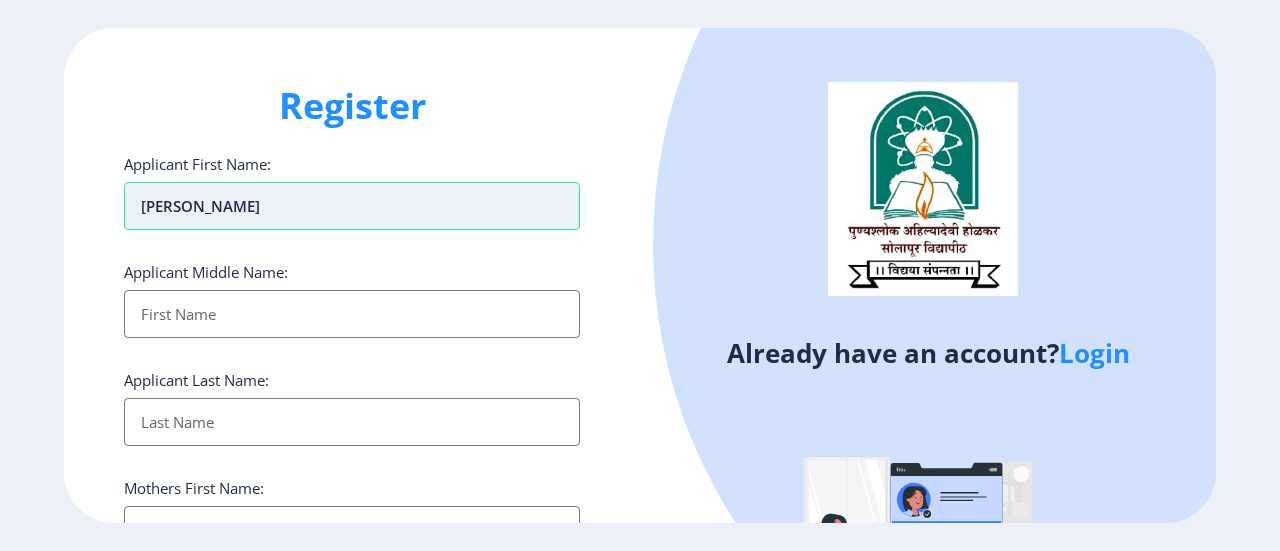 type on "[PERSON_NAME]" 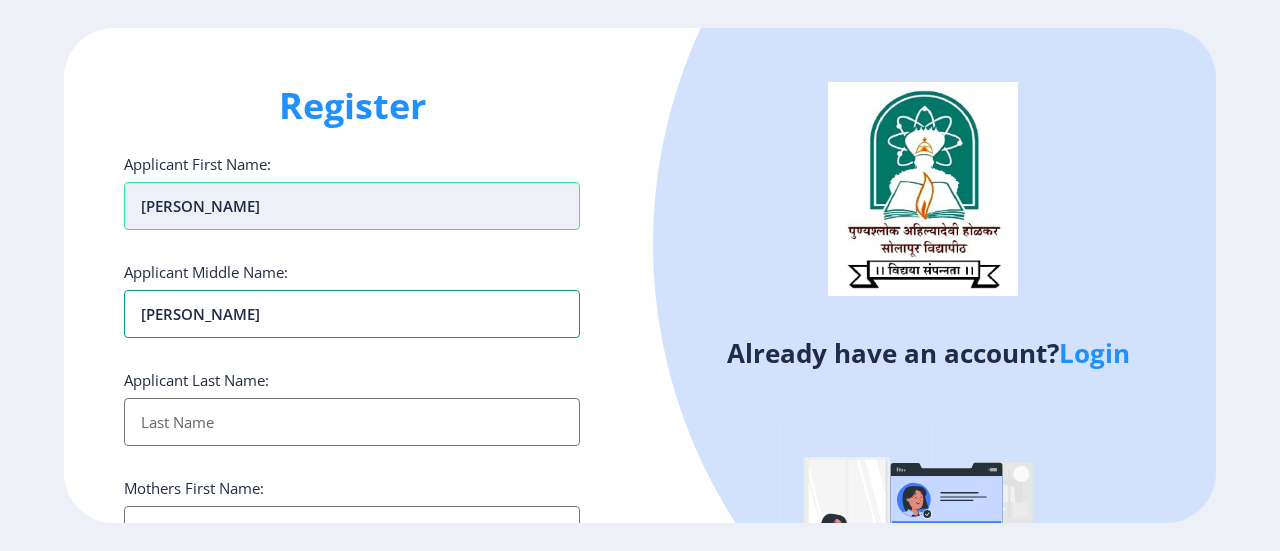 type on "[PERSON_NAME]" 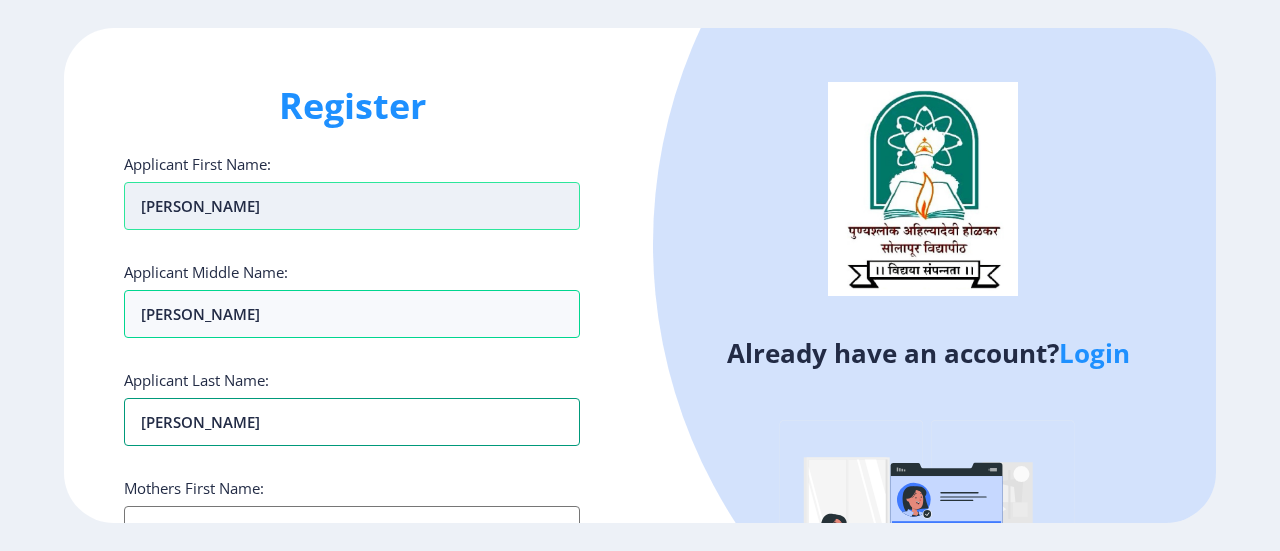 type on "[PERSON_NAME]" 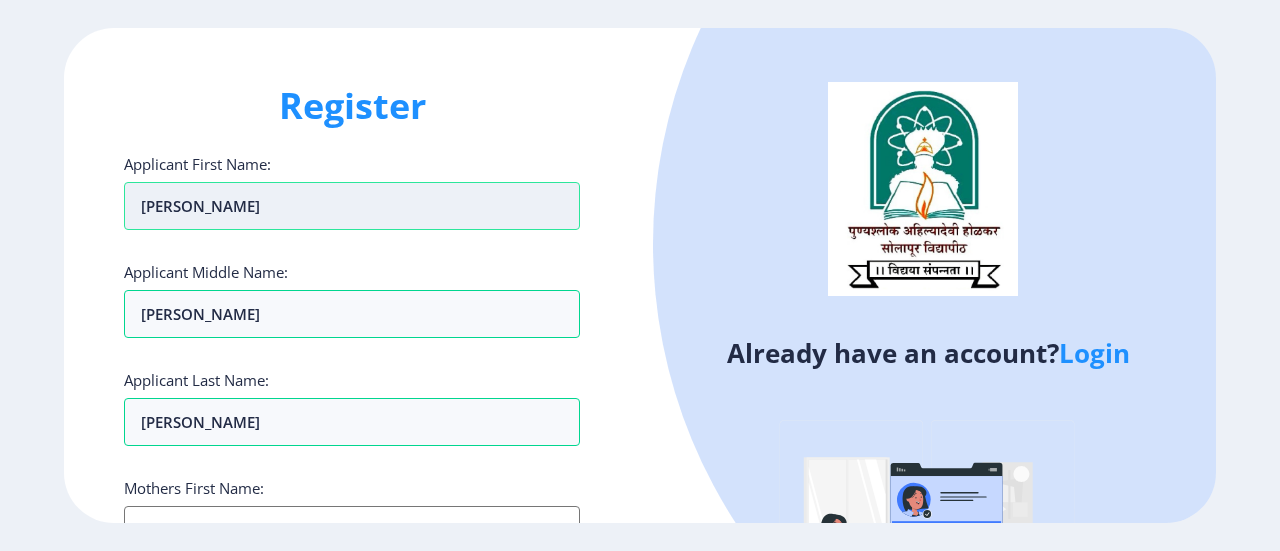 scroll, scrollTop: 27, scrollLeft: 0, axis: vertical 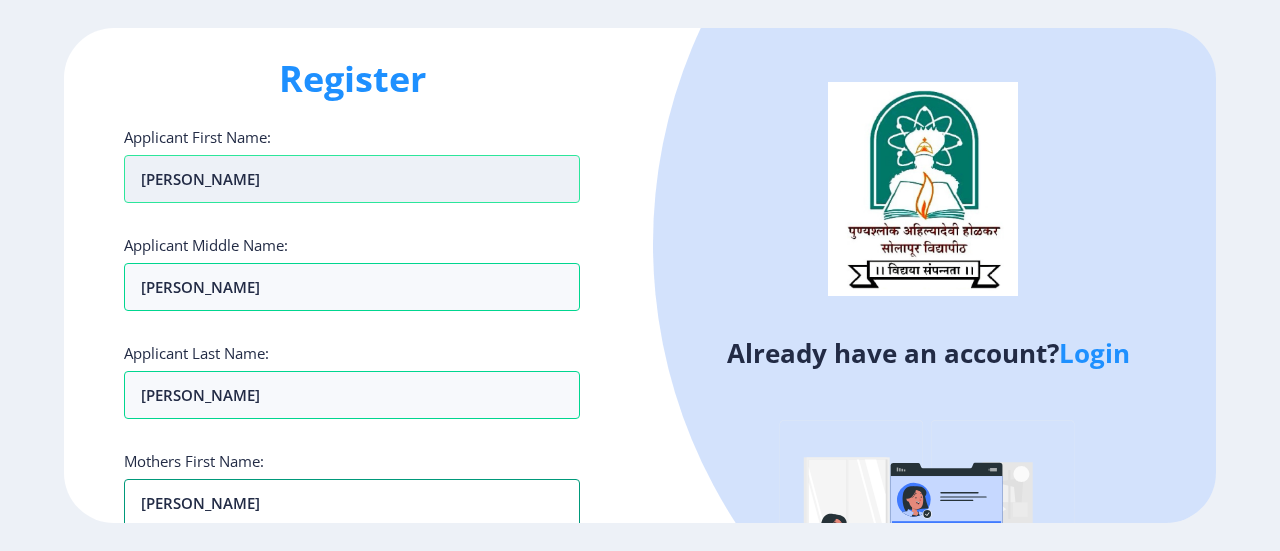 type on "[PERSON_NAME]" 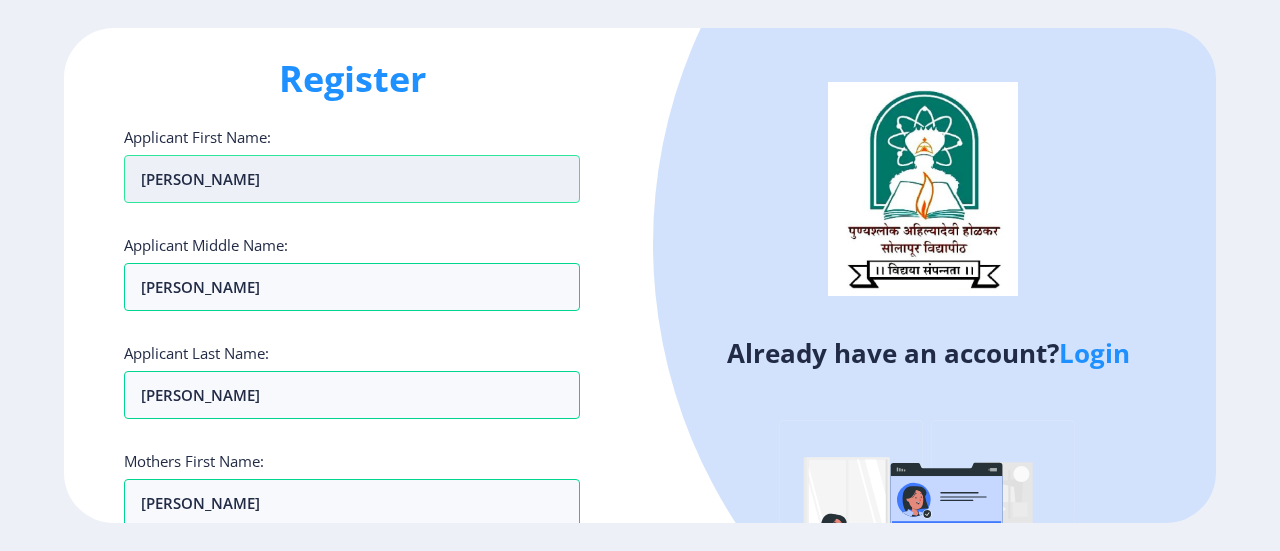 scroll, scrollTop: 379, scrollLeft: 0, axis: vertical 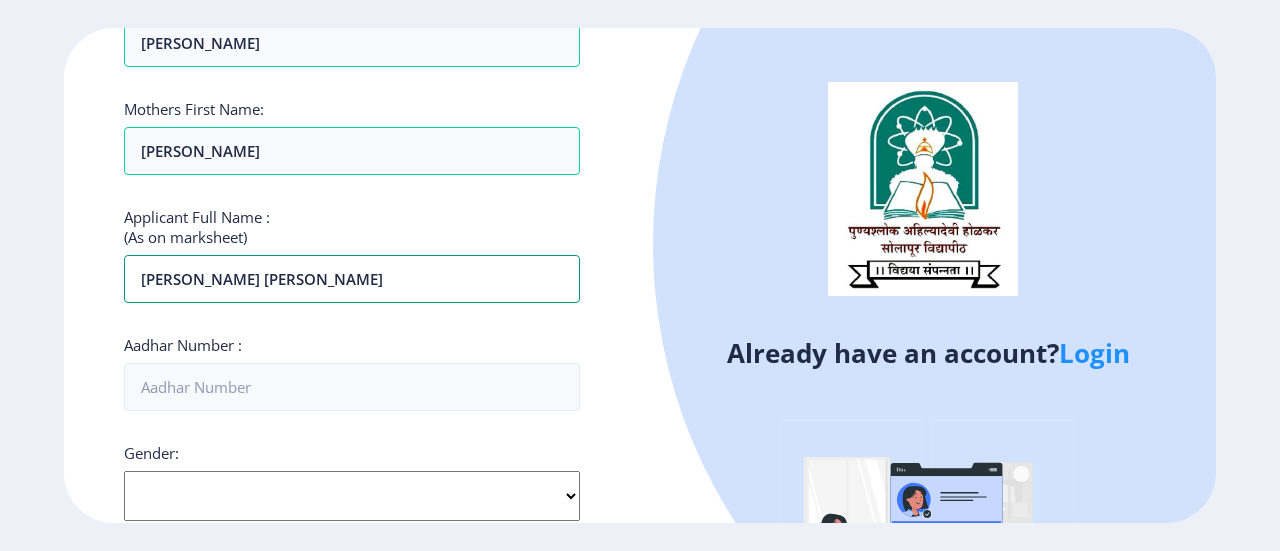 type on "[PERSON_NAME] [PERSON_NAME]" 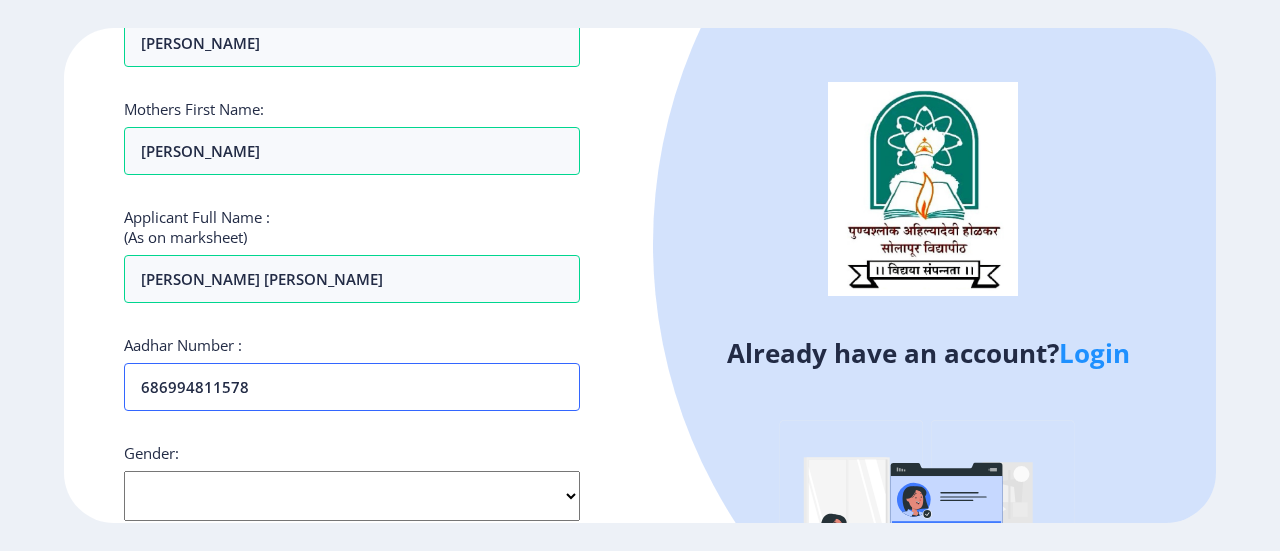 type on "686994811578" 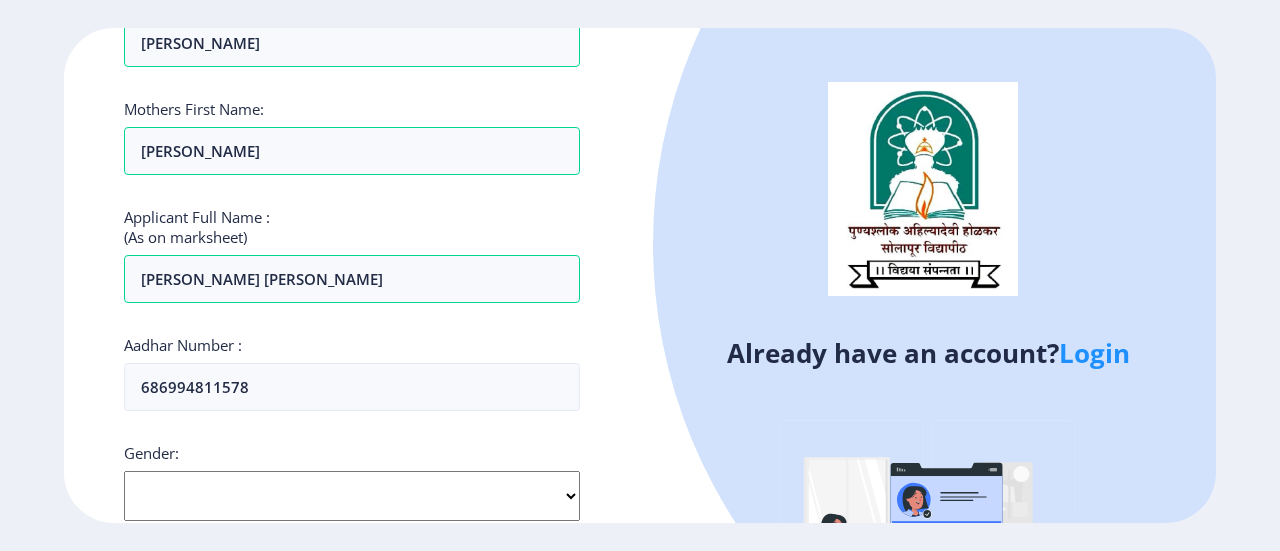 select on "[DEMOGRAPHIC_DATA]" 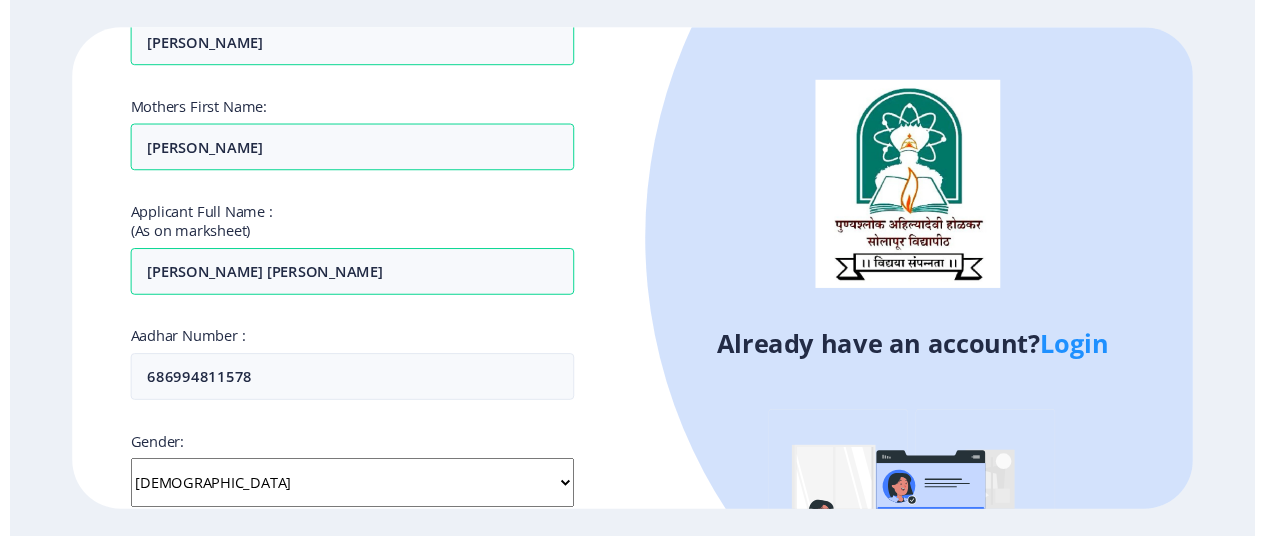 scroll, scrollTop: 725, scrollLeft: 0, axis: vertical 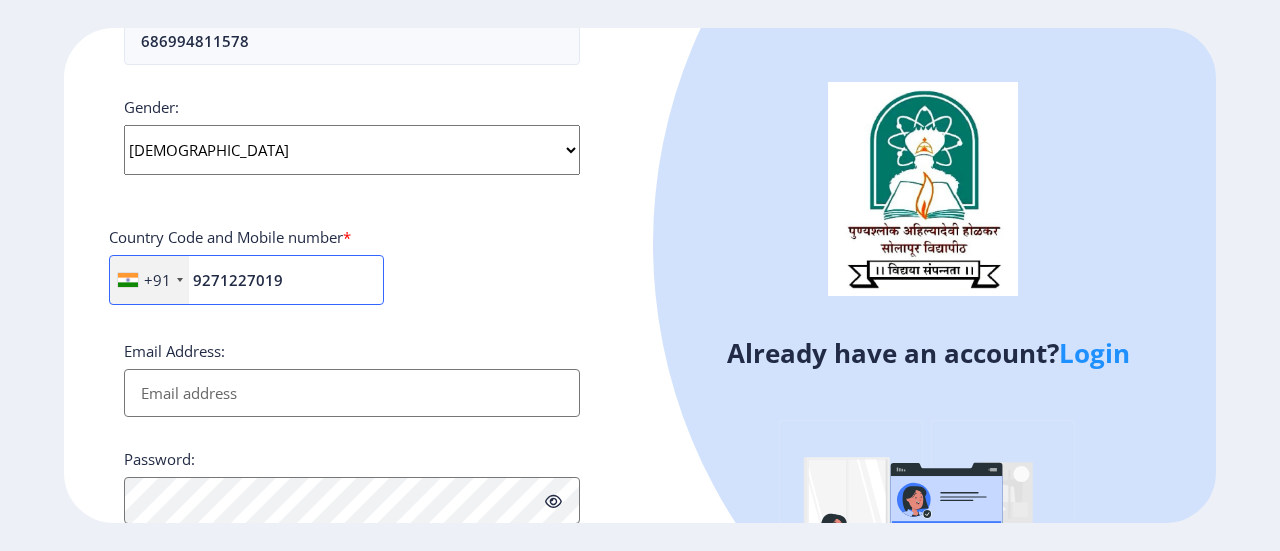 type on "9271227019" 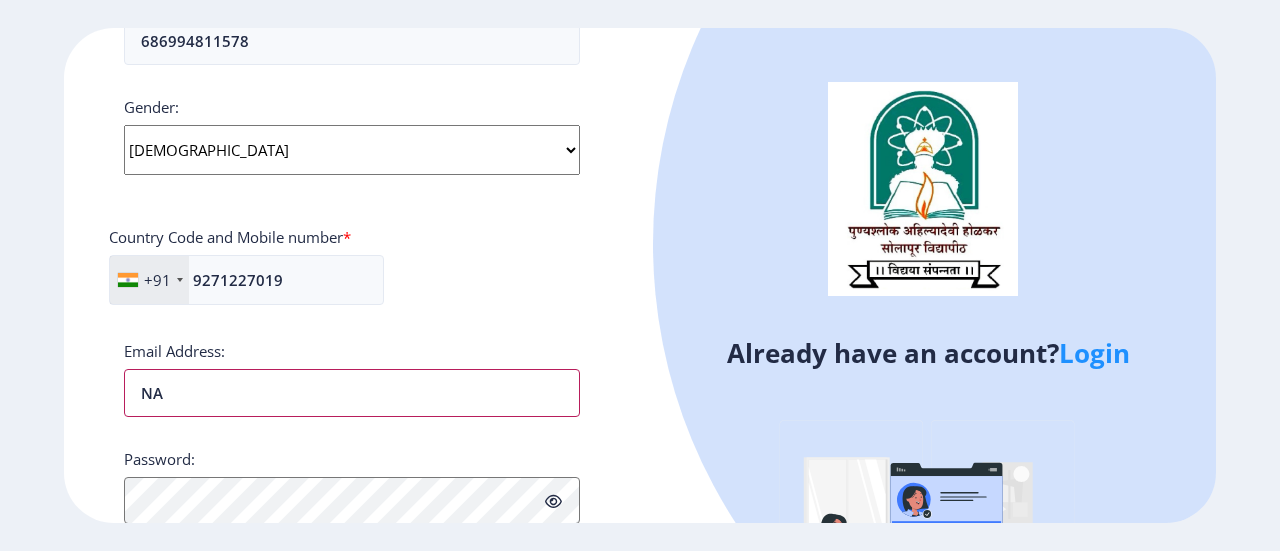 type on "N" 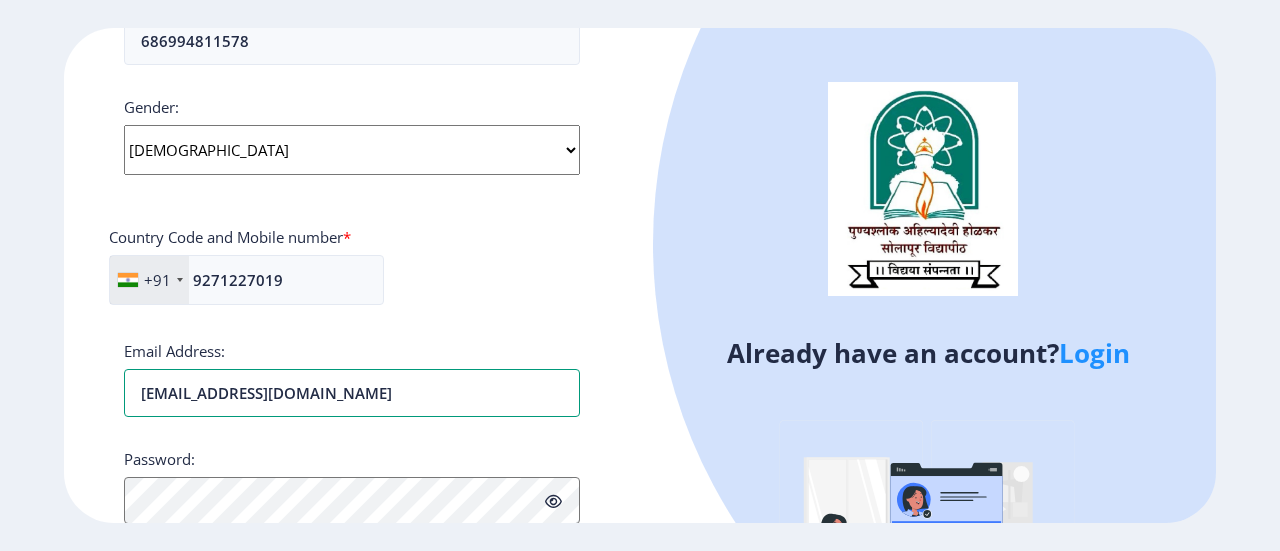 type on "[EMAIL_ADDRESS][DOMAIN_NAME]" 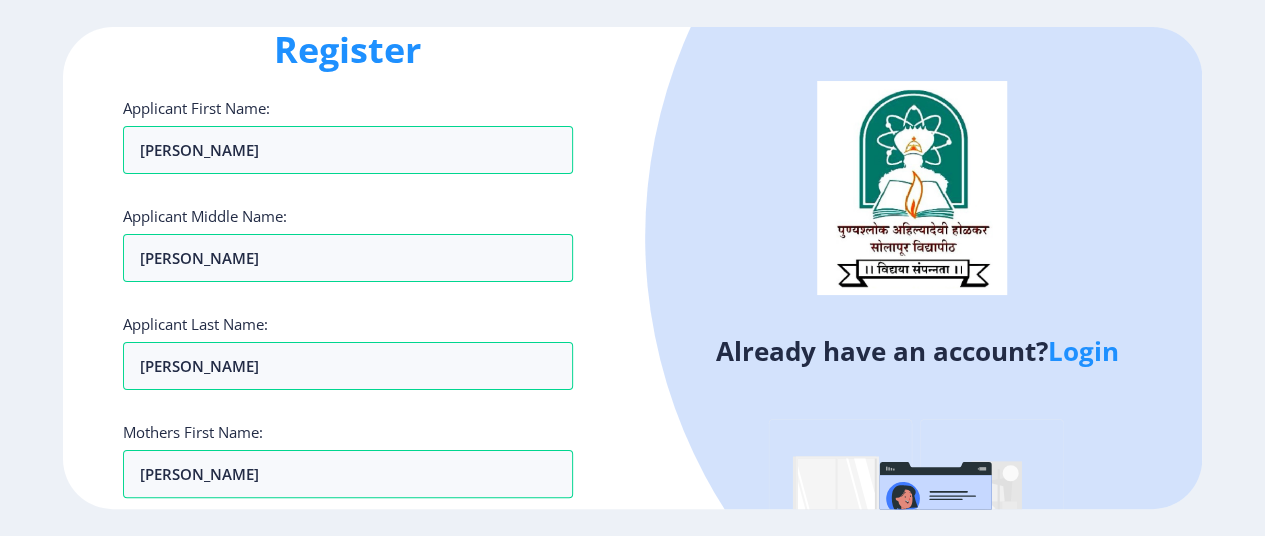 scroll, scrollTop: 25, scrollLeft: 0, axis: vertical 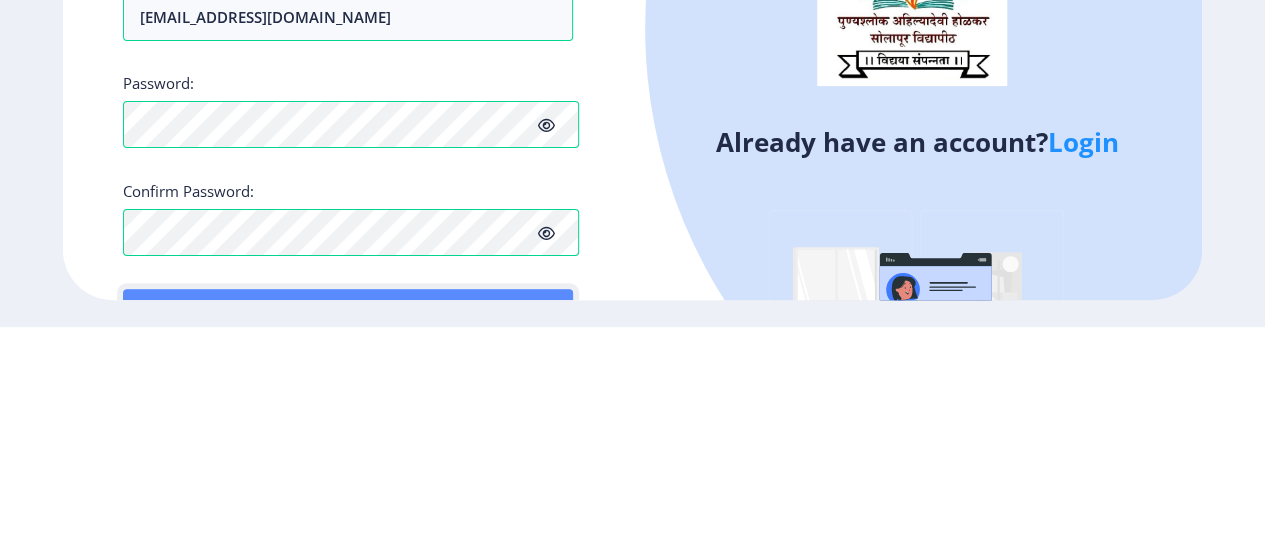 click on "Proceed" 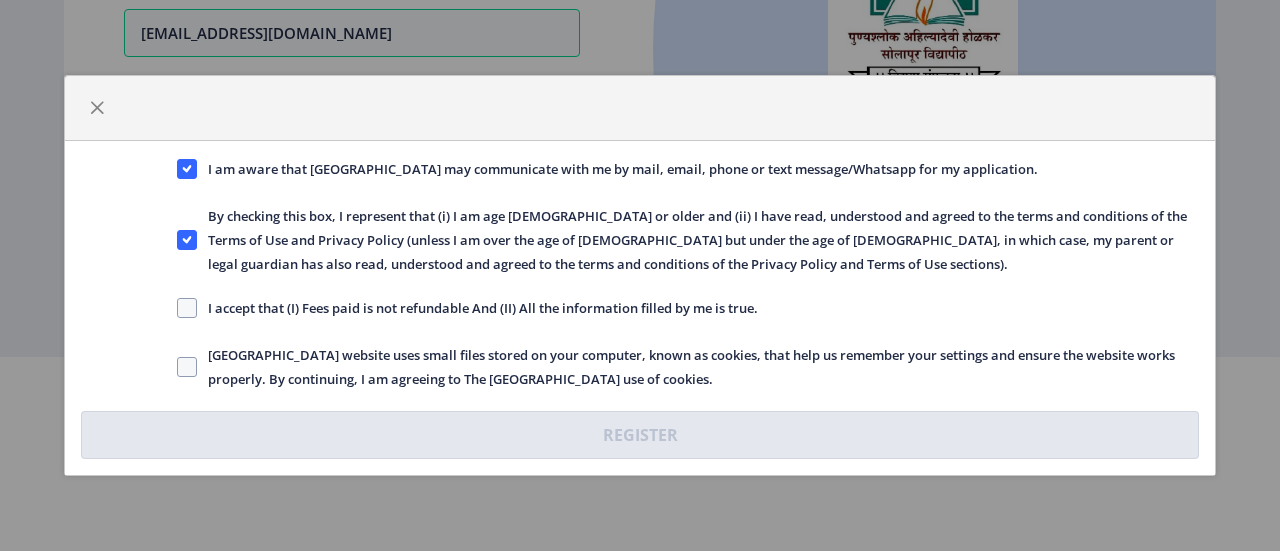scroll, scrollTop: 0, scrollLeft: 0, axis: both 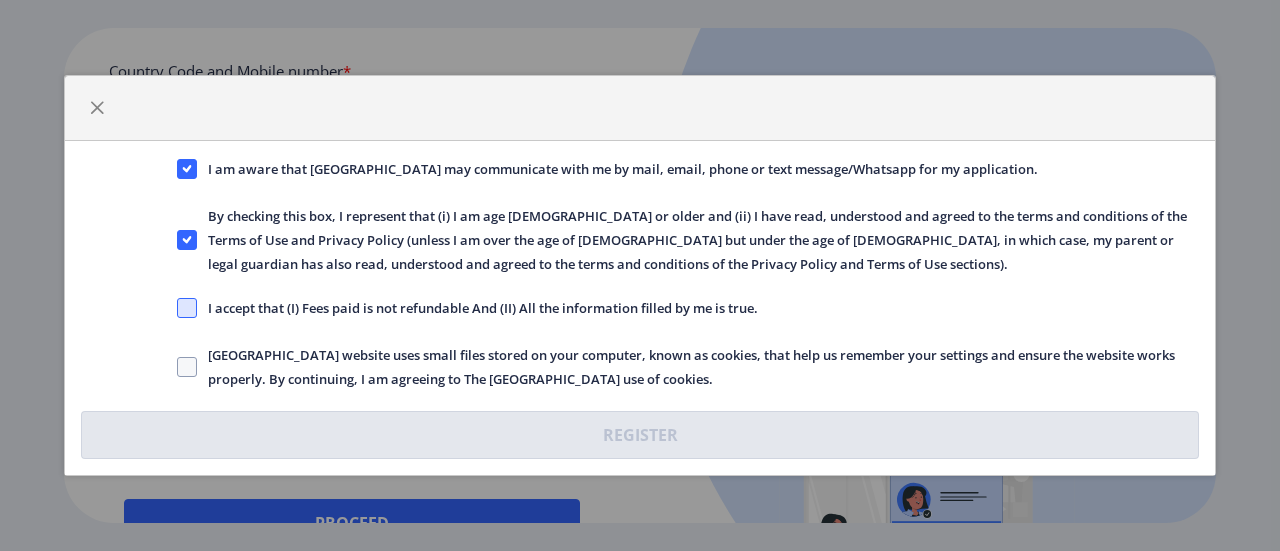 click 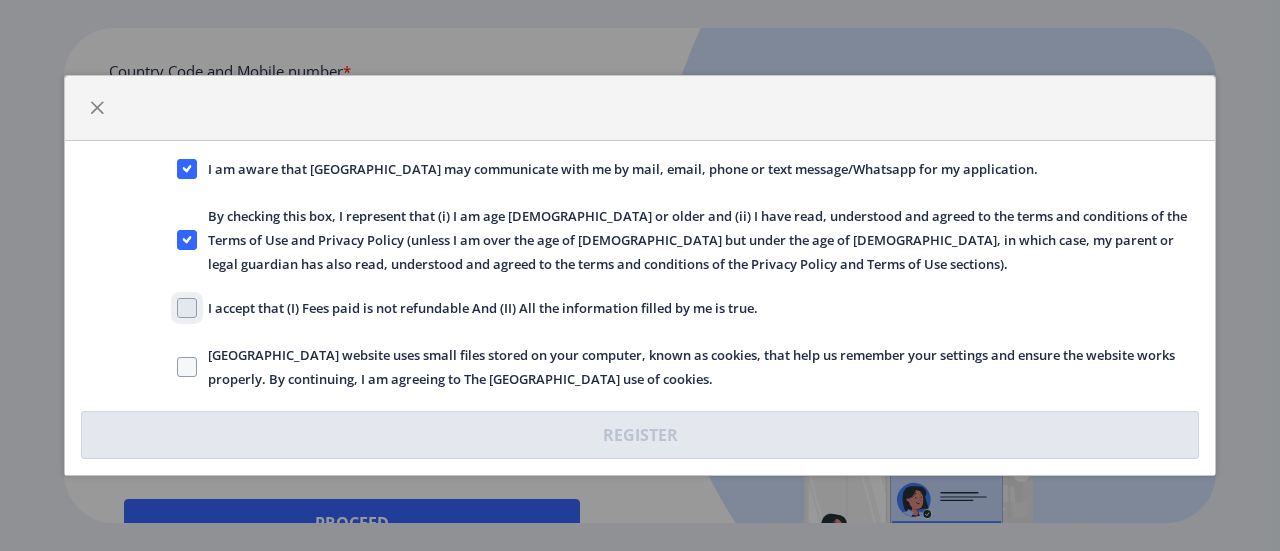 click on "I accept that (I) Fees paid is not refundable And (II) All the information filled by me is true." 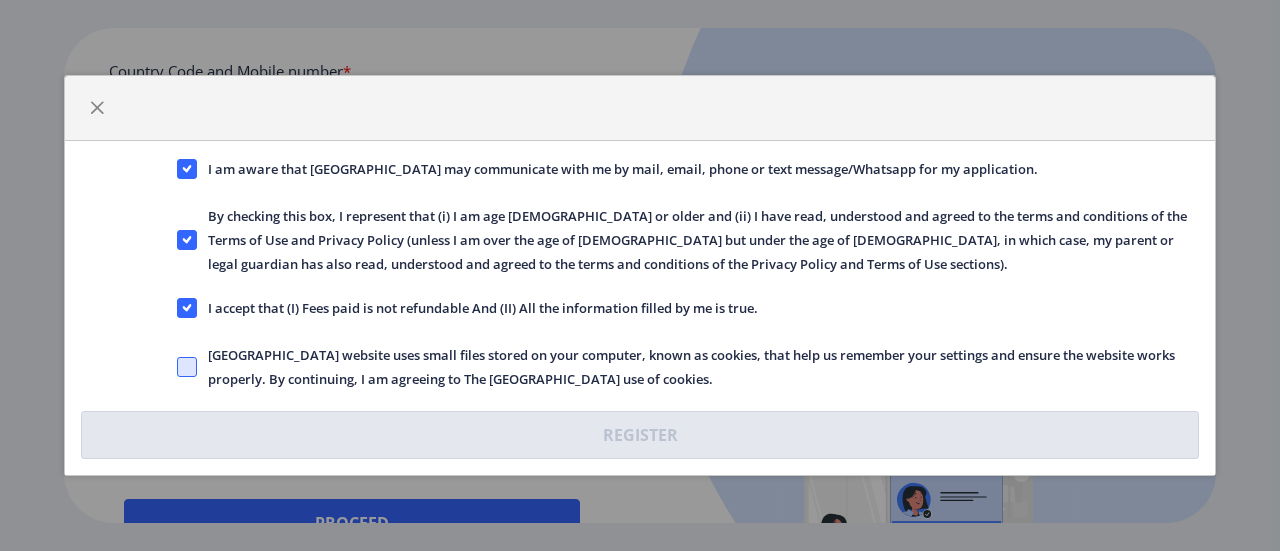 click 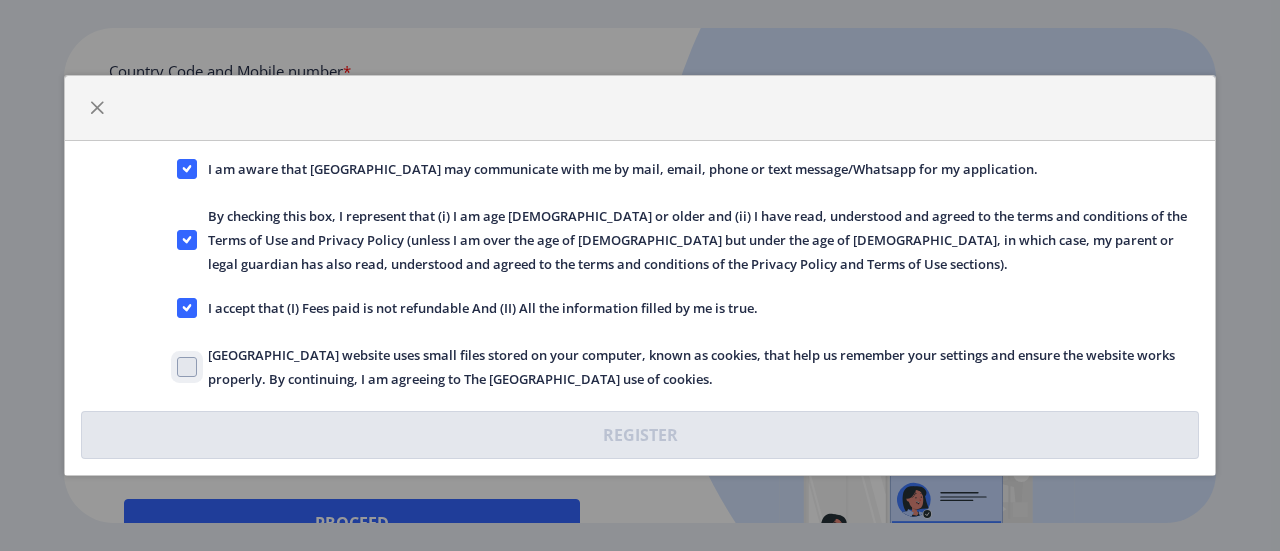 click on "[GEOGRAPHIC_DATA] website uses small files stored on your computer, known as cookies, that help us remember your settings and ensure the website works properly. By continuing, I am agreeing to The [GEOGRAPHIC_DATA] use of cookies." 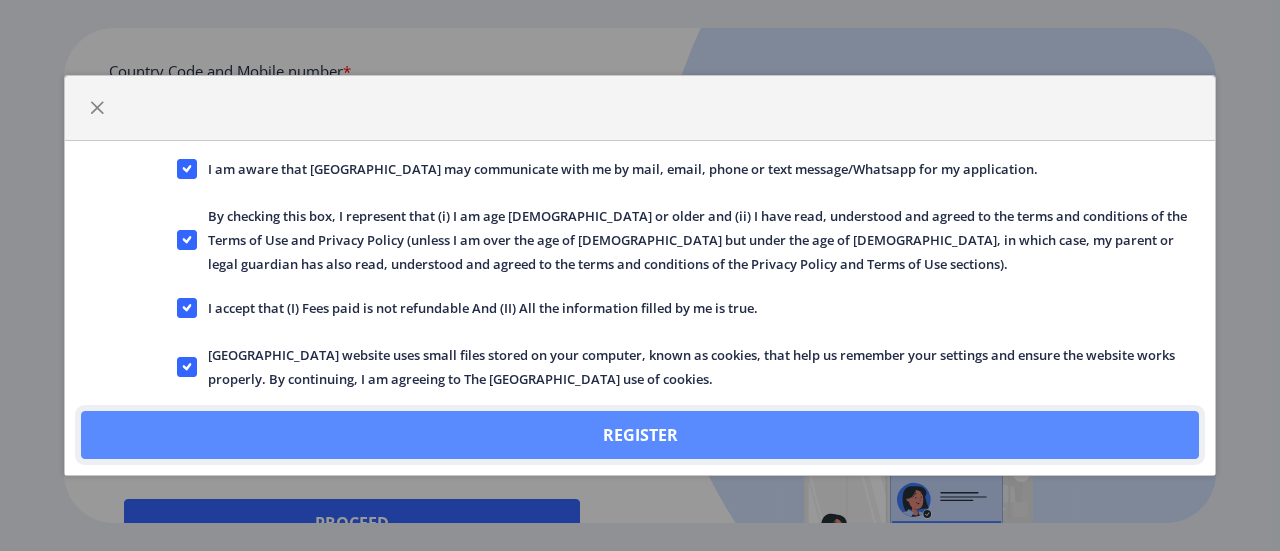 click on "Register" 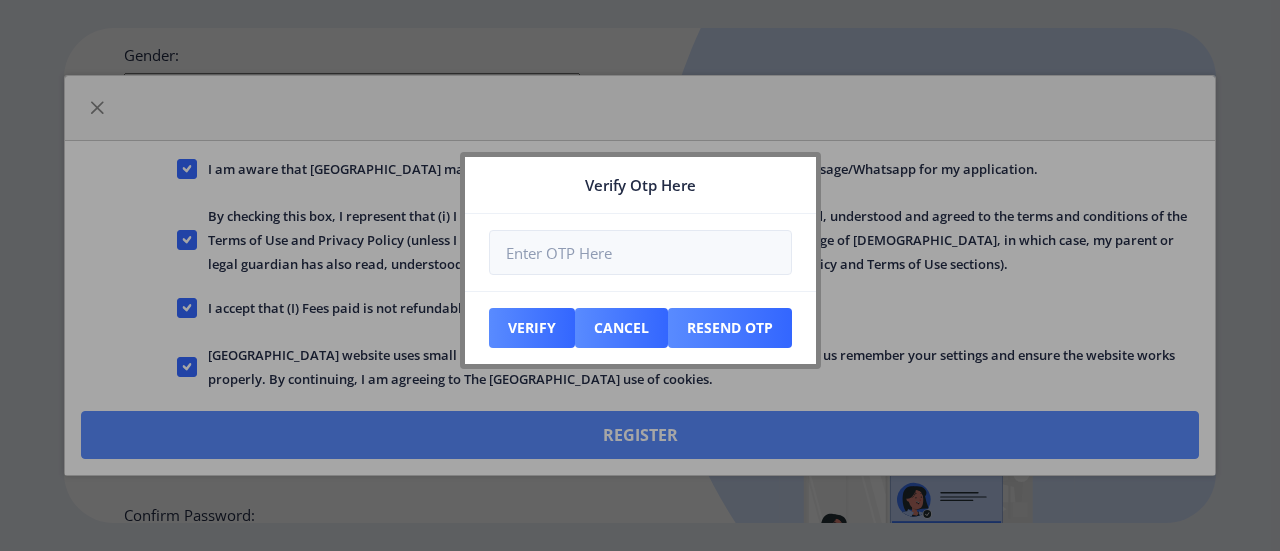 scroll, scrollTop: 1004, scrollLeft: 0, axis: vertical 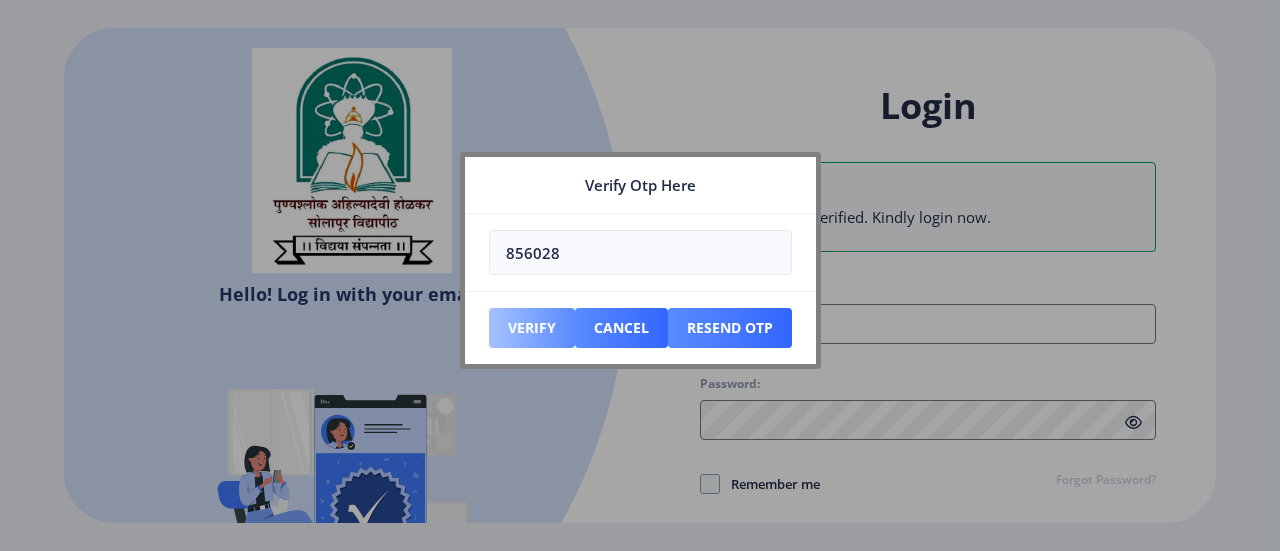 type on "856028" 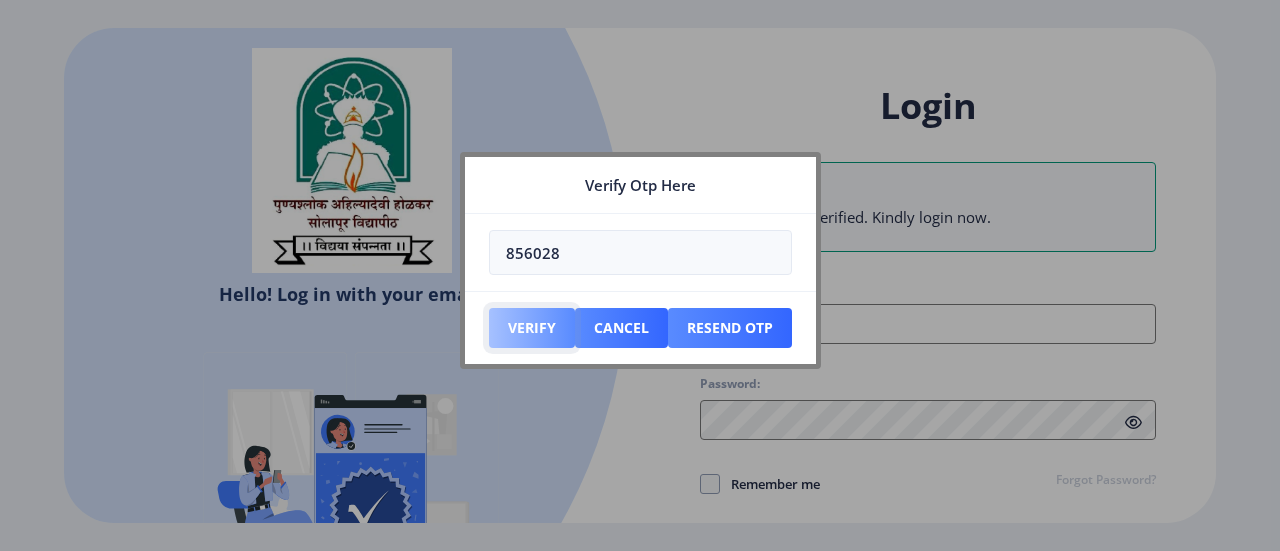 click on "Verify" at bounding box center (532, 328) 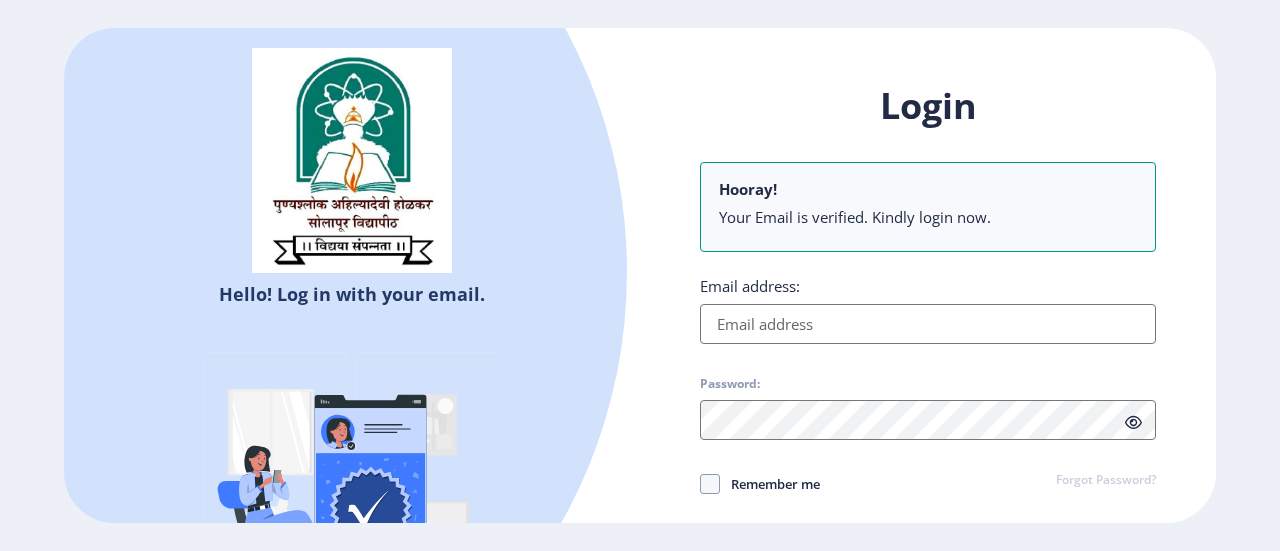 click on "Email address:" at bounding box center (928, 324) 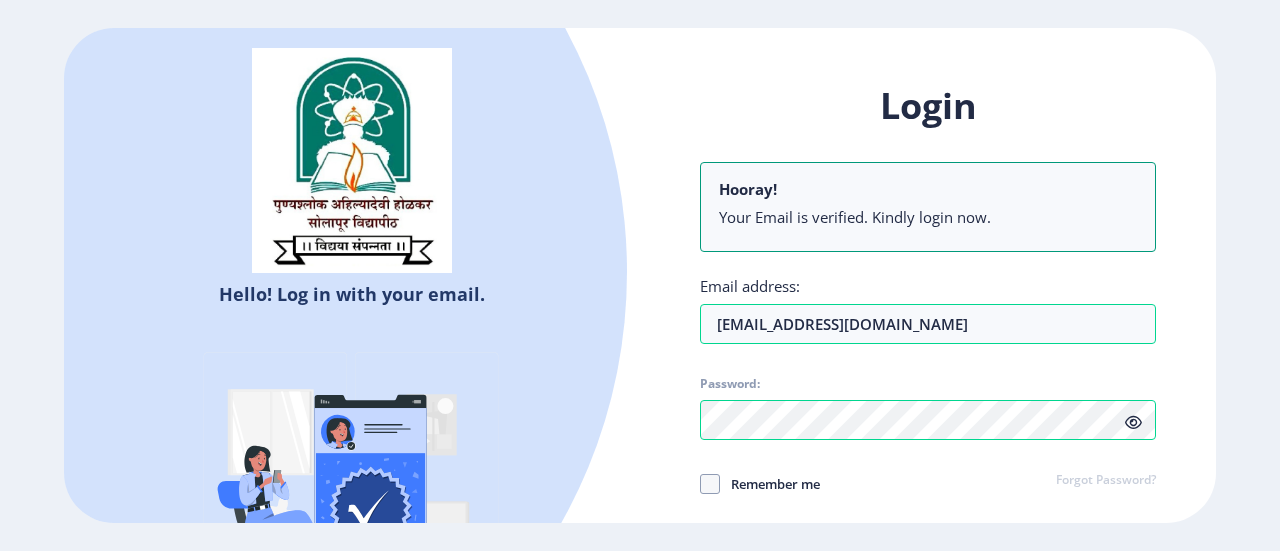 click on "Login Hooray! Your Email is verified. Kindly login now. Email address: [EMAIL_ADDRESS][DOMAIN_NAME] Password: Remember me Forgot Password?  Log In   Don't have an account?  Register" 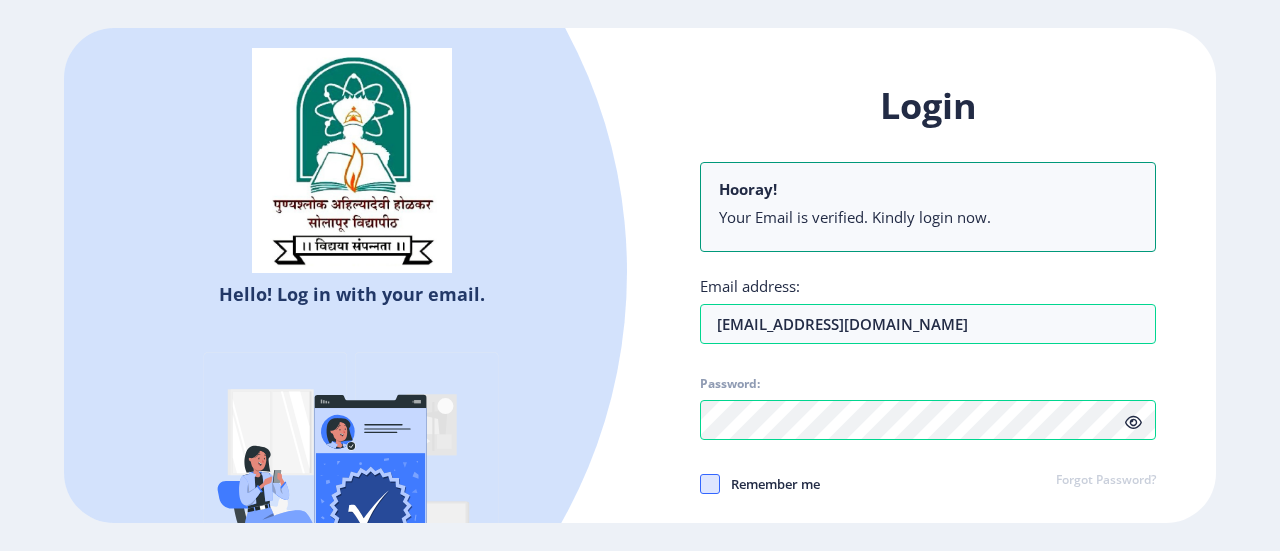 click 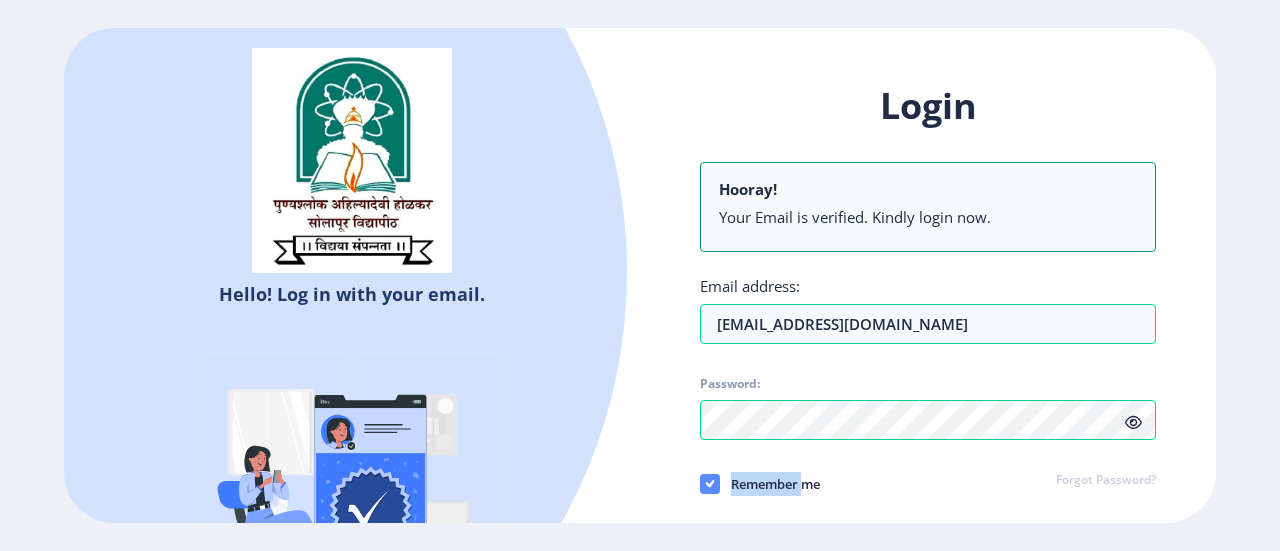 click 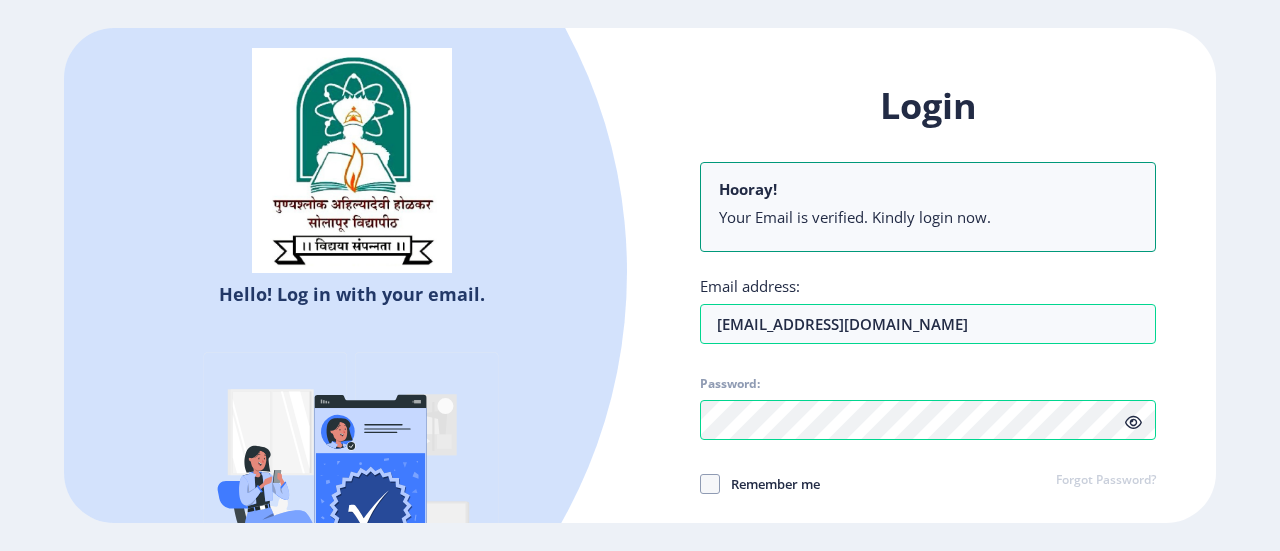 click on "Remember me Forgot Password?" 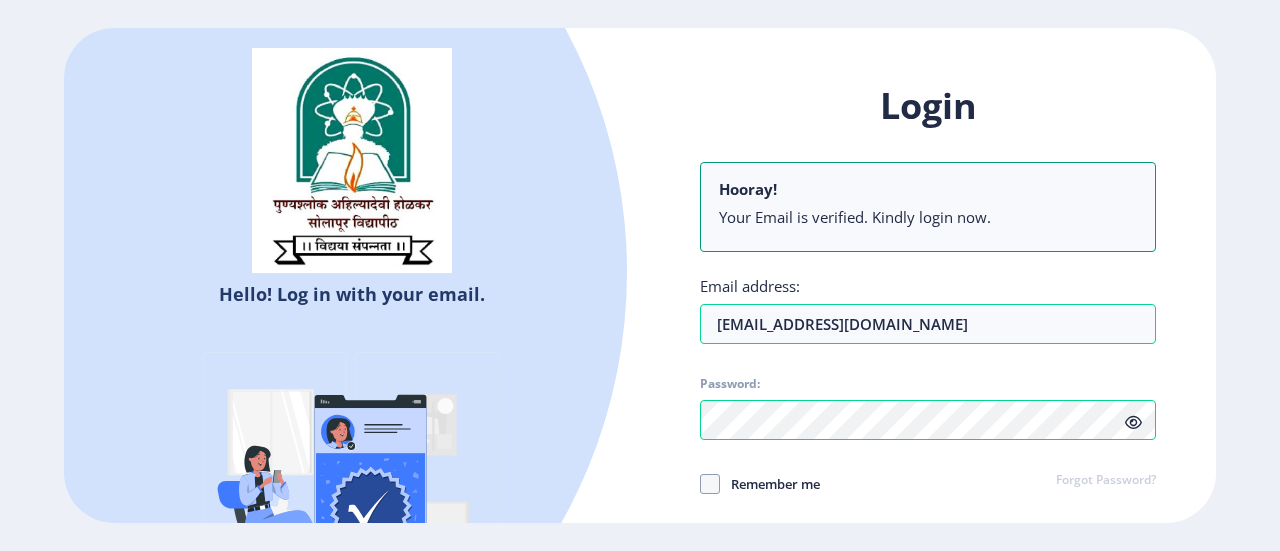 click 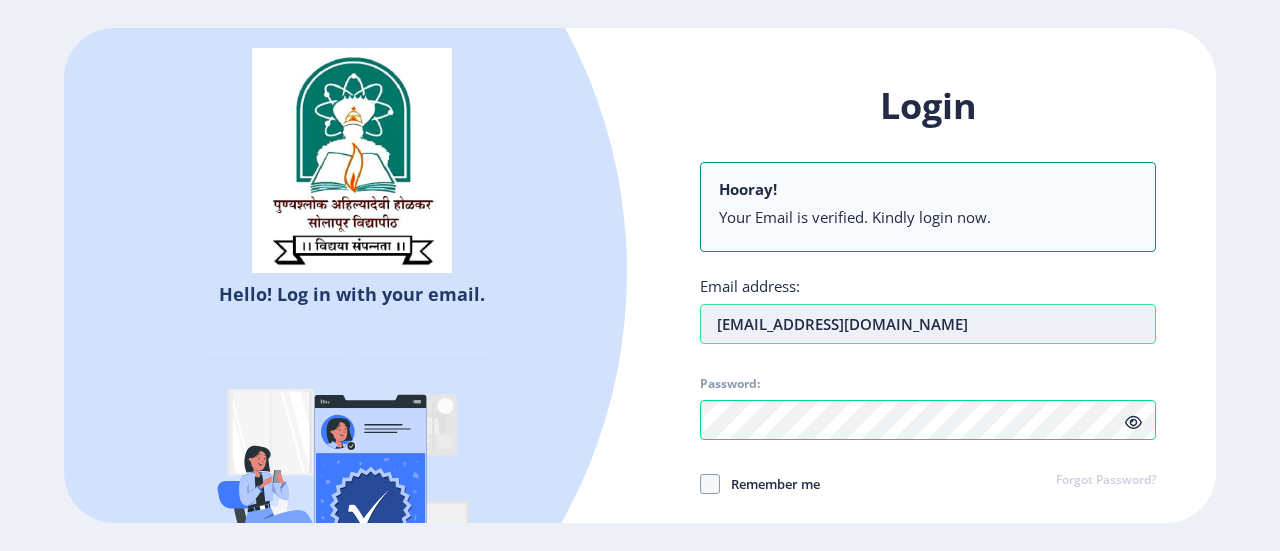 click on "[EMAIL_ADDRESS][DOMAIN_NAME]" at bounding box center (928, 324) 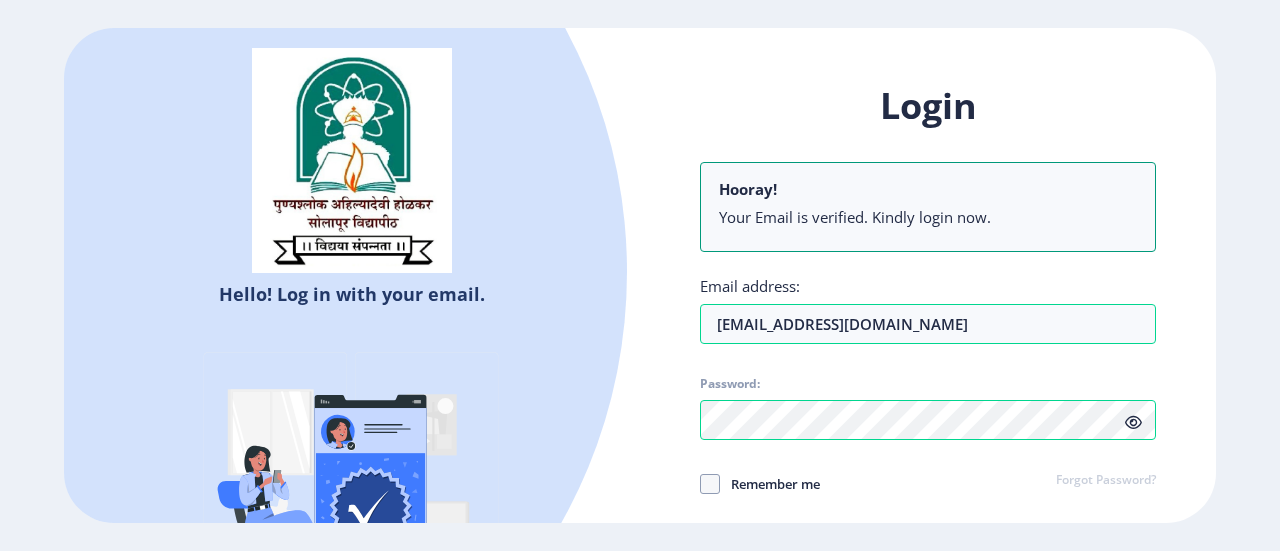click on "Hooray!" 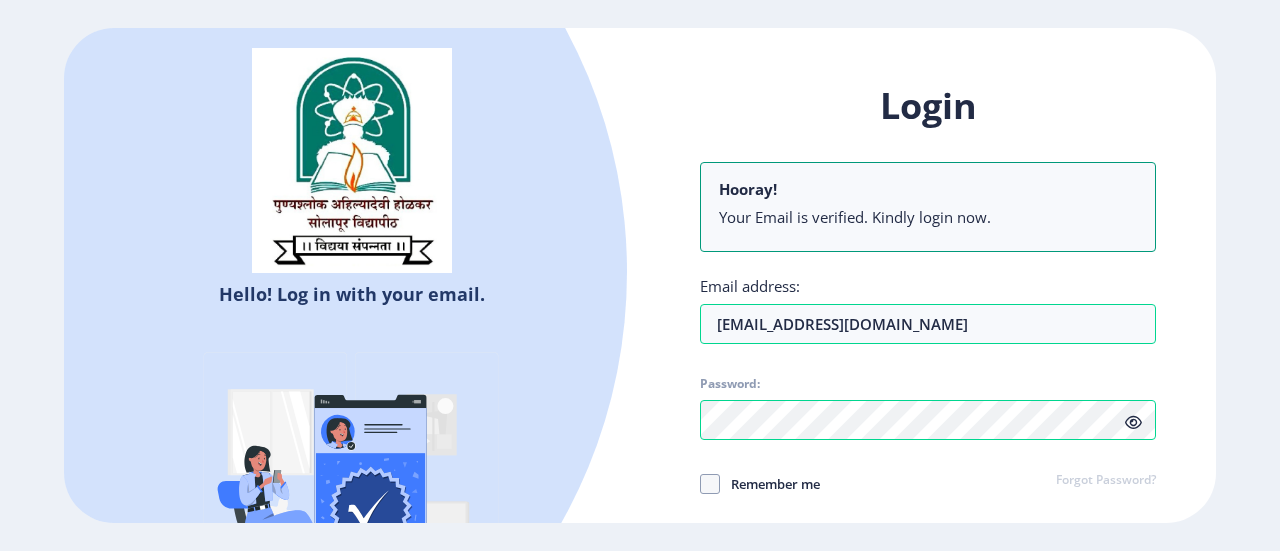 click on "Remember me Forgot Password?" 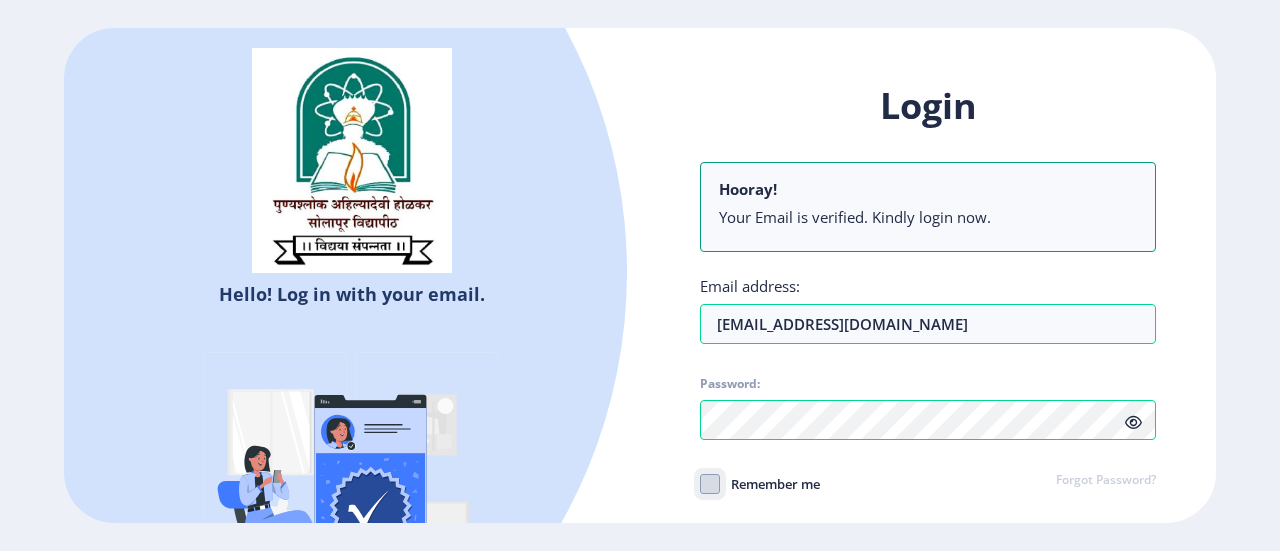 click on "Remember me" 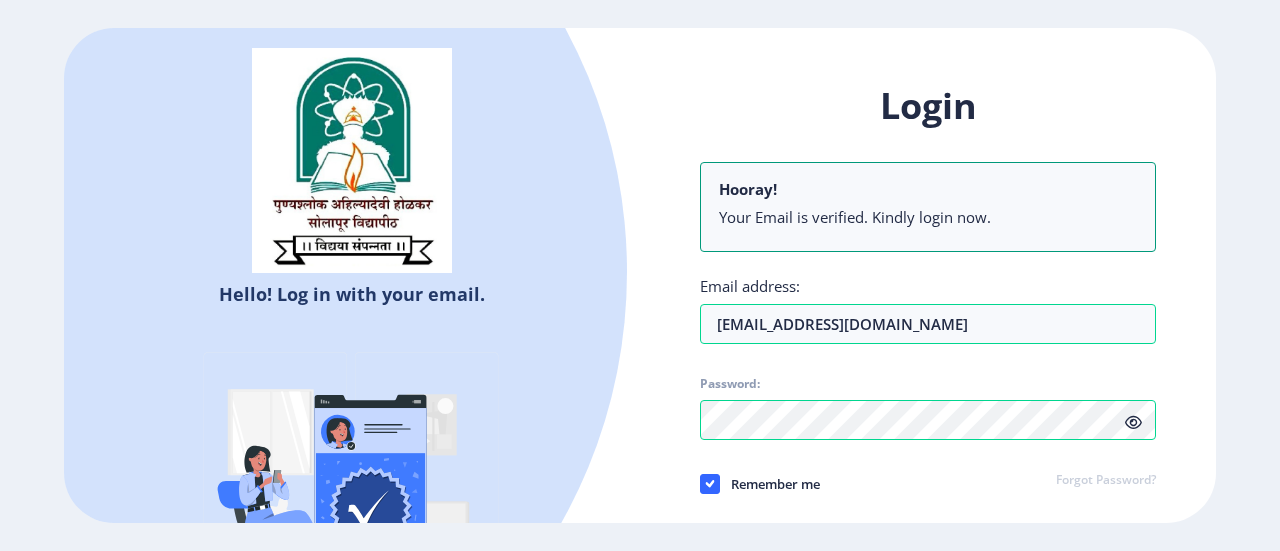 click on "Login Hooray! Your Email is verified. Kindly login now. Email address: [EMAIL_ADDRESS][DOMAIN_NAME] Password: Remember me Forgot Password?  Log In" 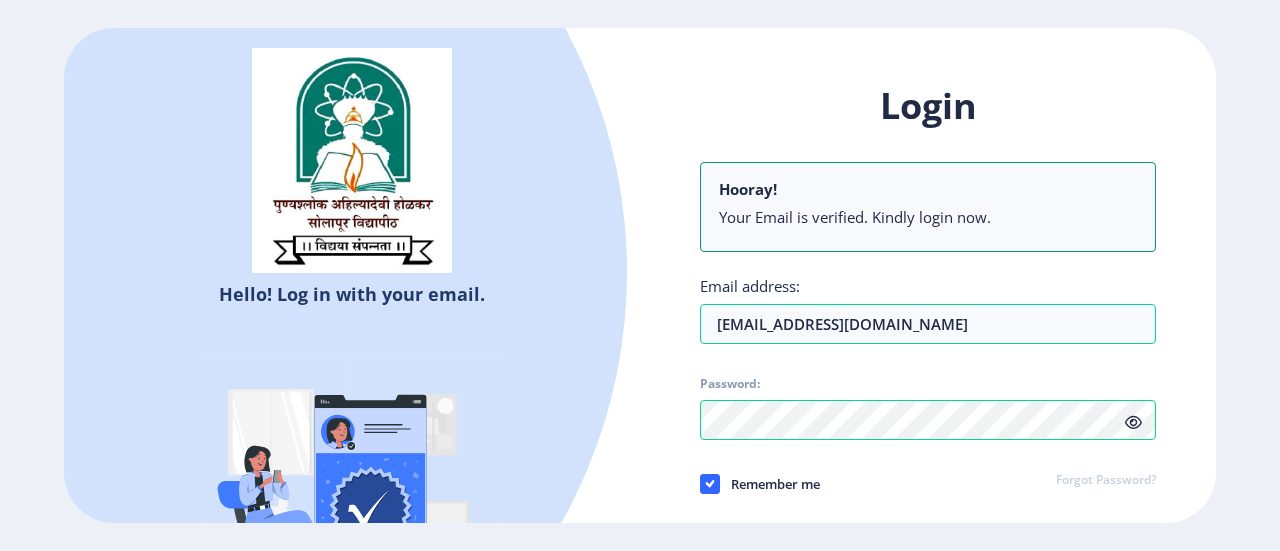 select 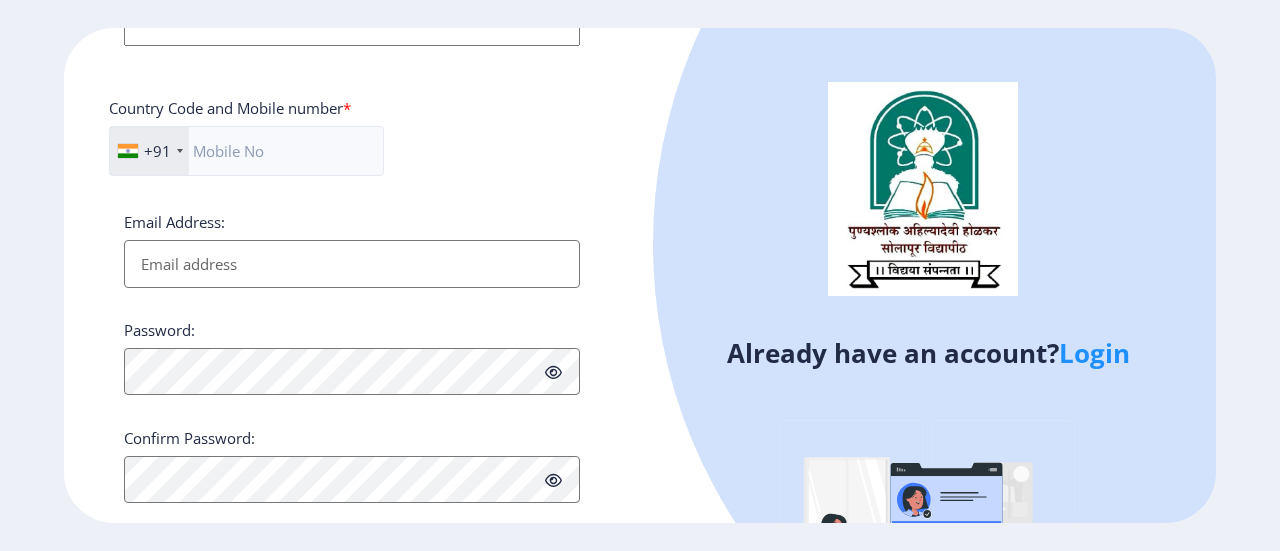 scroll, scrollTop: 891, scrollLeft: 0, axis: vertical 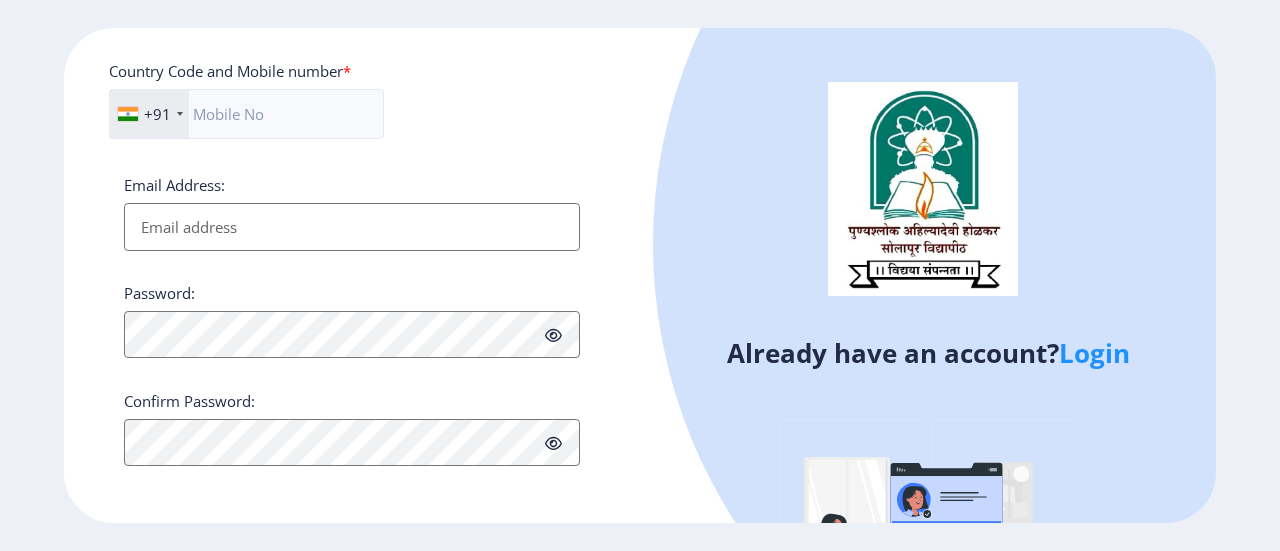 click on "Login" 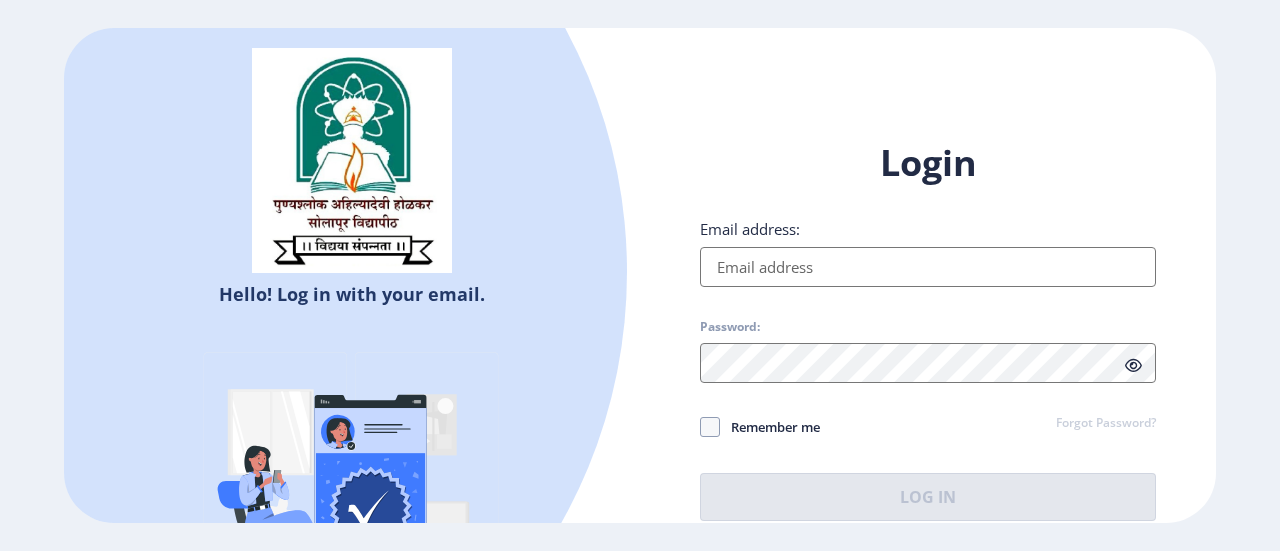 click on "Email address:" at bounding box center [928, 267] 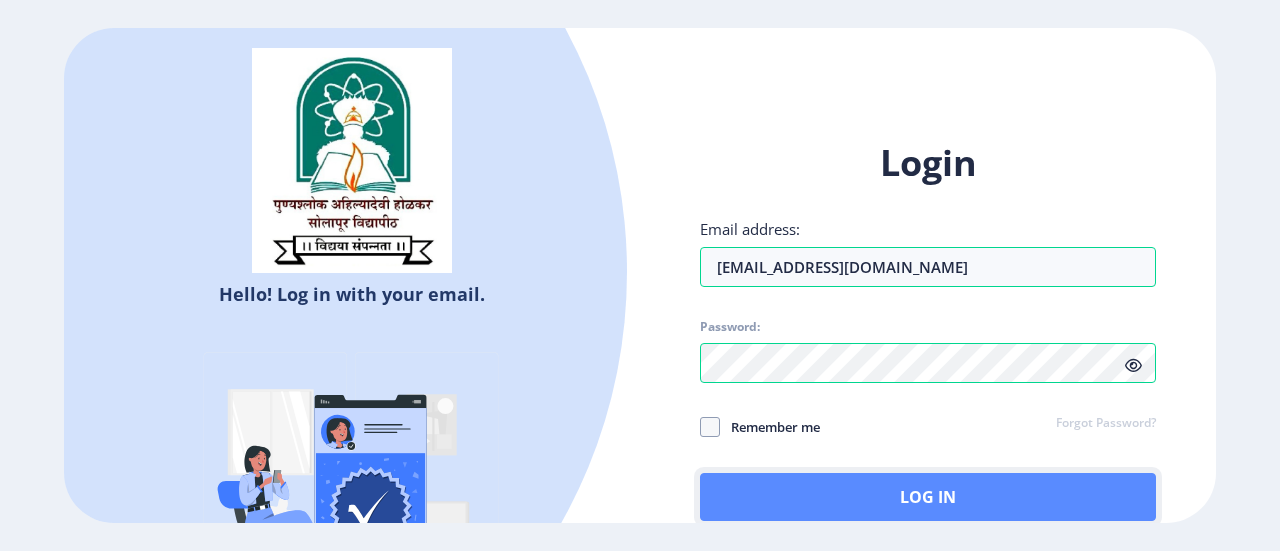 click on "Log In" 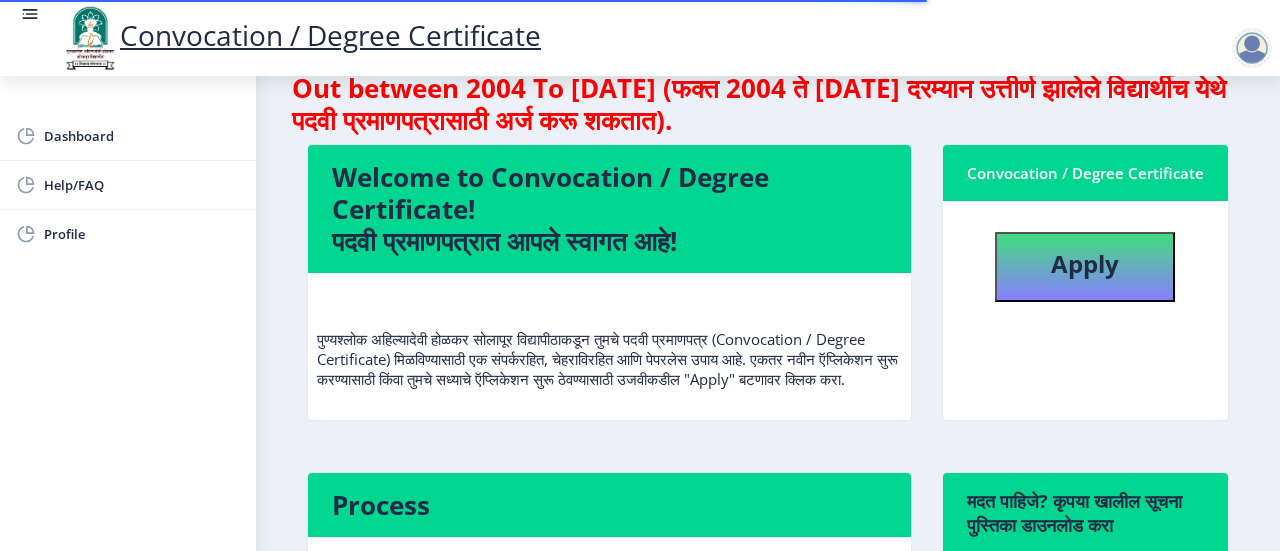 scroll, scrollTop: 0, scrollLeft: 0, axis: both 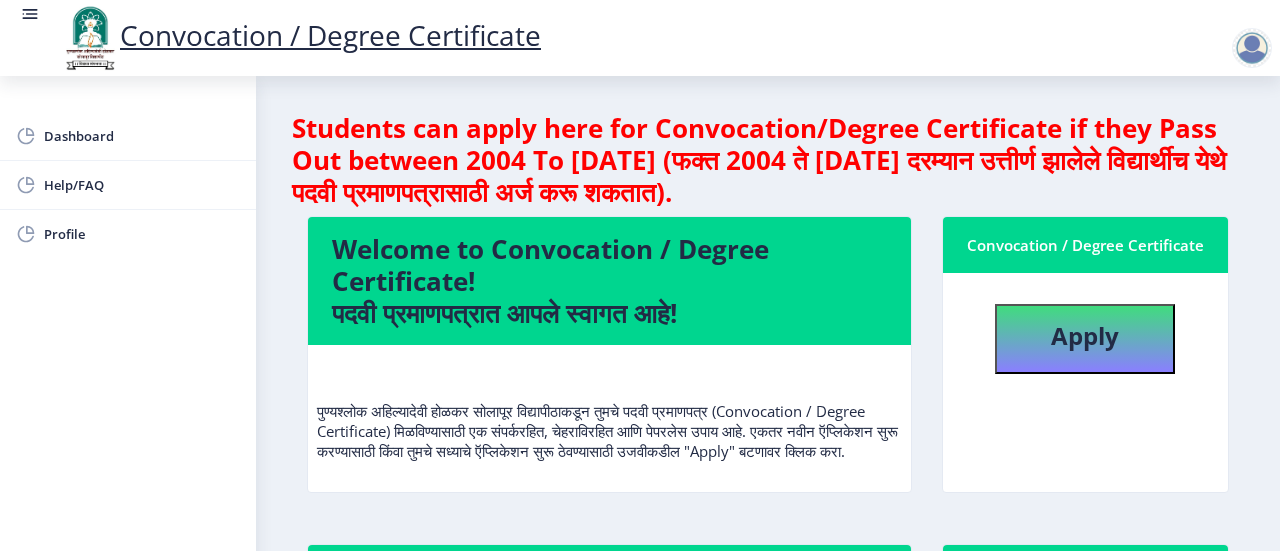 click on "Convocation / Degree Certificate" 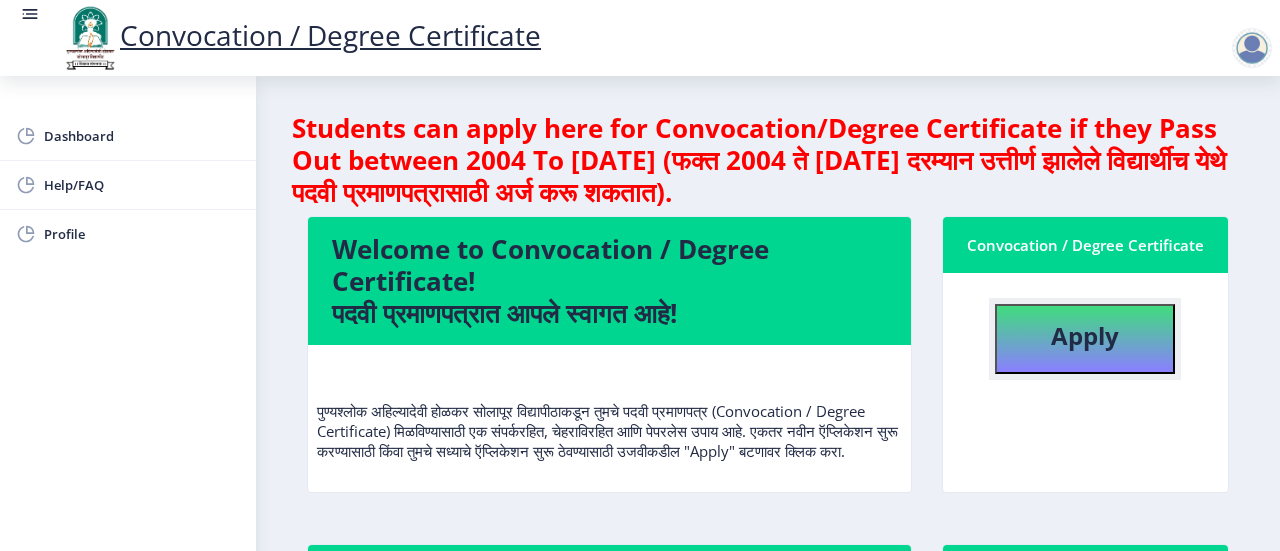 click on "Apply" 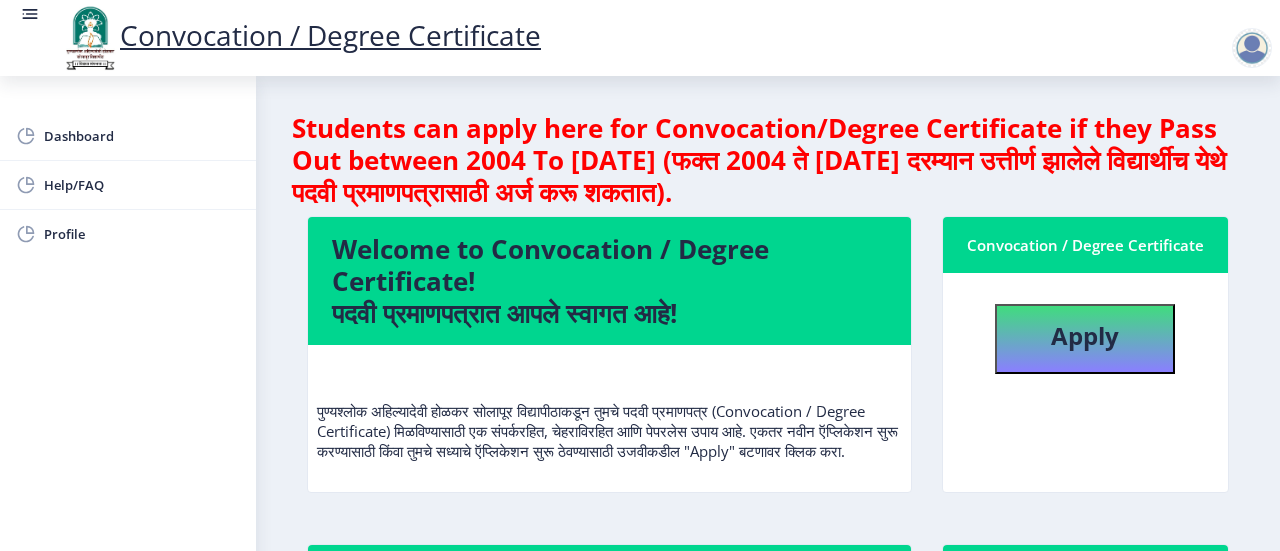 select 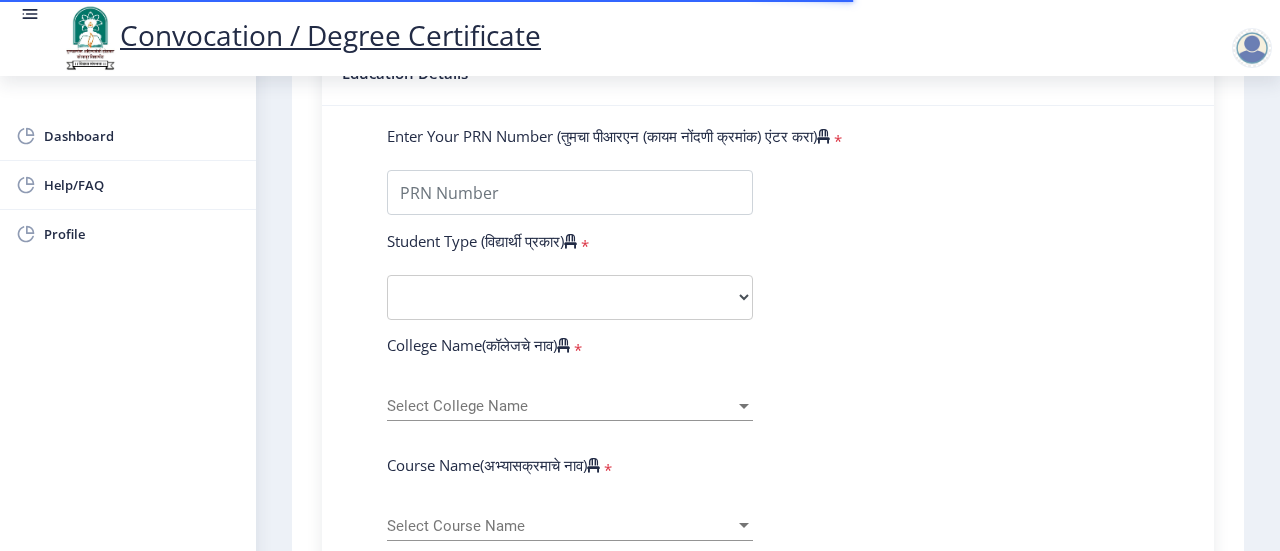 scroll, scrollTop: 400, scrollLeft: 0, axis: vertical 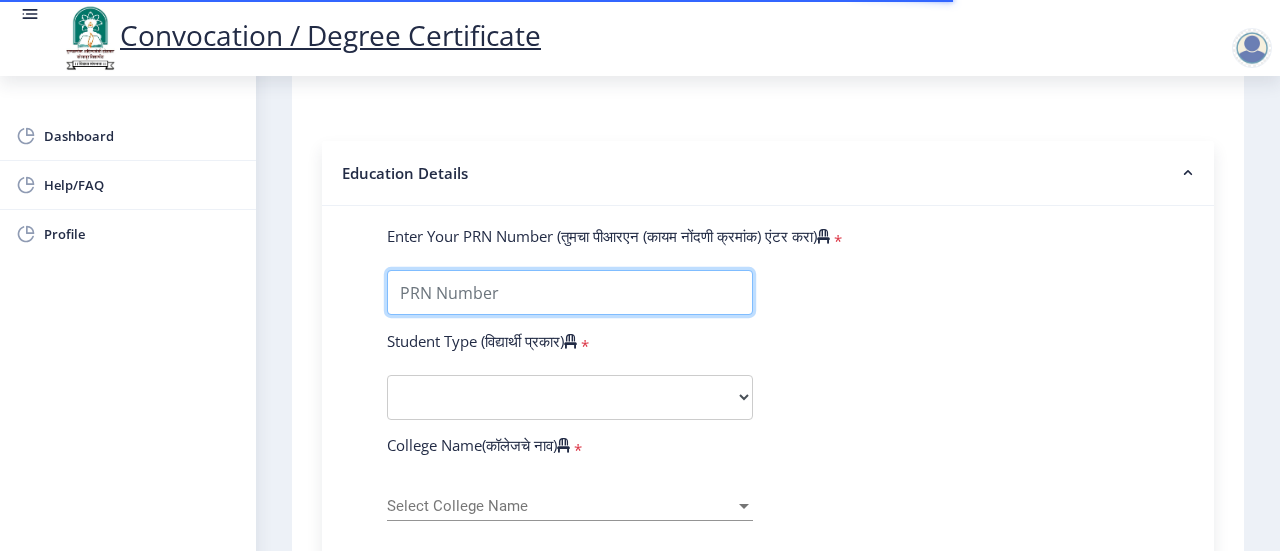click on "Enter Your PRN Number (तुमचा पीआरएन (कायम नोंदणी क्रमांक) एंटर करा)" at bounding box center [570, 292] 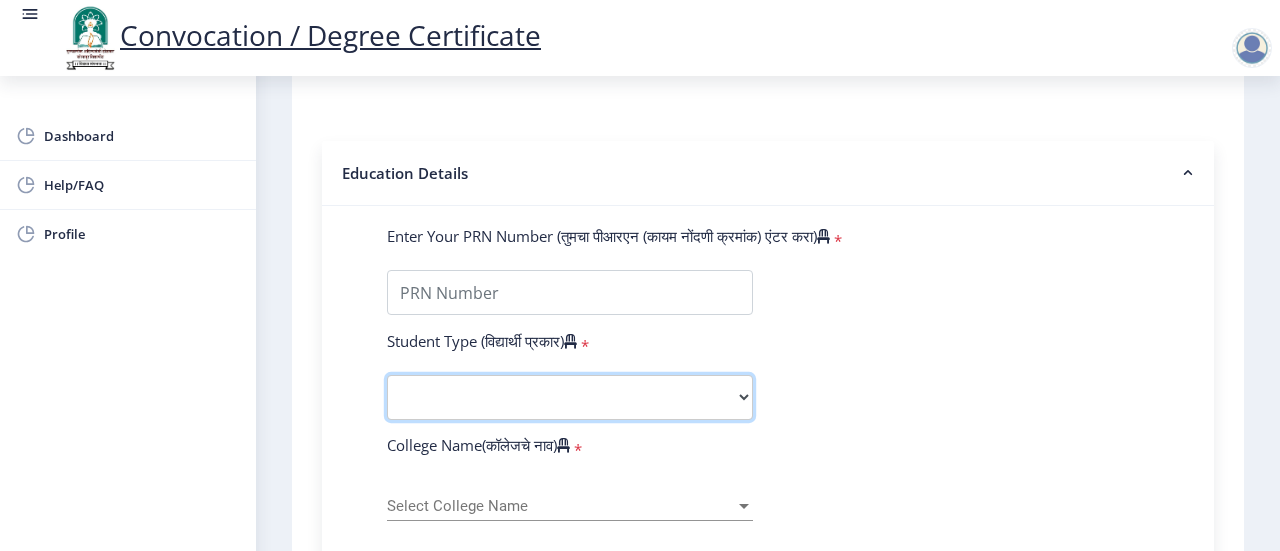 click on "Select Student Type Regular External" at bounding box center (570, 397) 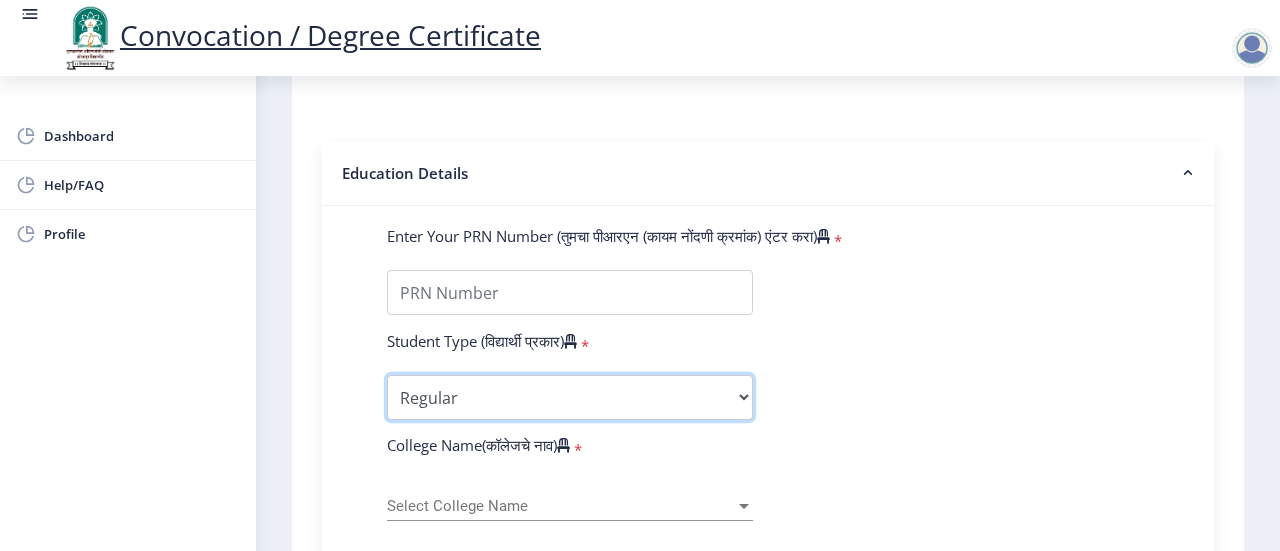 click on "Select Student Type Regular External" at bounding box center (570, 397) 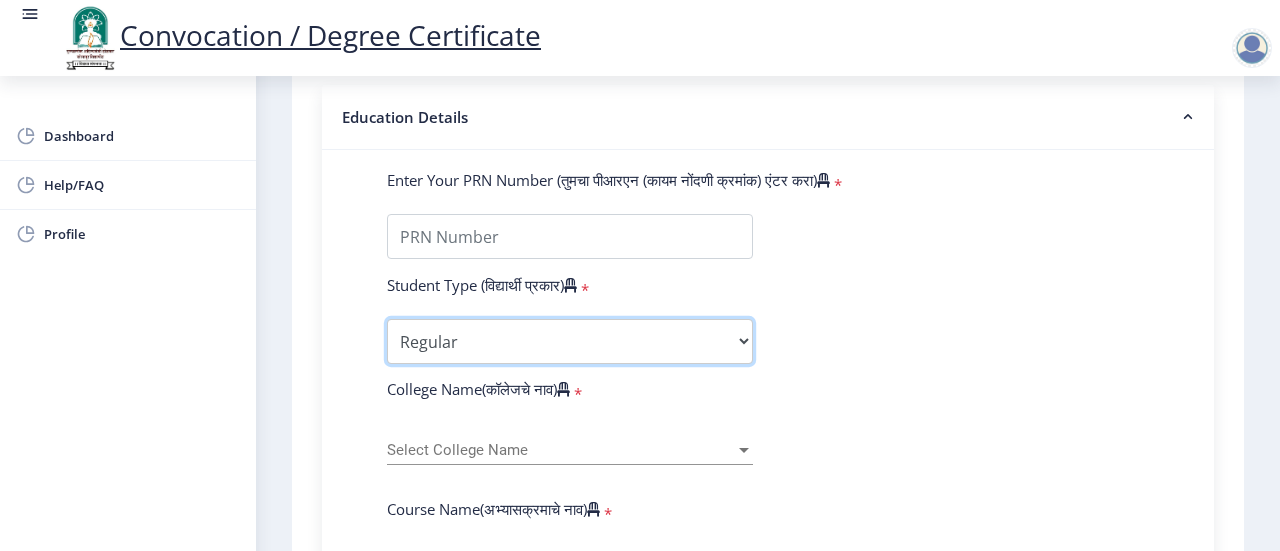 scroll, scrollTop: 500, scrollLeft: 0, axis: vertical 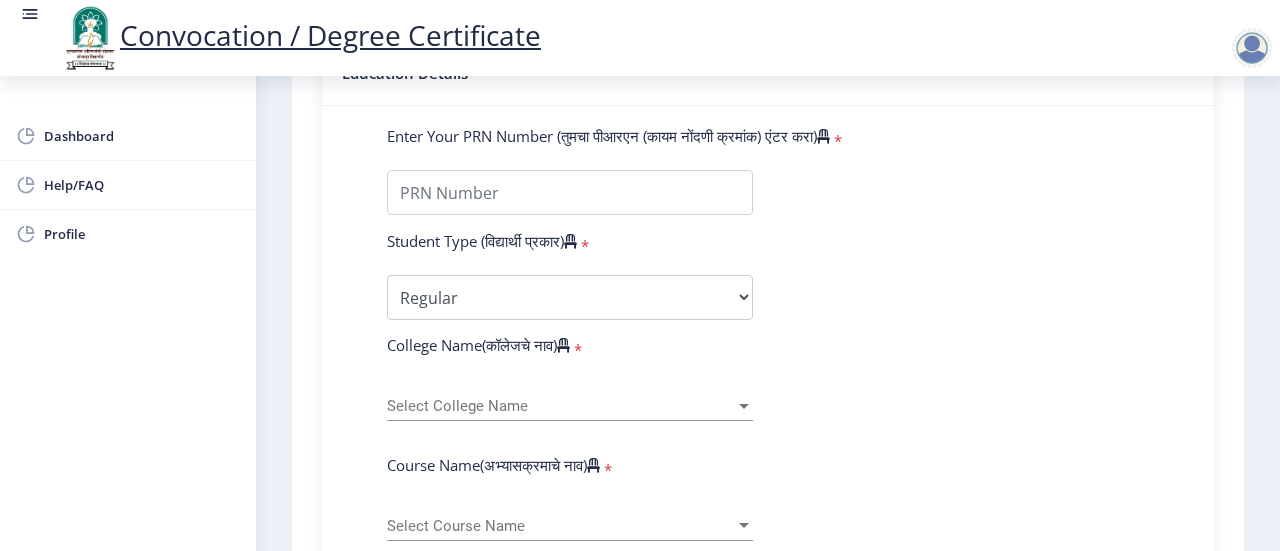 click on "Select College Name Select College Name" 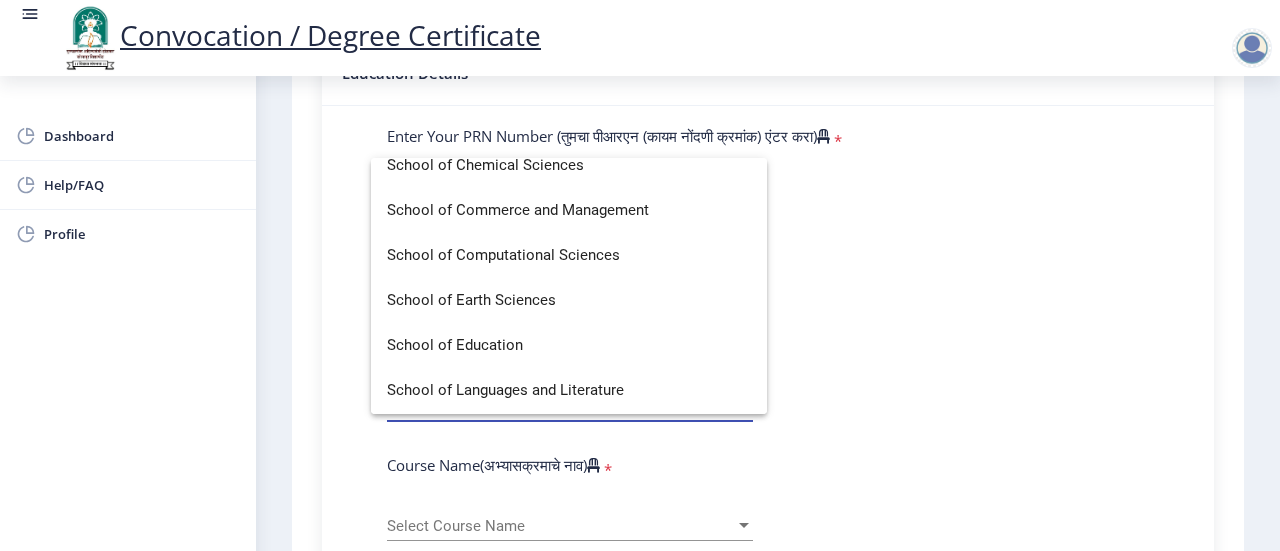 scroll, scrollTop: 4100, scrollLeft: 0, axis: vertical 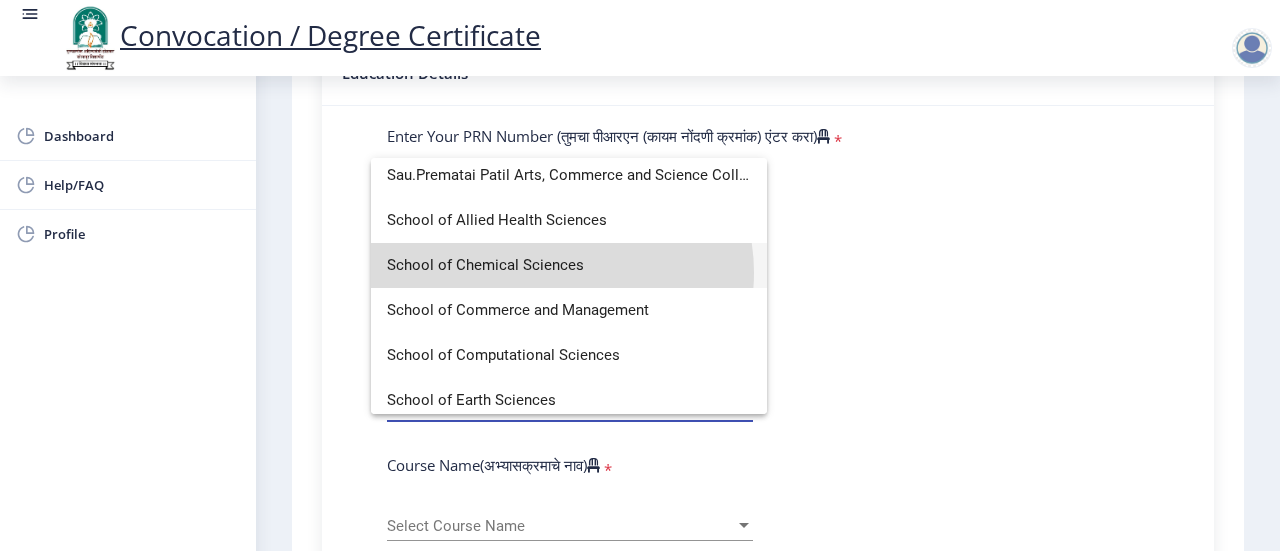 click on "School of Chemical Sciences" at bounding box center (569, 265) 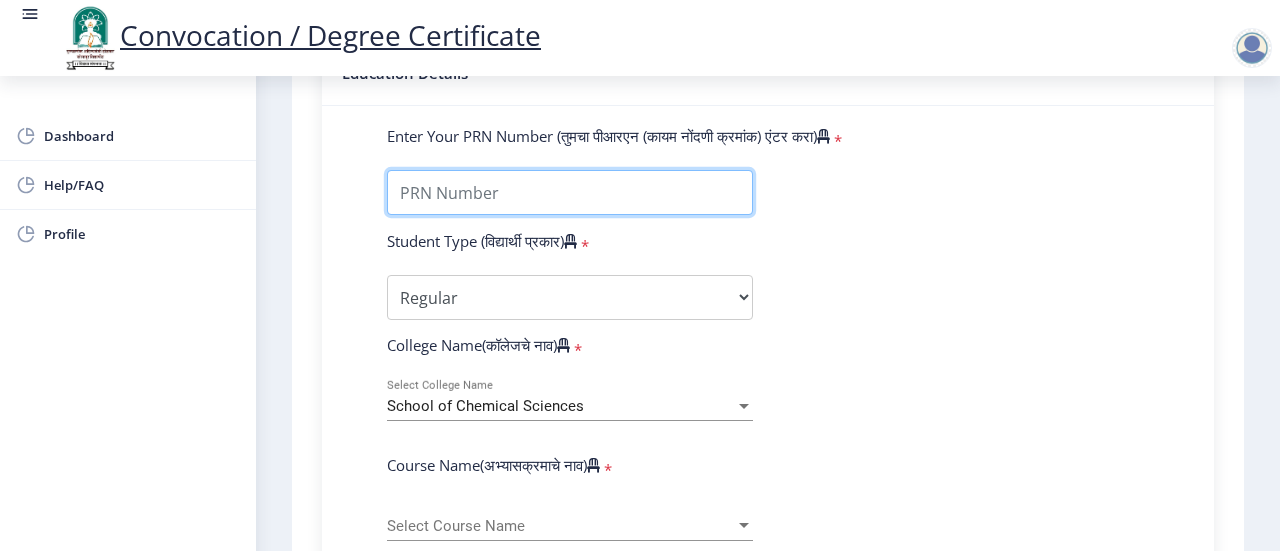 click on "Enter Your PRN Number (तुमचा पीआरएन (कायम नोंदणी क्रमांक) एंटर करा)" at bounding box center [570, 192] 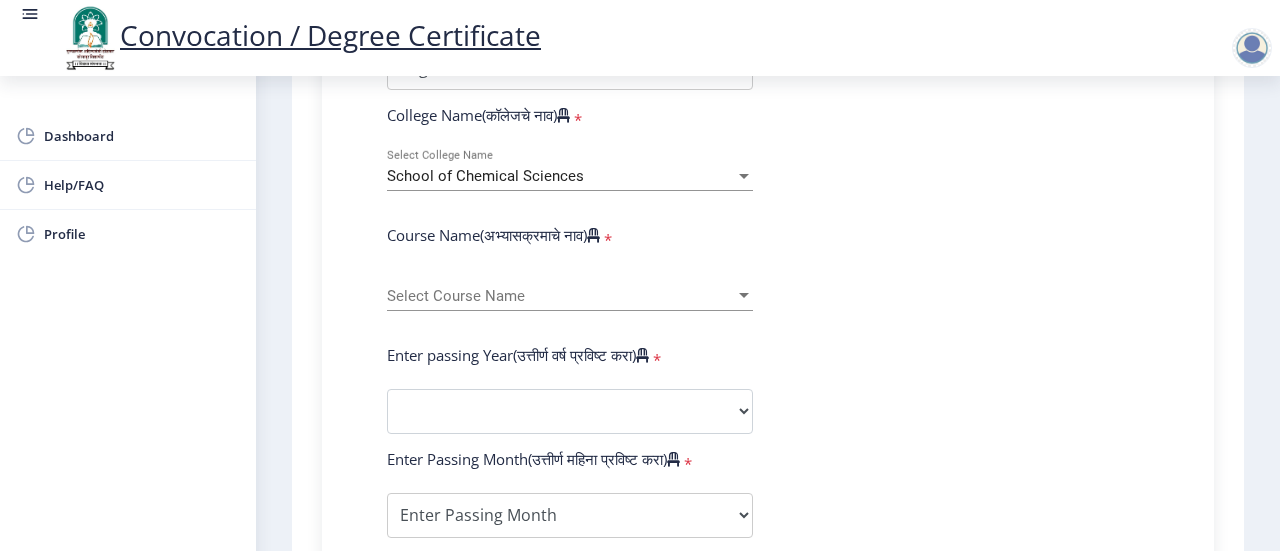 scroll, scrollTop: 700, scrollLeft: 0, axis: vertical 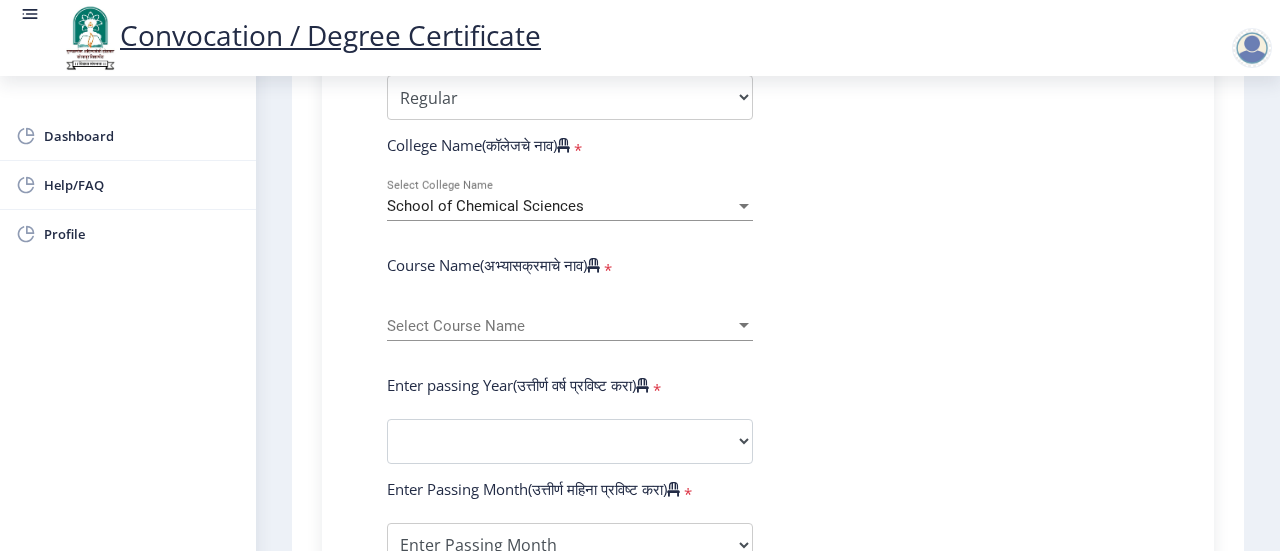 click on "Select Course Name" at bounding box center [561, 326] 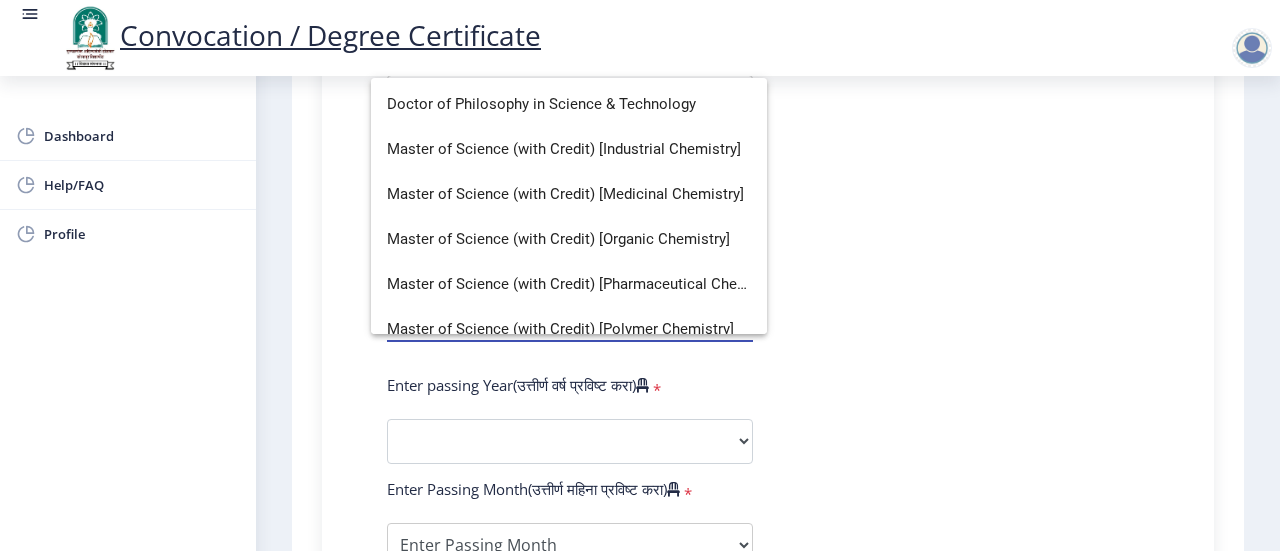 scroll, scrollTop: 148, scrollLeft: 0, axis: vertical 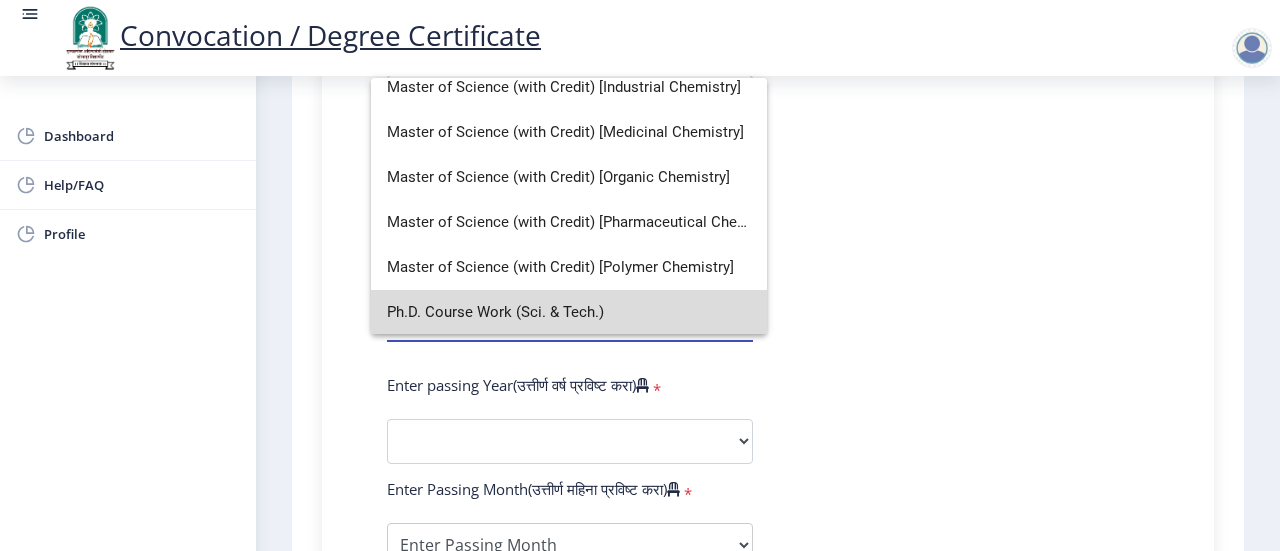 click on "Ph.D. Course Work (Sci. & Tech.)" at bounding box center (569, 312) 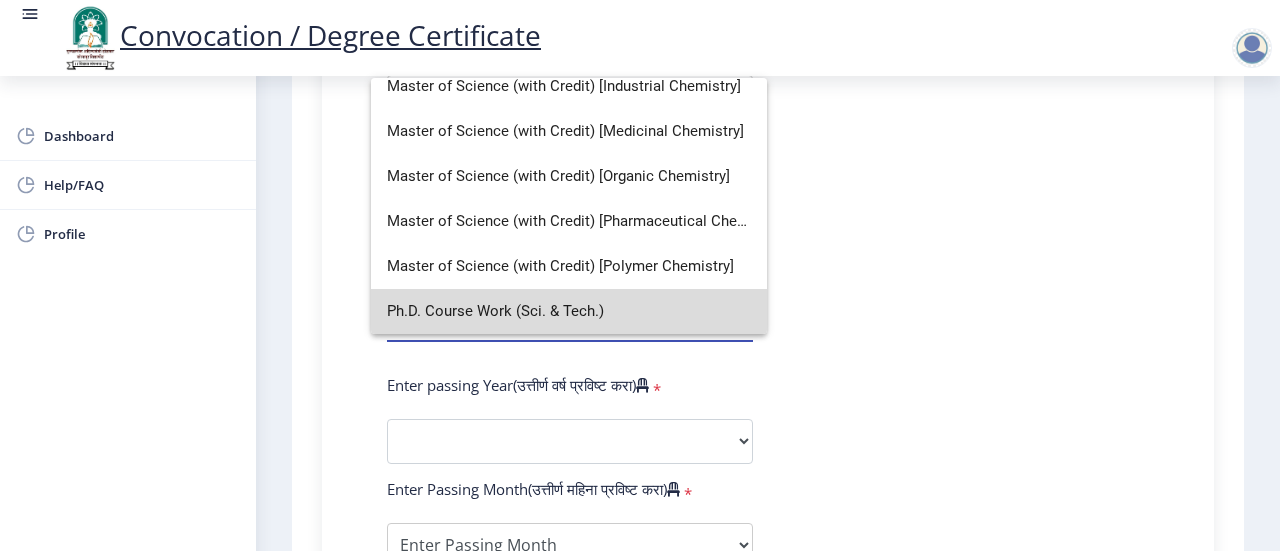 select on "January" 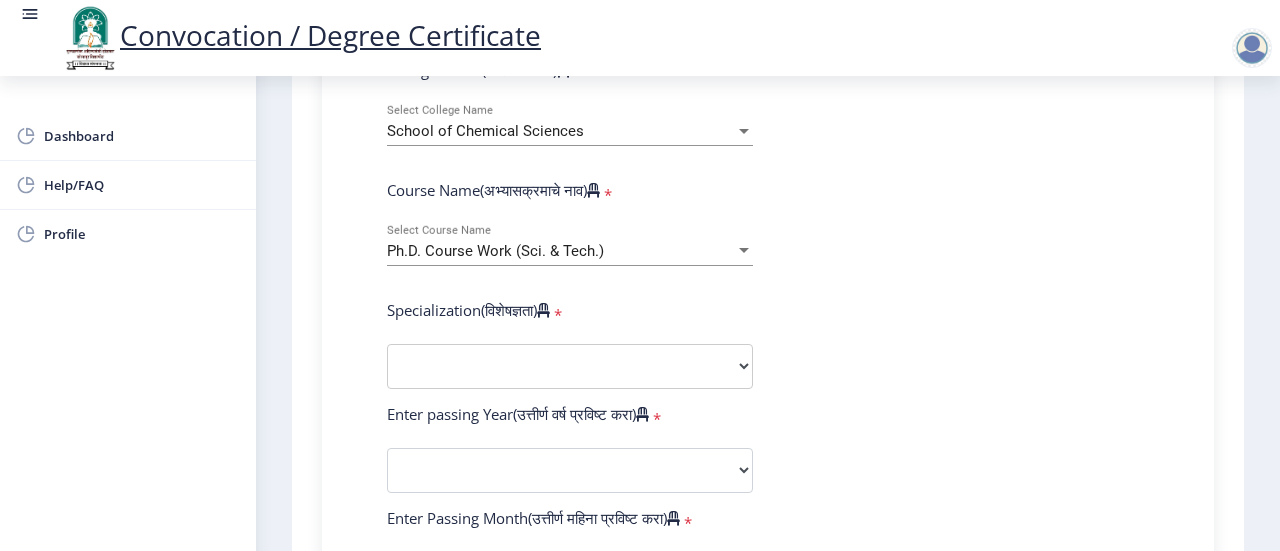 scroll, scrollTop: 900, scrollLeft: 0, axis: vertical 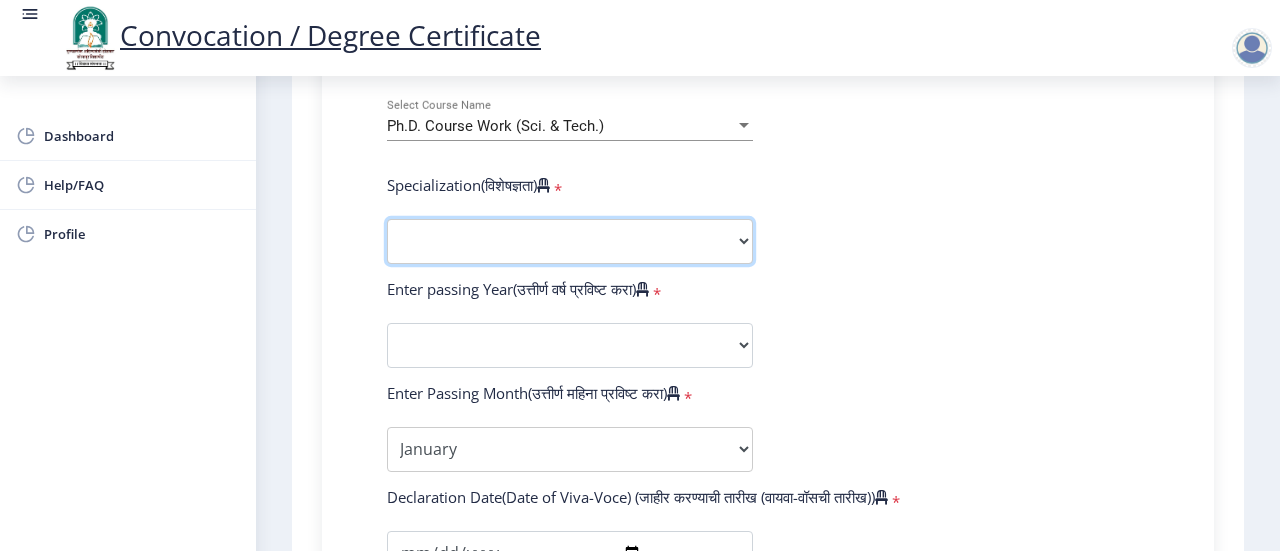 click on "Specialization Biotechnology Botany Chemistry Civil Engineering Computer Science Computer Science & Engineering Electronics Electronics & Telecommunincation Engg. Electronics Engieering Geography Mathematics Mechanical Engineering Pharmacy Physics Zoology Statistics Other" at bounding box center (570, 241) 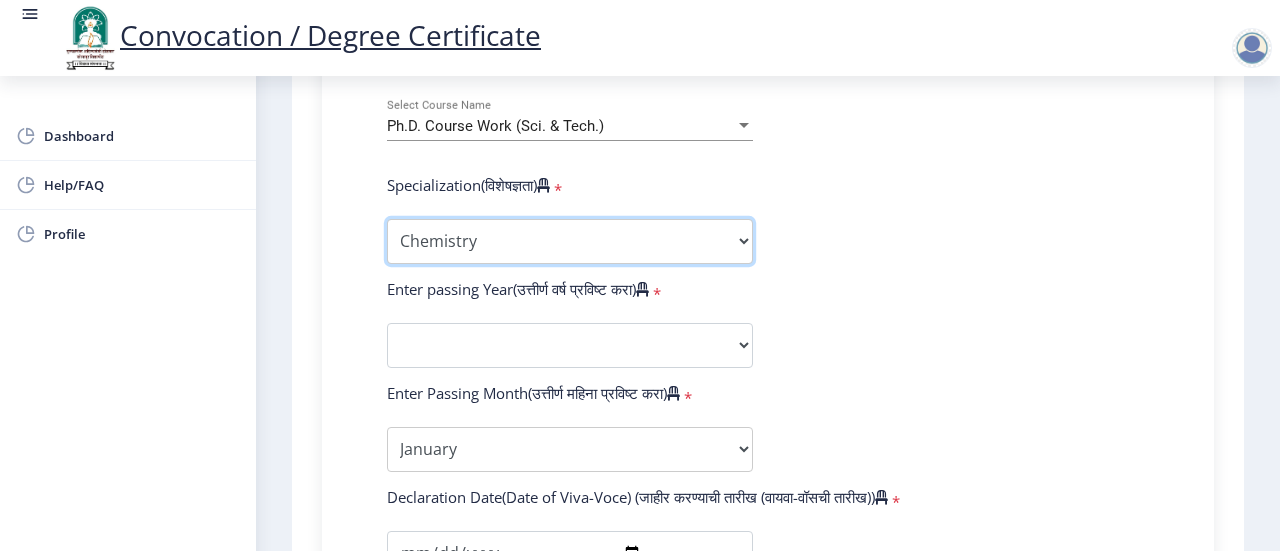 click on "Specialization Biotechnology Botany Chemistry Civil Engineering Computer Science Computer Science & Engineering Electronics Electronics & Telecommunincation Engg. Electronics Engieering Geography Mathematics Mechanical Engineering Pharmacy Physics Zoology Statistics Other" at bounding box center (570, 241) 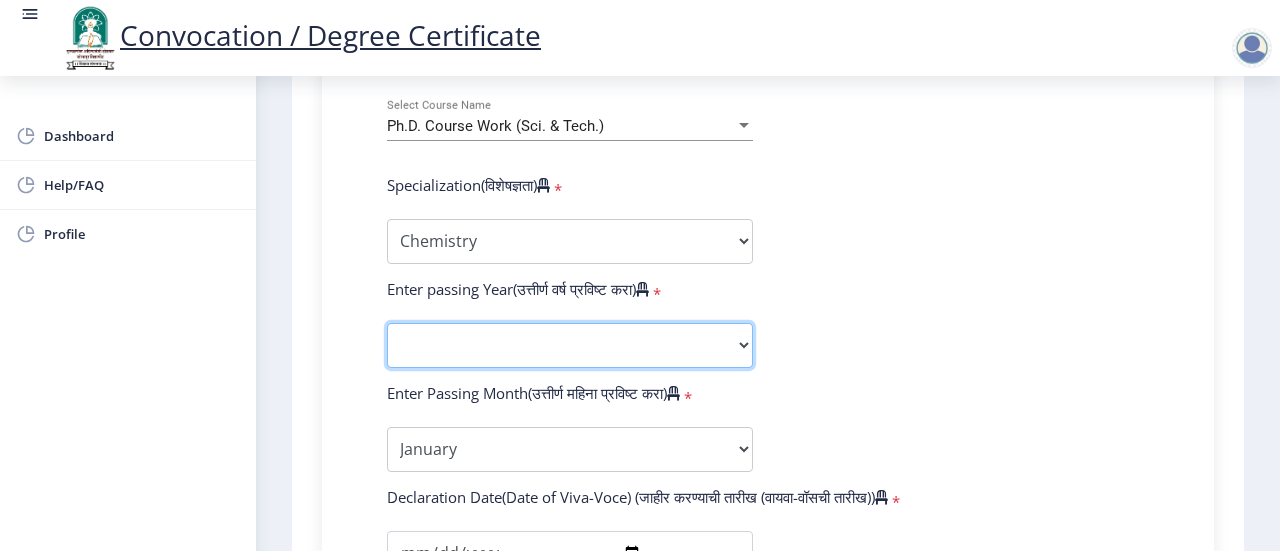 click on "2025   2024   2023   2022   2021   2020   2019   2018   2017   2016   2015   2014   2013   2012   2011   2010   2009   2008   2007   2006   2005   2004   2003   2002   2001   2000   1999   1998   1997   1996   1995   1994   1993   1992   1991   1990   1989   1988   1987   1986   1985   1984   1983   1982   1981   1980   1979   1978   1977   1976" 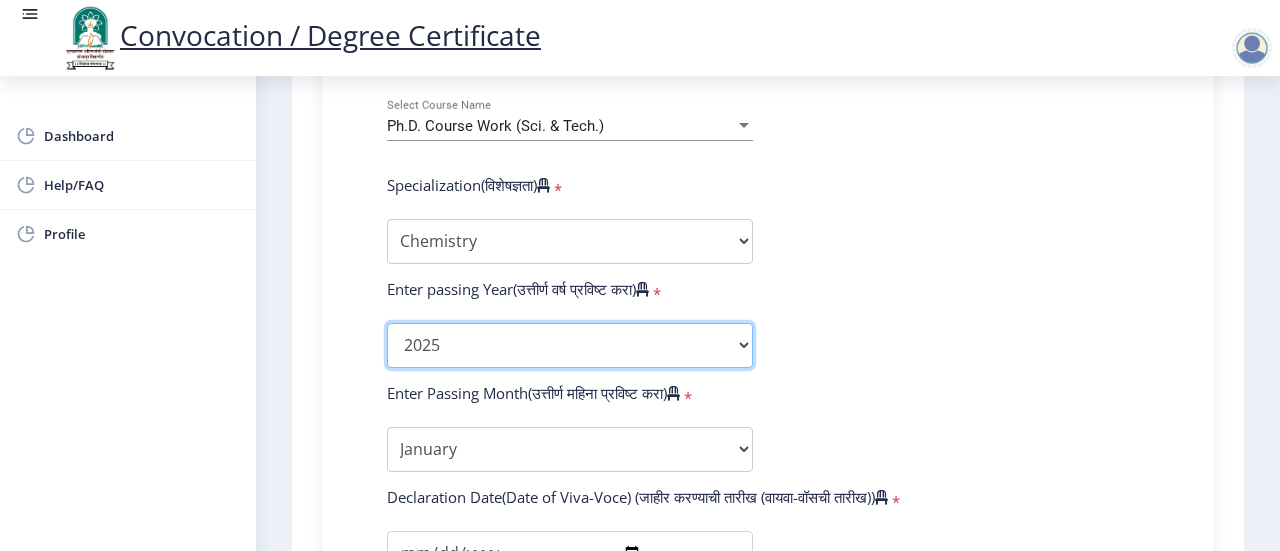 click on "2025   2024   2023   2022   2021   2020   2019   2018   2017   2016   2015   2014   2013   2012   2011   2010   2009   2008   2007   2006   2005   2004   2003   2002   2001   2000   1999   1998   1997   1996   1995   1994   1993   1992   1991   1990   1989   1988   1987   1986   1985   1984   1983   1982   1981   1980   1979   1978   1977   1976" 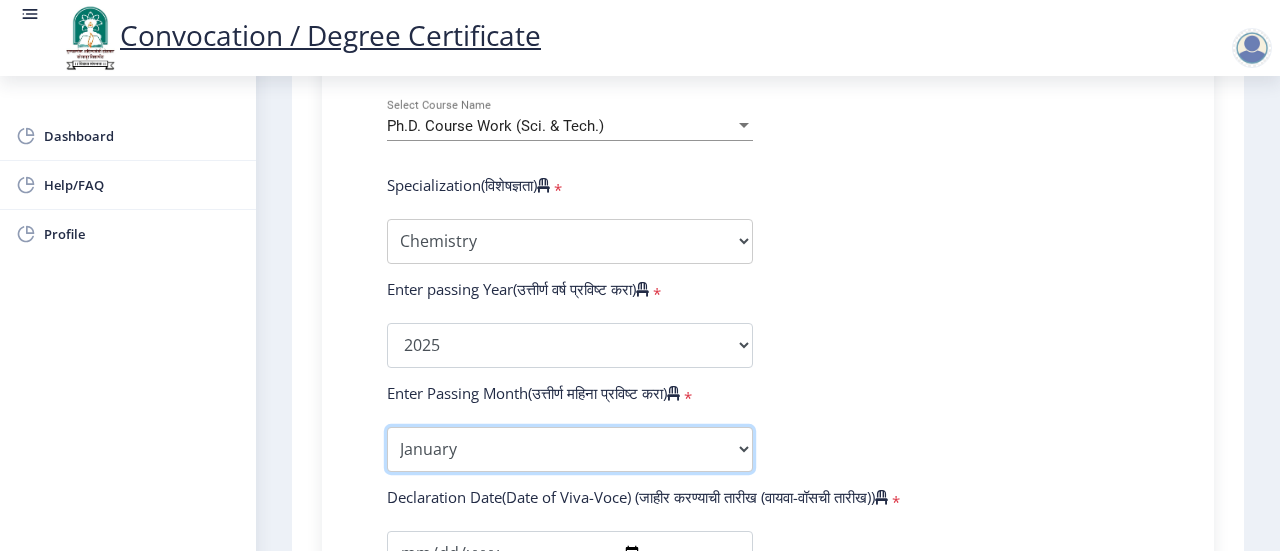 click on "Enter Passing Month January February March April May June July August September October November December" at bounding box center [570, 449] 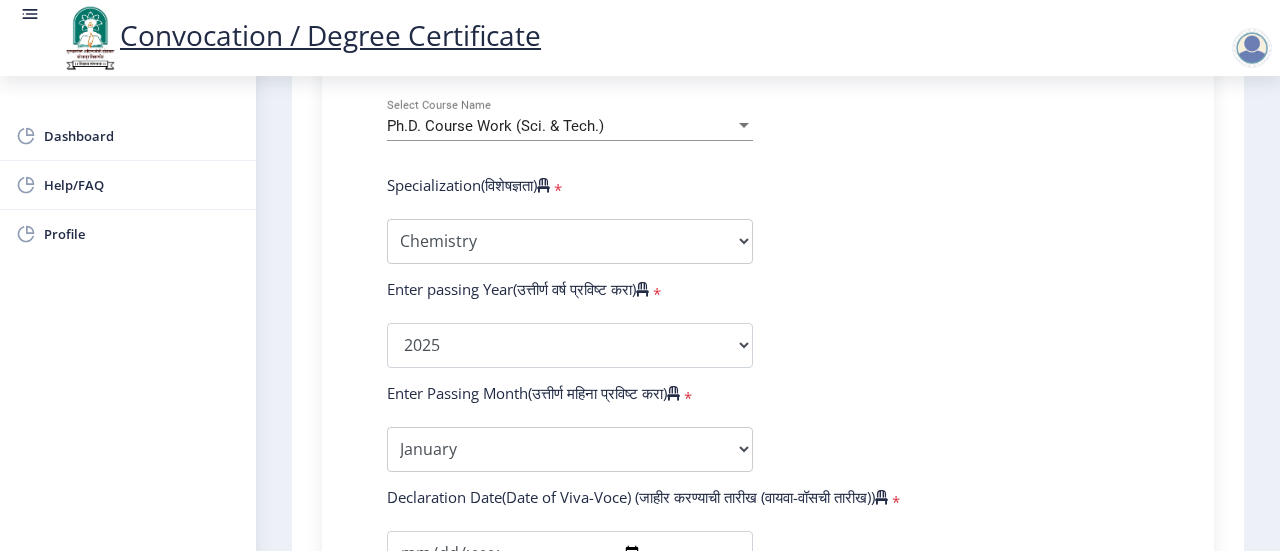 click on "Enter Your PRN Number (तुमचा पीआरएन (कायम नोंदणी क्रमांक) एंटर करा)   * Student Type (विद्यार्थी प्रकार)    * Select Student Type Regular External College Name(कॉलेजचे नाव)   * School of Chemical Sciences Select College Name Course Name(अभ्यासक्रमाचे नाव)   * Ph.D. Course Work (Sci. & Tech.) Select Course Name  Specialization(विशेषज्ञता)   * Specialization Biotechnology Botany Chemistry Civil Engineering Computer Science Computer Science & Engineering Electronics Electronics & Telecommunincation Engg. Electronics Engieering Geography Mathematics Mechanical Engineering Pharmacy Physics Zoology Statistics Other Enter passing Year(उत्तीर्ण वर्ष प्रविष्ट करा)   *  2025   2024   2023   2022   2021   2020   2019   2018   2017   2016   2015   2014   2013   2012   2011   2010   2009  * *" 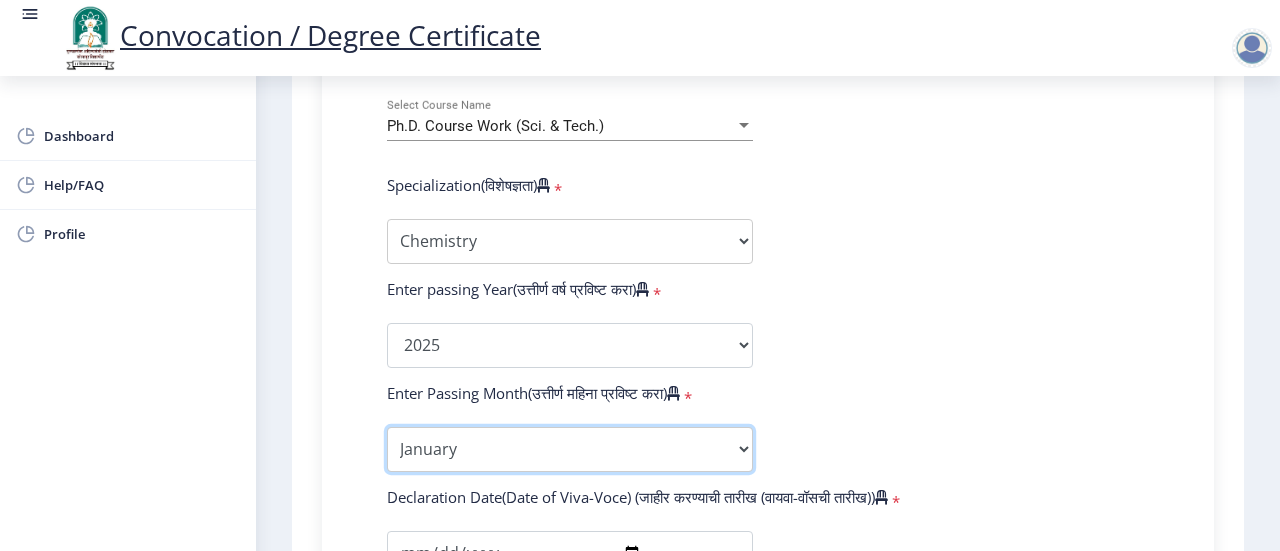 click on "Enter Passing Month January February March April May June July August September October November December" at bounding box center (570, 449) 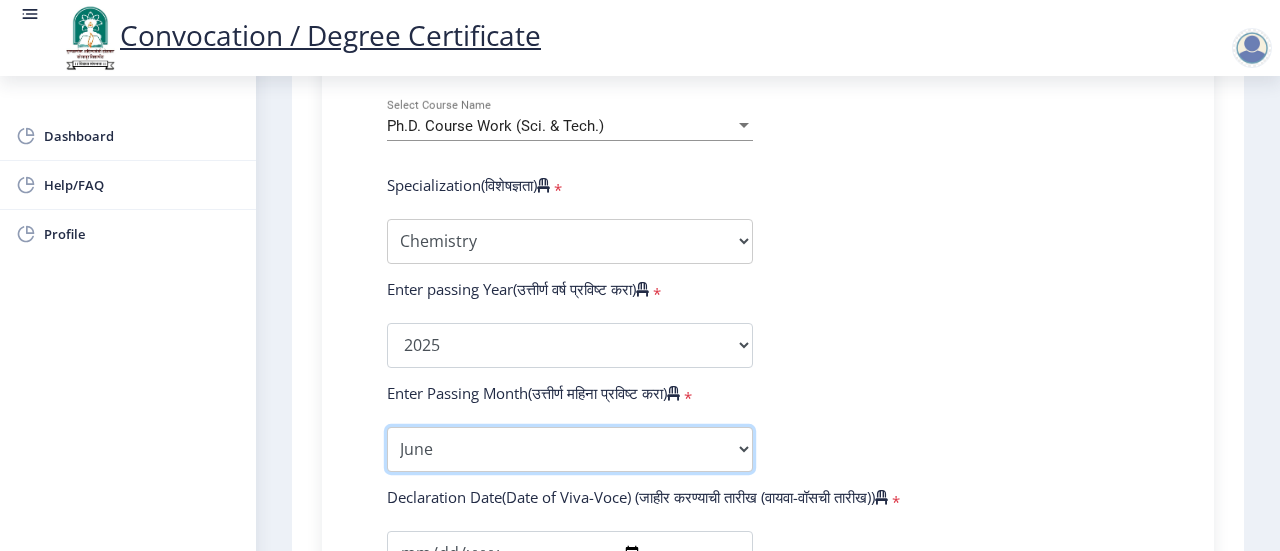 click on "Enter Passing Month January February March April May June July August September October November December" at bounding box center [570, 449] 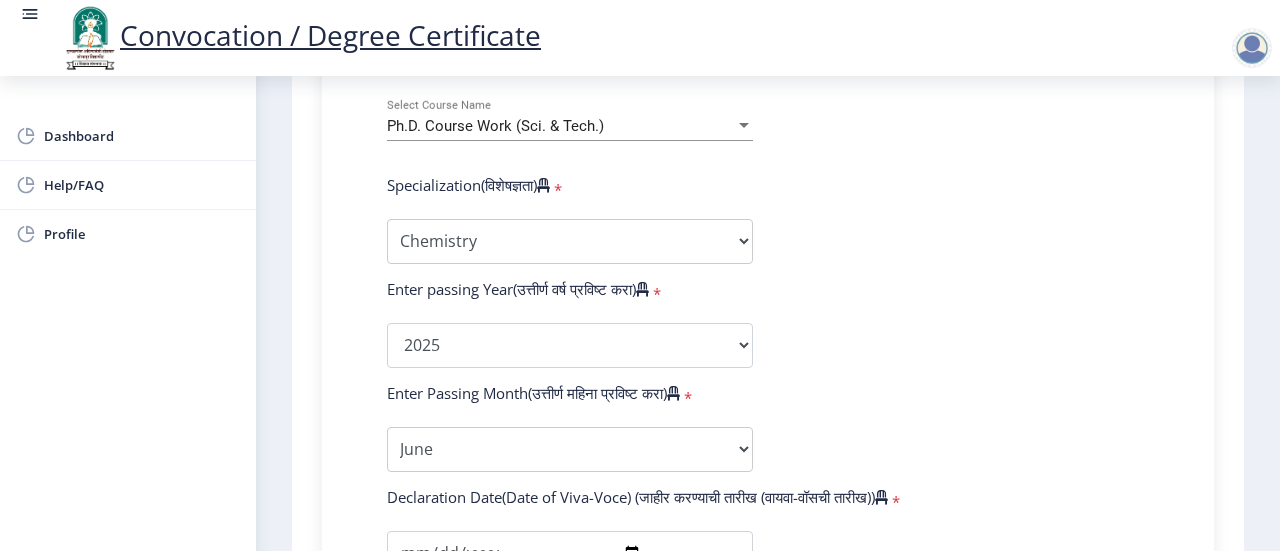 click on "Enter Your PRN Number (तुमचा पीआरएन (कायम नोंदणी क्रमांक) एंटर करा)   * Student Type (विद्यार्थी प्रकार)    * Select Student Type Regular External College Name(कॉलेजचे नाव)   * School of Chemical Sciences Select College Name Course Name(अभ्यासक्रमाचे नाव)   * Ph.D. Course Work (Sci. & Tech.) Select Course Name  Specialization(विशेषज्ञता)   * Specialization Biotechnology Botany Chemistry Civil Engineering Computer Science Computer Science & Engineering Electronics Electronics & Telecommunincation Engg. Electronics Engieering Geography Mathematics Mechanical Engineering Pharmacy Physics Zoology Statistics Other Enter passing Year(उत्तीर्ण वर्ष प्रविष्ट करा)   *  2025   2024   2023   2022   2021   2020   2019   2018   2017   2016   2015   2014   2013   2012   2011   2010   2009  * *" 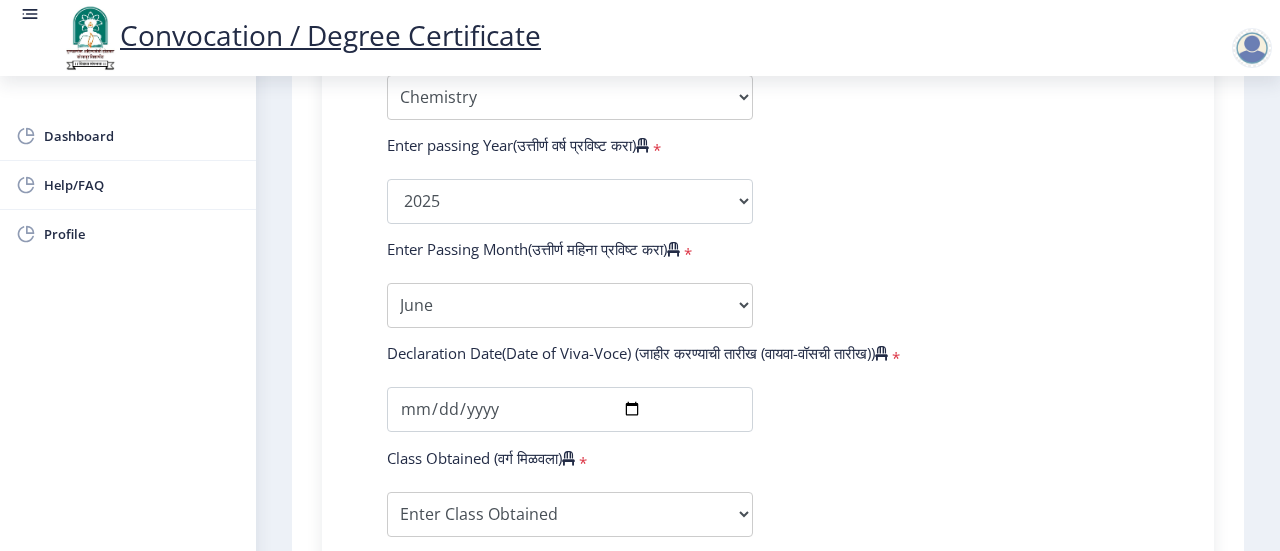scroll, scrollTop: 1000, scrollLeft: 0, axis: vertical 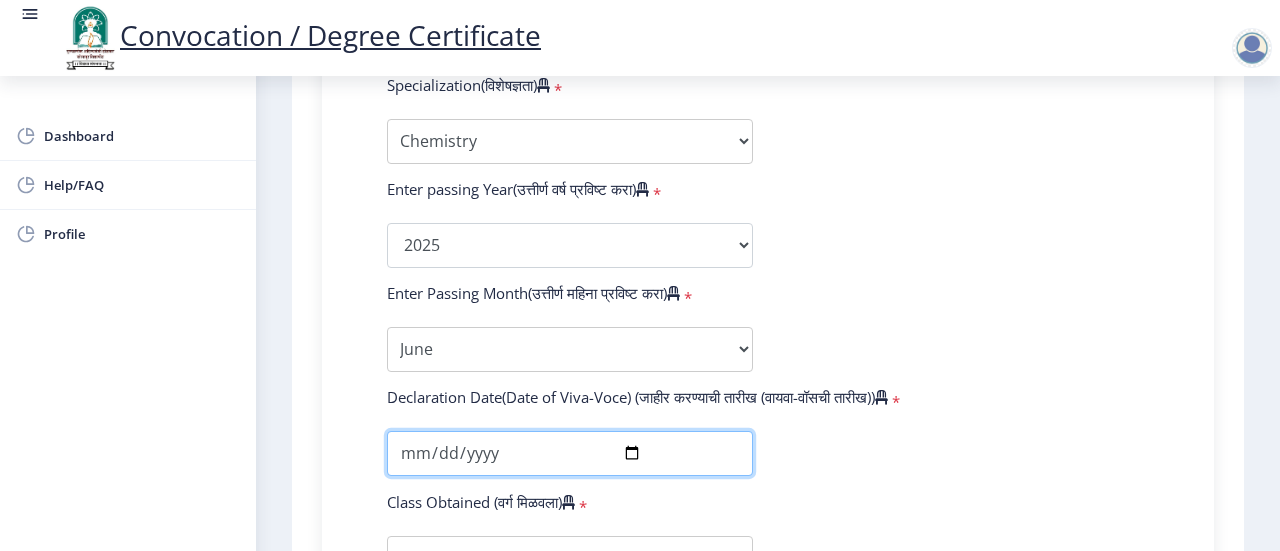 click at bounding box center (570, 453) 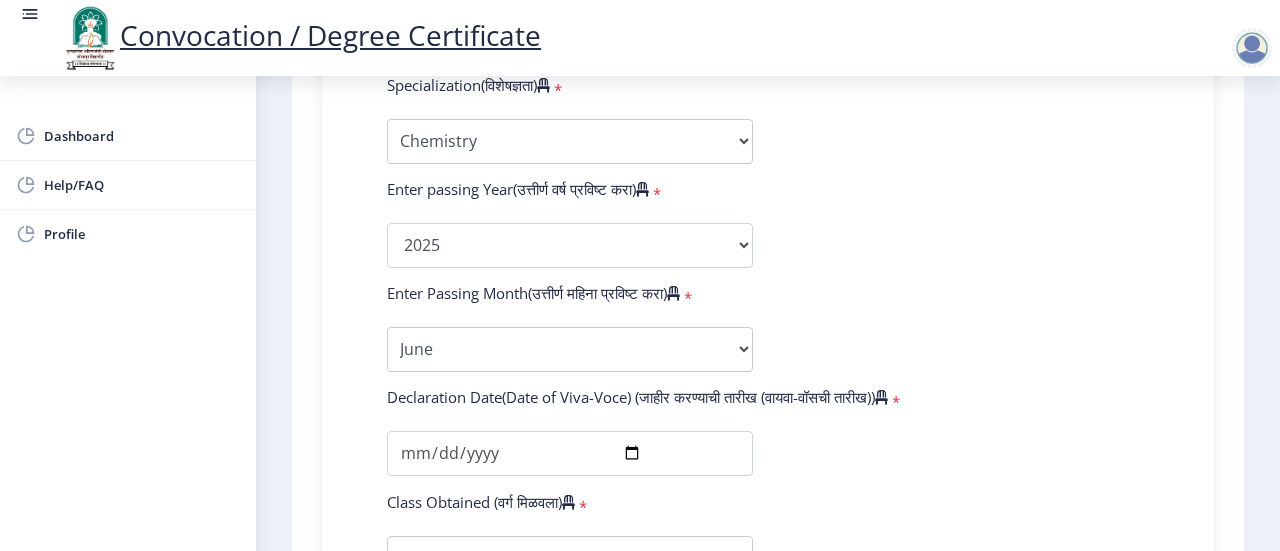 click on "Enter Your PRN Number (तुमचा पीआरएन (कायम नोंदणी क्रमांक) एंटर करा)   * Student Type (विद्यार्थी प्रकार)    * Select Student Type Regular External College Name(कॉलेजचे नाव)   * School of Chemical Sciences Select College Name Course Name(अभ्यासक्रमाचे नाव)   * Ph.D. Course Work (Sci. & Tech.) Select Course Name  Specialization(विशेषज्ञता)   * Specialization Biotechnology Botany Chemistry Civil Engineering Computer Science Computer Science & Engineering Electronics Electronics & Telecommunincation Engg. Electronics Engieering Geography Mathematics Mechanical Engineering Pharmacy Physics Zoology Statistics Other Enter passing Year(उत्तीर्ण वर्ष प्रविष्ट करा)   *  2025   2024   2023   2022   2021   2020   2019   2018   2017   2016   2015   2014   2013   2012   2011   2010   2009  * *" 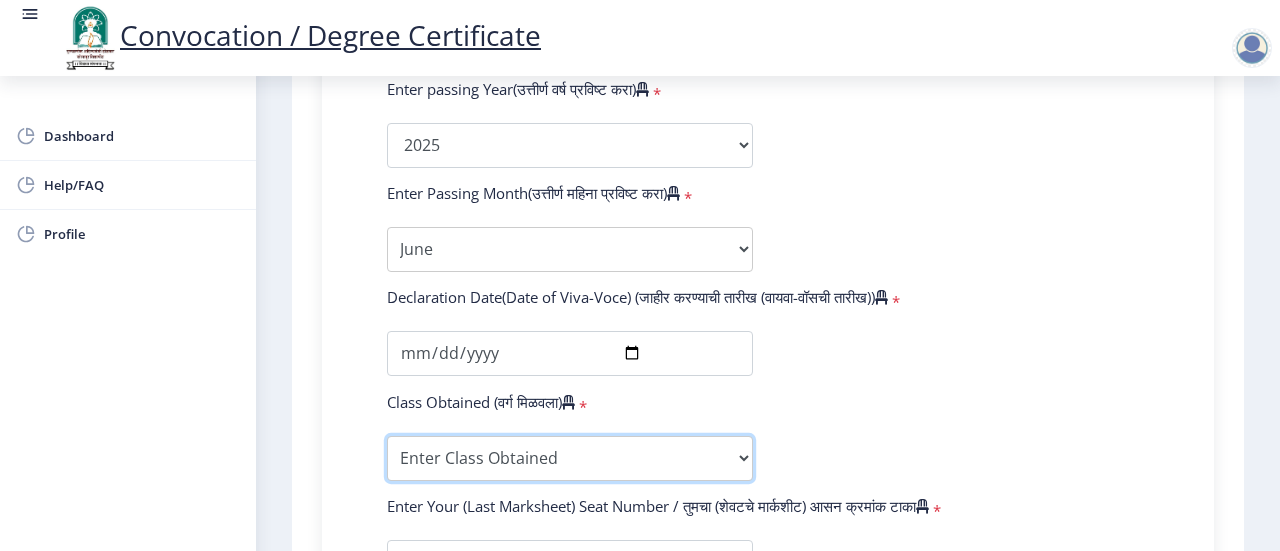 click on "Enter Class Obtained FIRST CLASS WITH DISTINCTION FIRST CLASS HIGHER SECOND CLASS SECOND CLASS PASS CLASS Grade O Grade A+ Grade A Grade B+ Grade B Grade C+ Grade C Grade D Grade E" at bounding box center [570, 458] 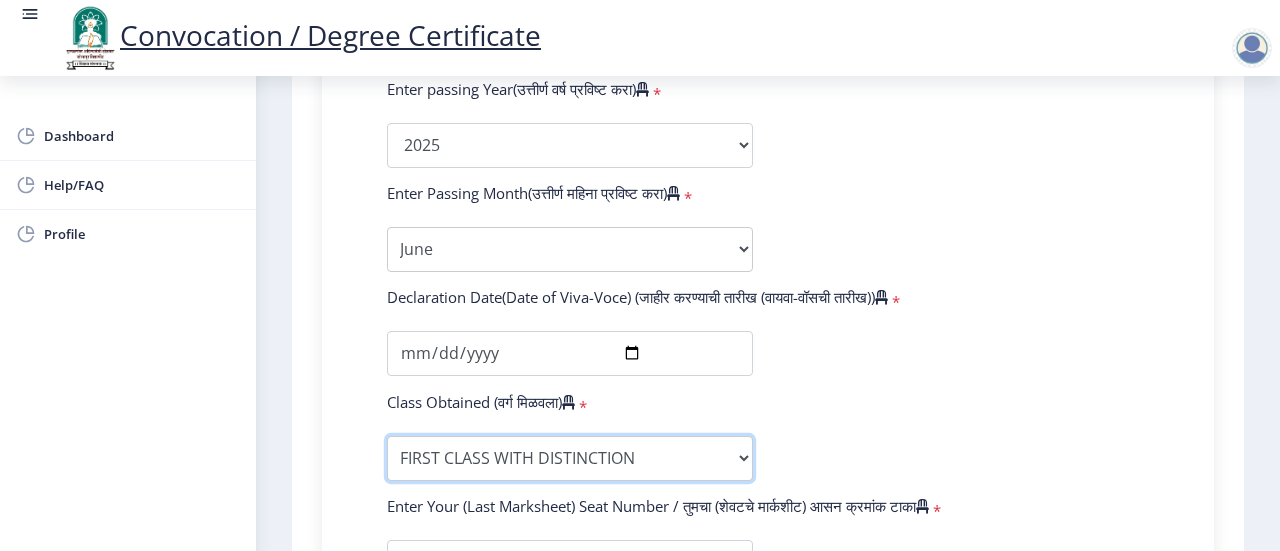click on "Enter Class Obtained FIRST CLASS WITH DISTINCTION FIRST CLASS HIGHER SECOND CLASS SECOND CLASS PASS CLASS Grade O Grade A+ Grade A Grade B+ Grade B Grade C+ Grade C Grade D Grade E" at bounding box center [570, 458] 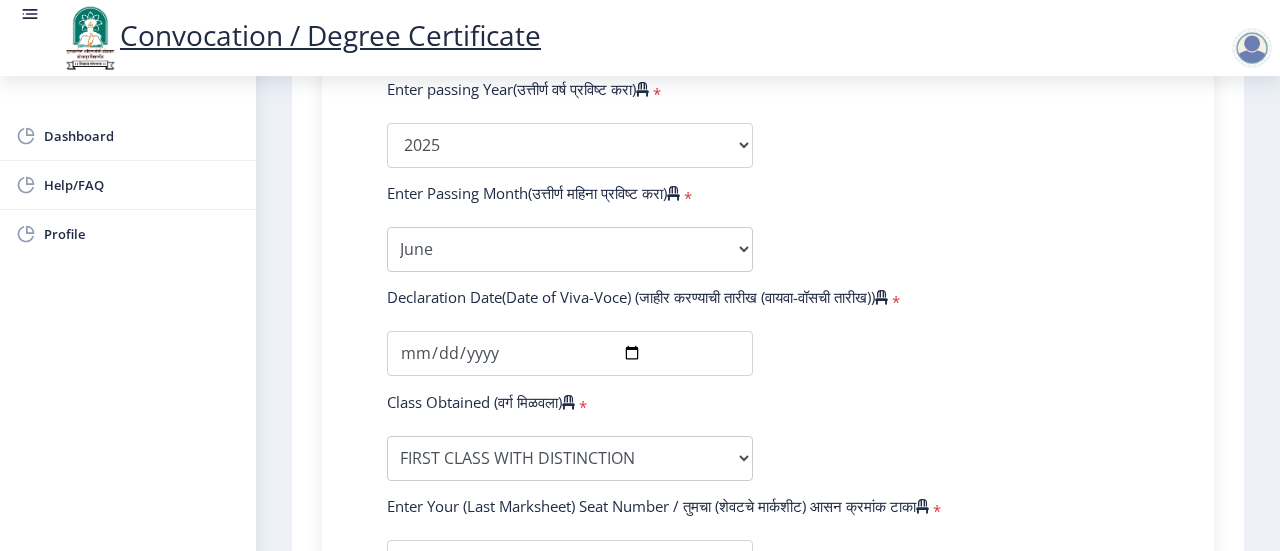 click on "Enter Your PRN Number (तुमचा पीआरएन (कायम नोंदणी क्रमांक) एंटर करा)   * Student Type (विद्यार्थी प्रकार)    * Select Student Type Regular External College Name(कॉलेजचे नाव)   * School of Chemical Sciences Select College Name Course Name(अभ्यासक्रमाचे नाव)   * Ph.D. Course Work (Sci. & Tech.) Select Course Name  Specialization(विशेषज्ञता)   * Specialization Biotechnology Botany Chemistry Civil Engineering Computer Science Computer Science & Engineering Electronics Electronics & Telecommunincation Engg. Electronics Engieering Geography Mathematics Mechanical Engineering Pharmacy Physics Zoology Statistics Other Enter passing Year(उत्तीर्ण वर्ष प्रविष्ट करा)   *  2025   2024   2023   2022   2021   2020   2019   2018   2017   2016   2015   2014   2013   2012   2011   2010   2009  * *" 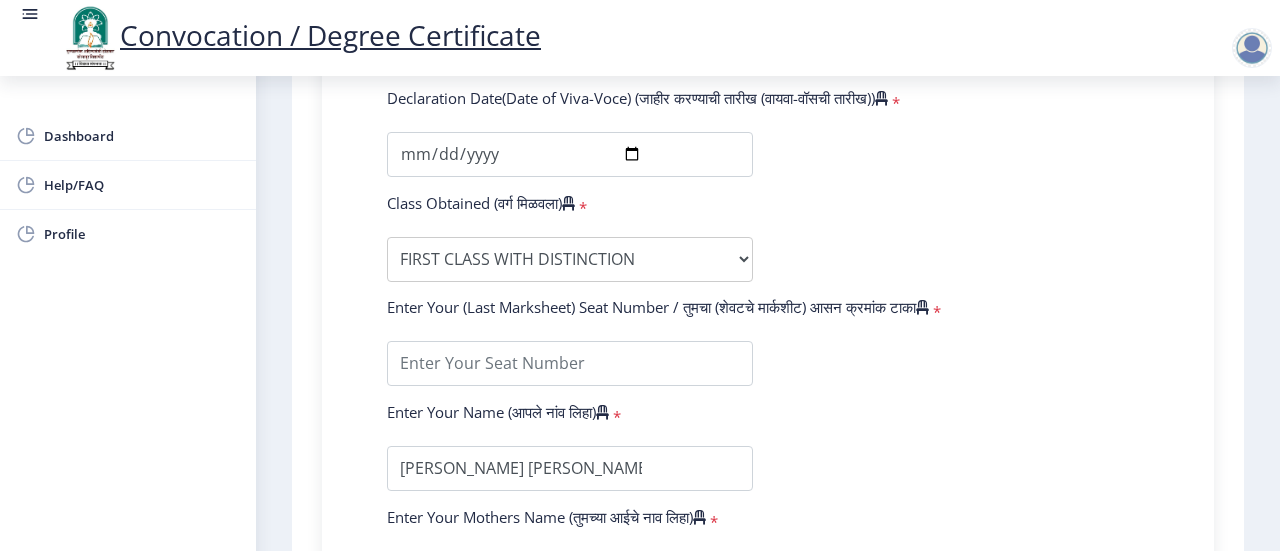 scroll, scrollTop: 1300, scrollLeft: 0, axis: vertical 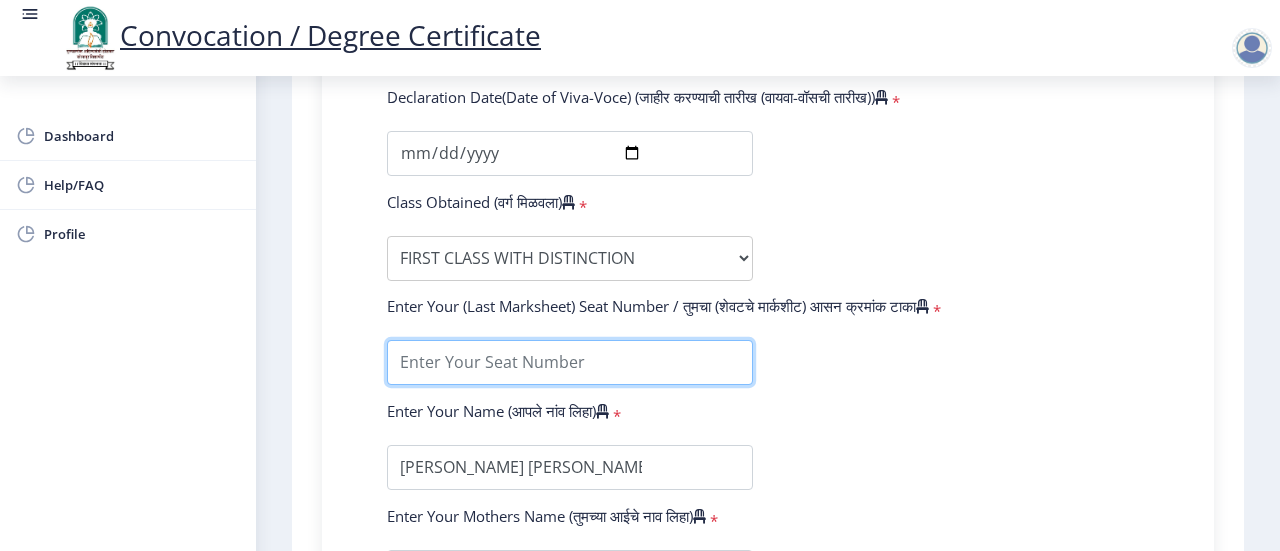 click at bounding box center [570, 362] 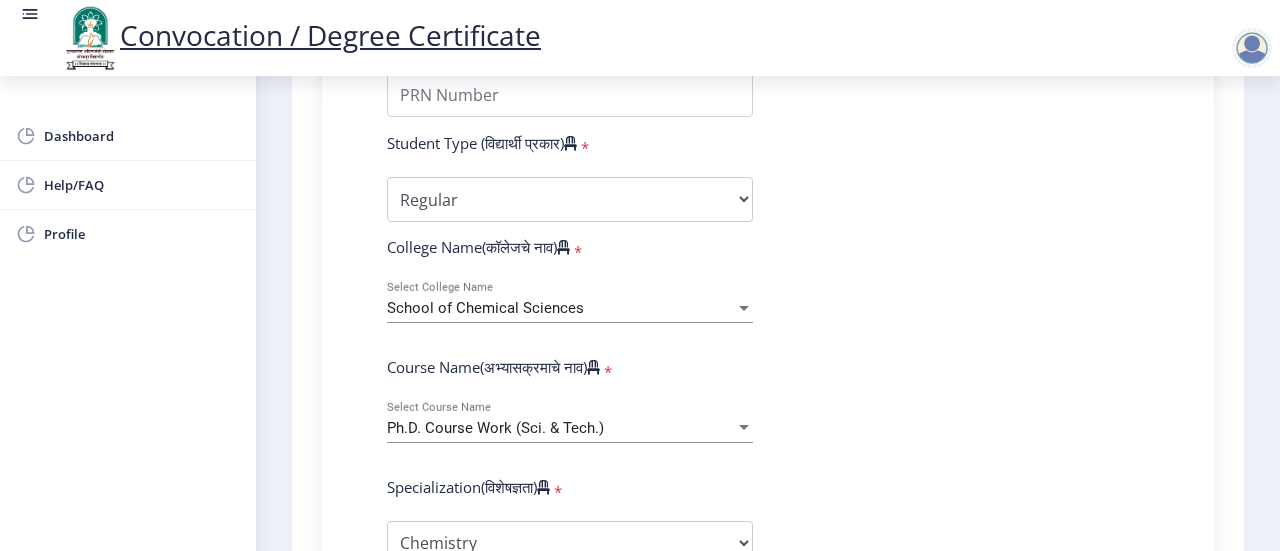scroll, scrollTop: 398, scrollLeft: 0, axis: vertical 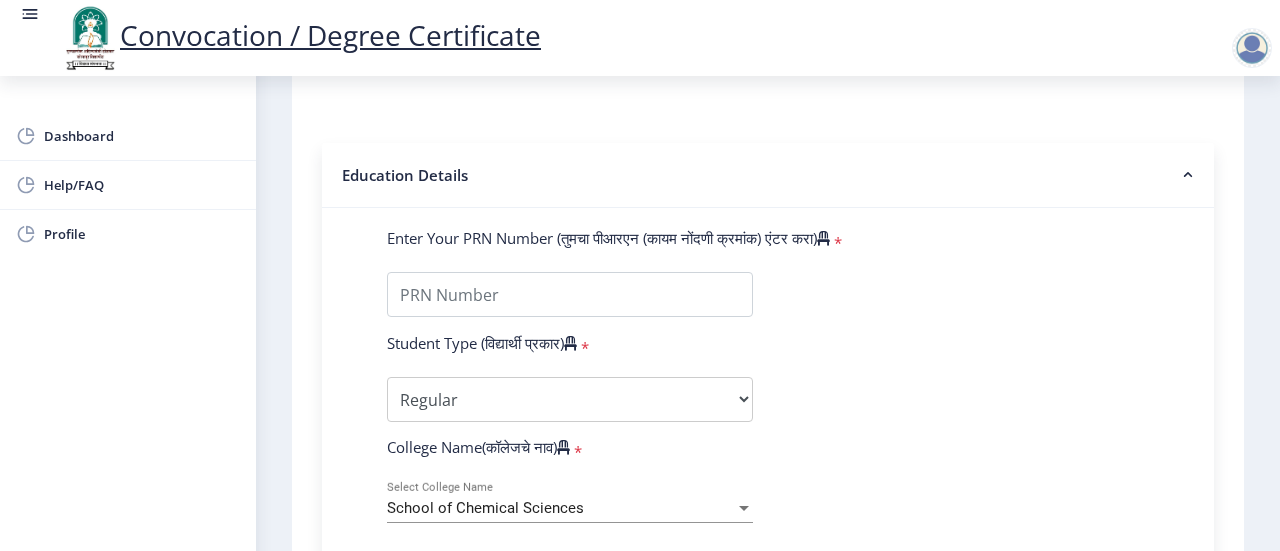 click on "Enter Your PRN Number (तुमचा पीआरएन (कायम नोंदणी क्रमांक) एंटर करा)   * Student Type (विद्यार्थी प्रकार)    * Select Student Type Regular External College Name(कॉलेजचे नाव)   * School of Chemical Sciences Select College Name Course Name(अभ्यासक्रमाचे नाव)   * Ph.D. Course Work (Sci. & Tech.) Select Course Name  Specialization(विशेषज्ञता)   * Specialization Biotechnology Botany Chemistry Civil Engineering Computer Science Computer Science & Engineering Electronics Electronics & Telecommunincation Engg. Electronics Engieering Geography Mathematics Mechanical Engineering Pharmacy Physics Zoology Statistics Other Enter passing Year(उत्तीर्ण वर्ष प्रविष्ट करा)   *  2025   2024   2023   2022   2021   2020   2019   2018   2017   2016   2015   2014   2013   2012   2011   2010   2009  * *" 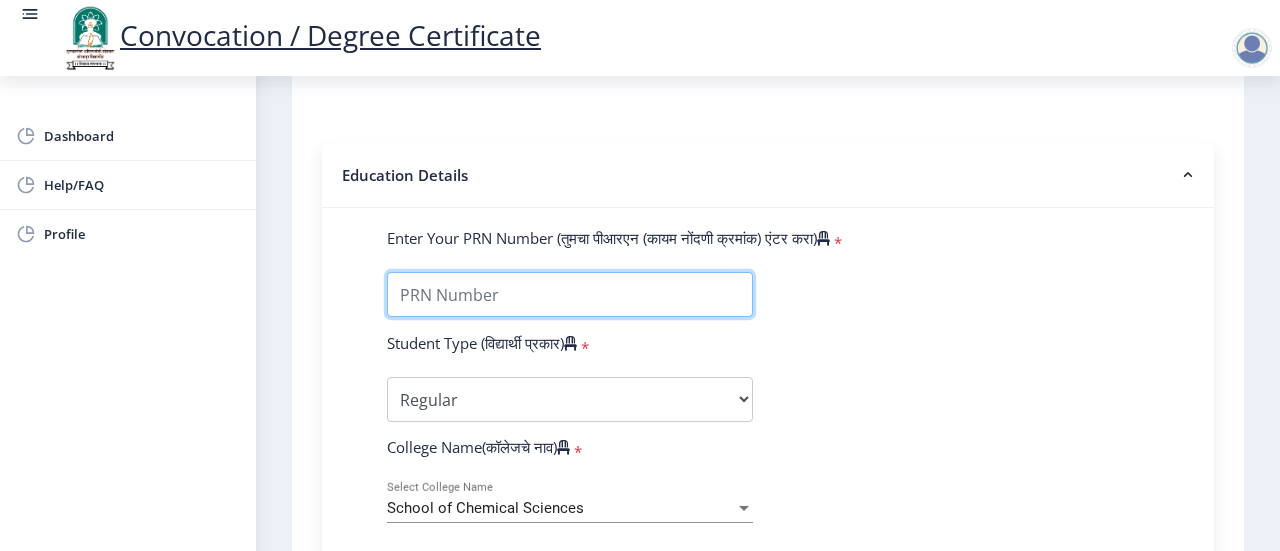 click on "Enter Your PRN Number (तुमचा पीआरएन (कायम नोंदणी क्रमांक) एंटर करा)" at bounding box center (570, 294) 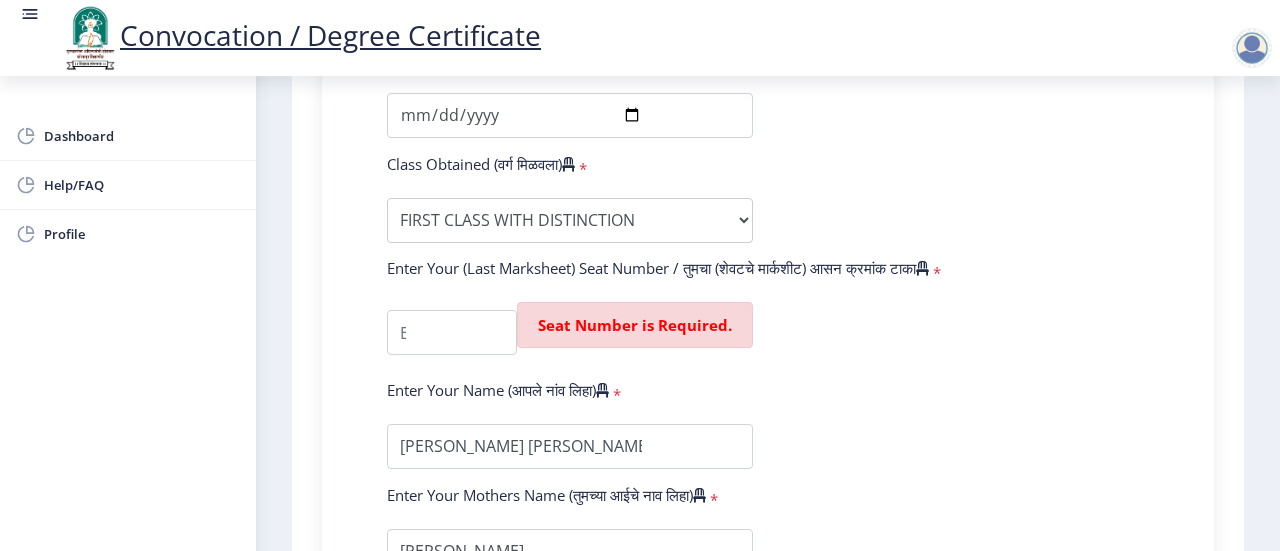 scroll, scrollTop: 1314, scrollLeft: 0, axis: vertical 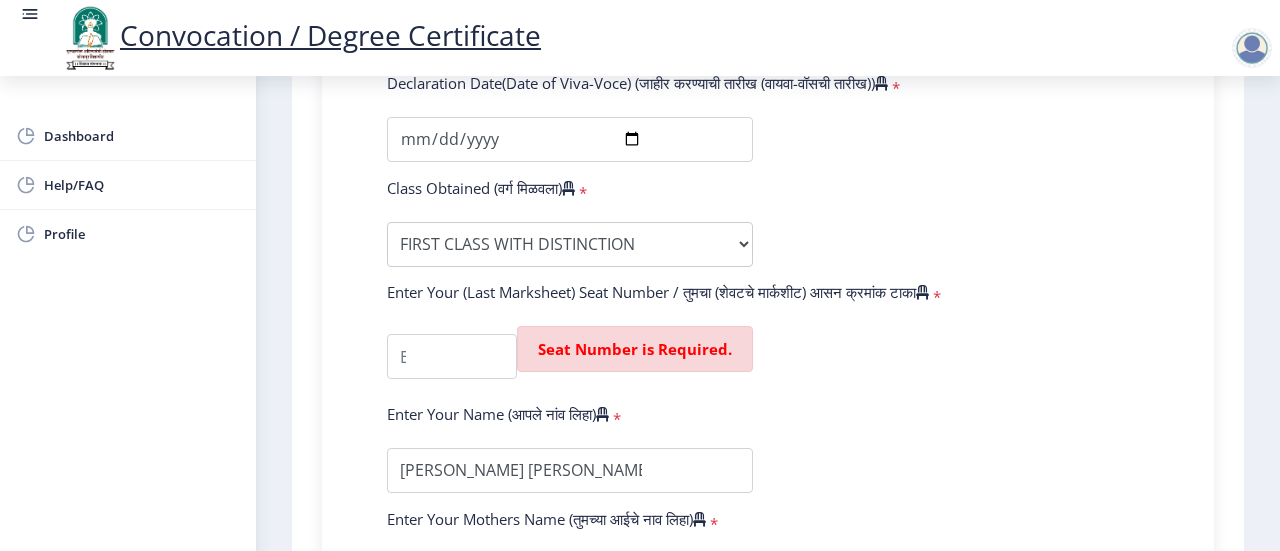 type on "P3002" 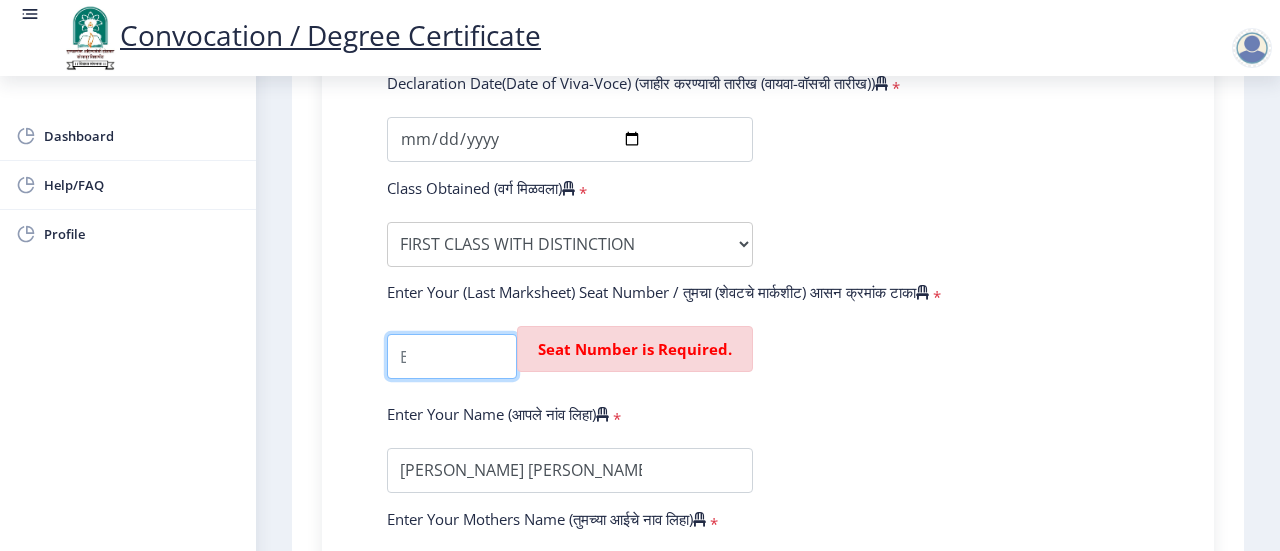 click at bounding box center [452, 356] 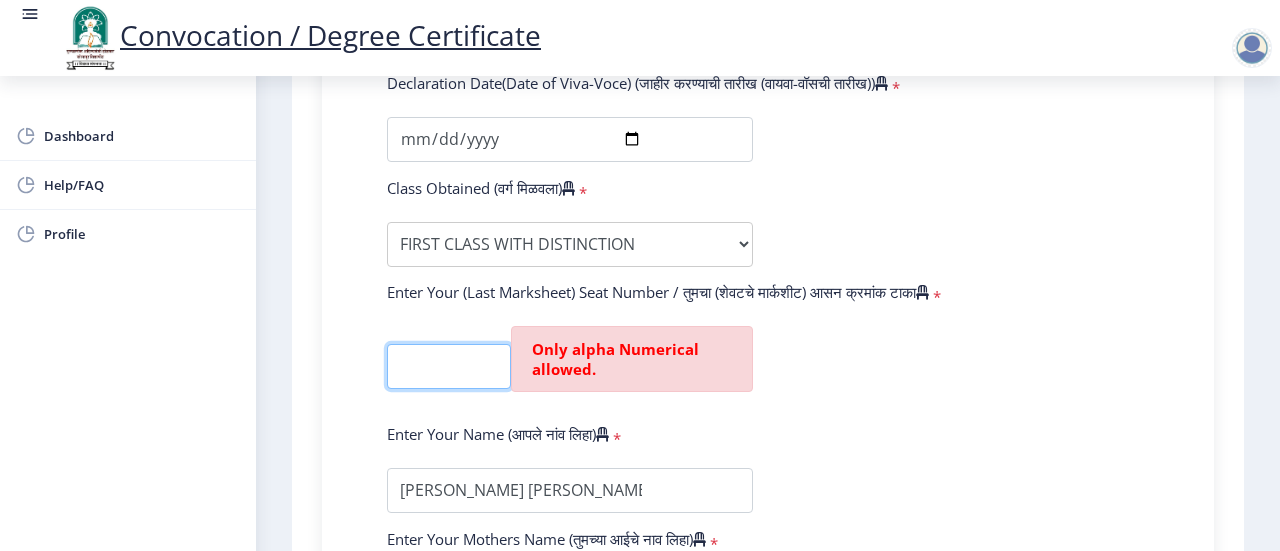 scroll, scrollTop: 0, scrollLeft: 23, axis: horizontal 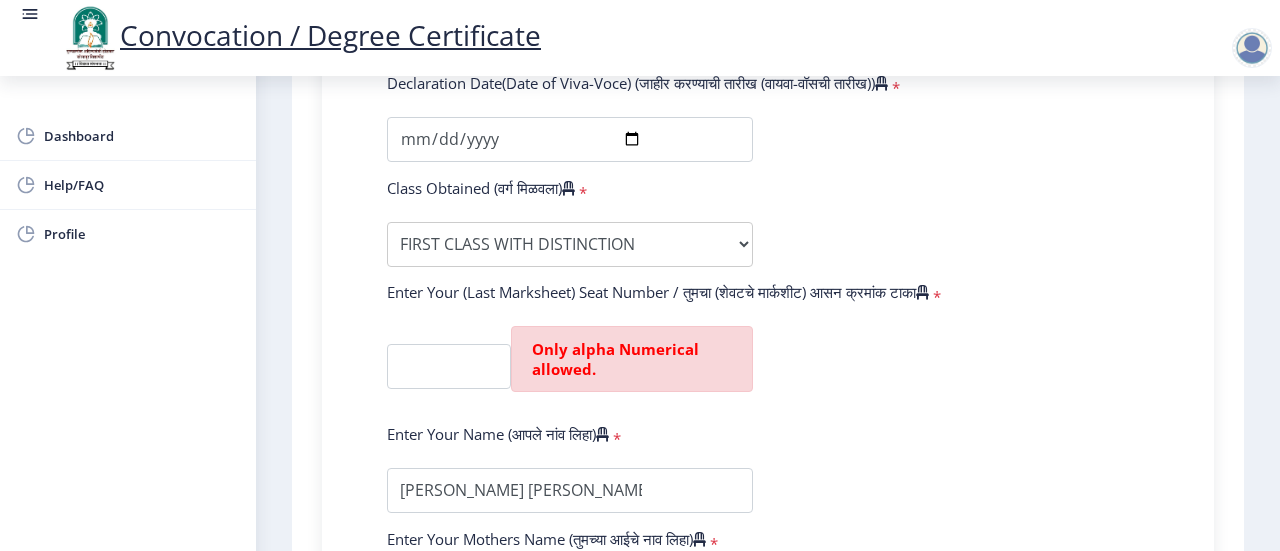 click on "Enter Your PRN Number (तुमचा पीआरएन (कायम नोंदणी क्रमांक) एंटर करा)   * Student Type (विद्यार्थी प्रकार)    * Select Student Type Regular External College Name(कॉलेजचे नाव)   * School of Chemical Sciences Select College Name Course Name(अभ्यासक्रमाचे नाव)   * Ph.D. Course Work (Sci. & Tech.) Select Course Name  Specialization(विशेषज्ञता)   * Specialization Biotechnology Botany Chemistry Civil Engineering Computer Science Computer Science & Engineering Electronics Electronics & Telecommunincation Engg. Electronics Engieering Geography Mathematics Mechanical Engineering Pharmacy Physics Zoology Statistics Other Enter passing Year(उत्तीर्ण वर्ष प्रविष्ट करा)   *  2025   2024   2023   2022   2021   2020   2019   2018   2017   2016   2015   2014   2013   2012   2011   2010   2009  * *" 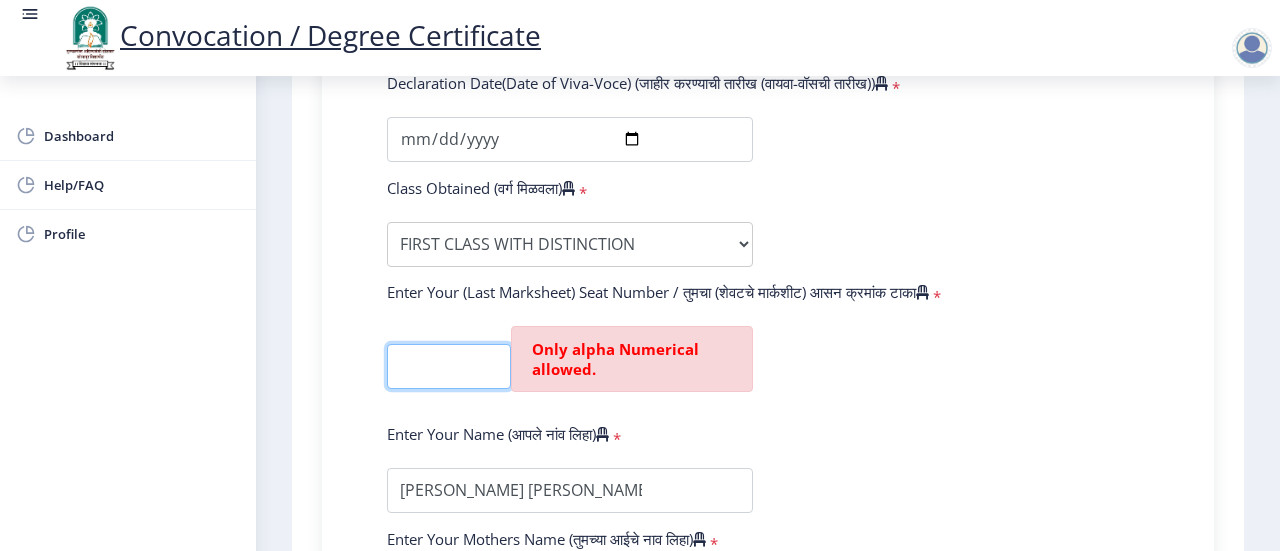 click at bounding box center (449, 366) 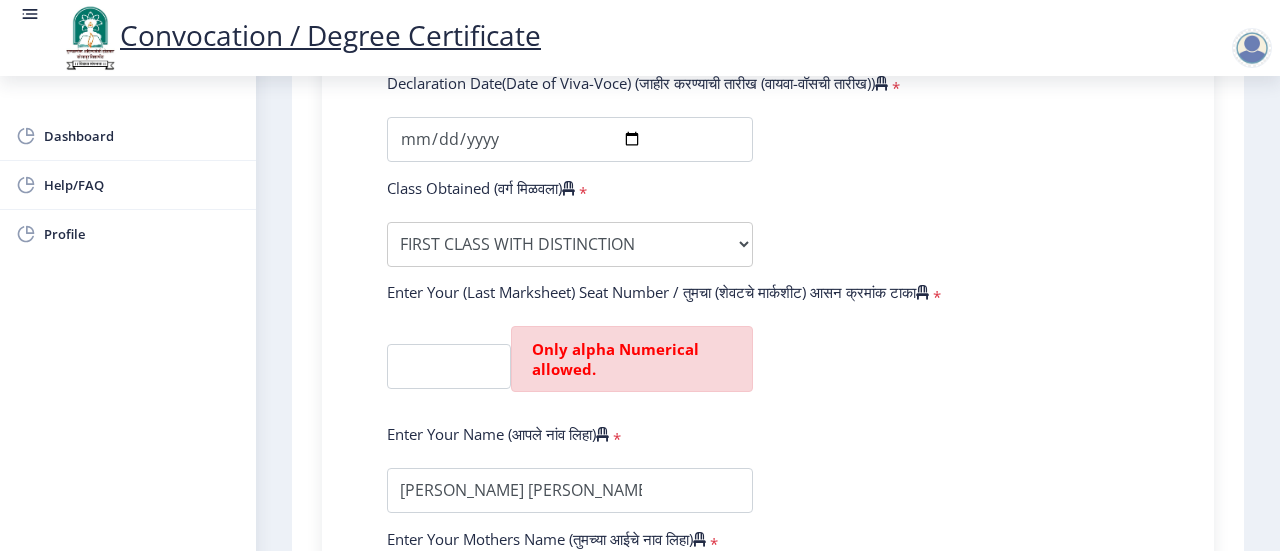 click on "Enter Your PRN Number (तुमचा पीआरएन (कायम नोंदणी क्रमांक) एंटर करा)   * Student Type (विद्यार्थी प्रकार)    * Select Student Type Regular External College Name(कॉलेजचे नाव)   * School of Chemical Sciences Select College Name Course Name(अभ्यासक्रमाचे नाव)   * Ph.D. Course Work (Sci. & Tech.) Select Course Name  Specialization(विशेषज्ञता)   * Specialization Biotechnology Botany Chemistry Civil Engineering Computer Science Computer Science & Engineering Electronics Electronics & Telecommunincation Engg. Electronics Engieering Geography Mathematics Mechanical Engineering Pharmacy Physics Zoology Statistics Other Enter passing Year(उत्तीर्ण वर्ष प्रविष्ट करा)   *  2025   2024   2023   2022   2021   2020   2019   2018   2017   2016   2015   2014   2013   2012   2011   2010   2009  * *" 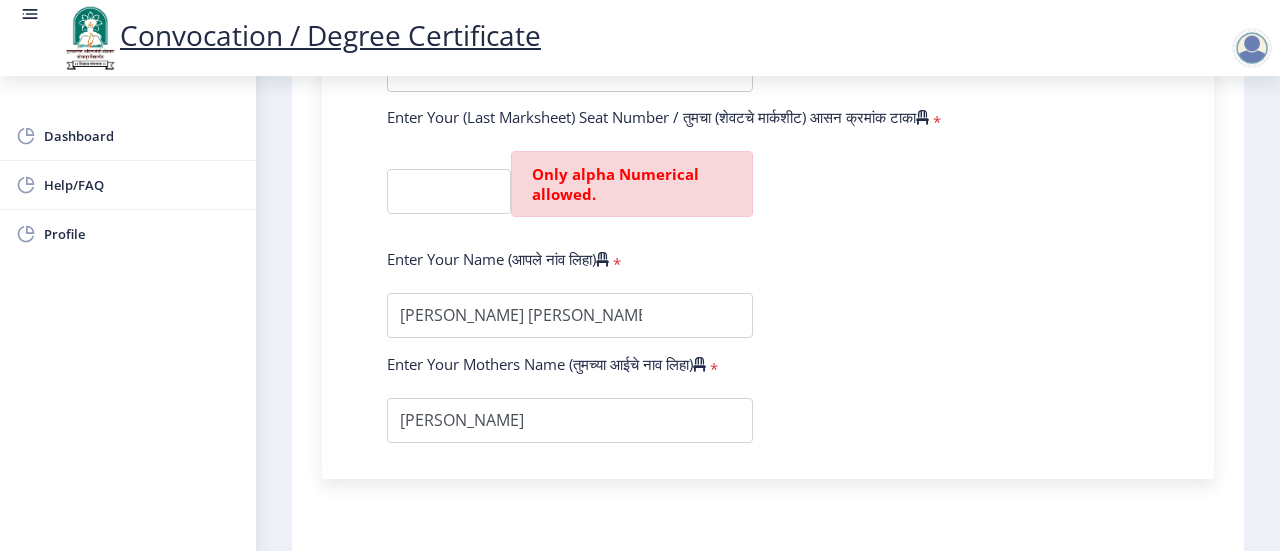 scroll, scrollTop: 1334, scrollLeft: 0, axis: vertical 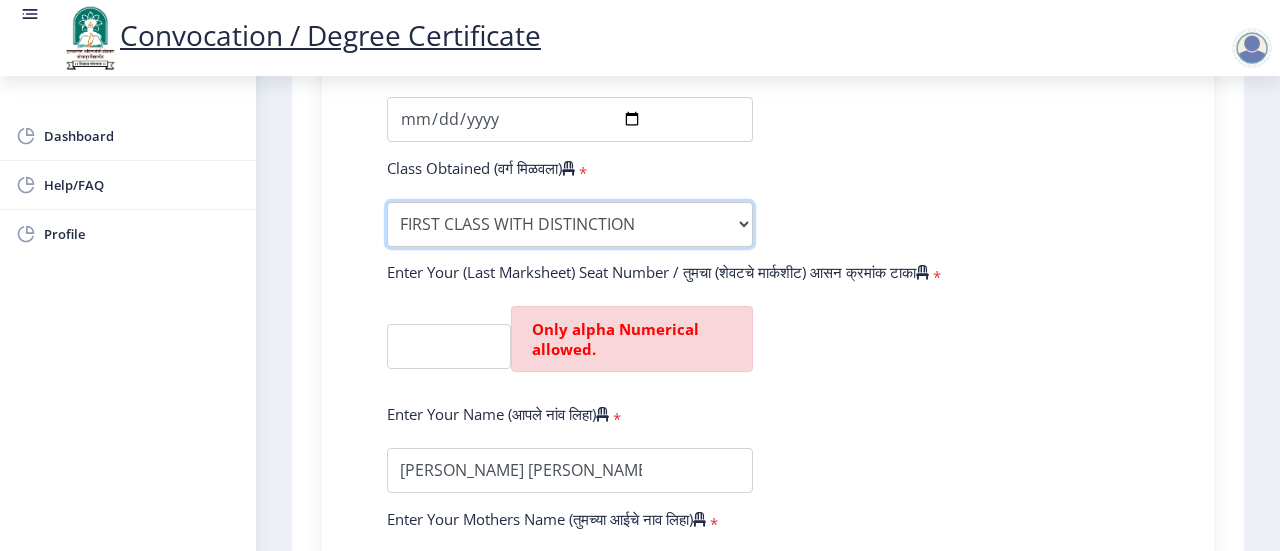 click on "Enter Class Obtained FIRST CLASS WITH DISTINCTION FIRST CLASS HIGHER SECOND CLASS SECOND CLASS PASS CLASS Grade O Grade A+ Grade A Grade B+ Grade B Grade C+ Grade C Grade D Grade E" at bounding box center [570, 224] 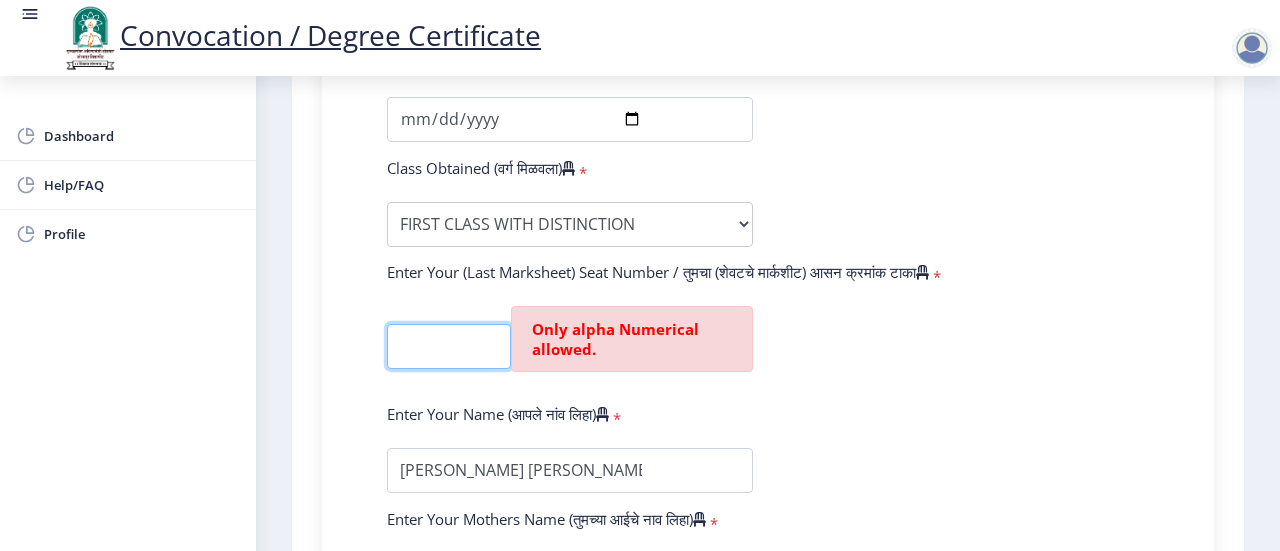 click at bounding box center (449, 346) 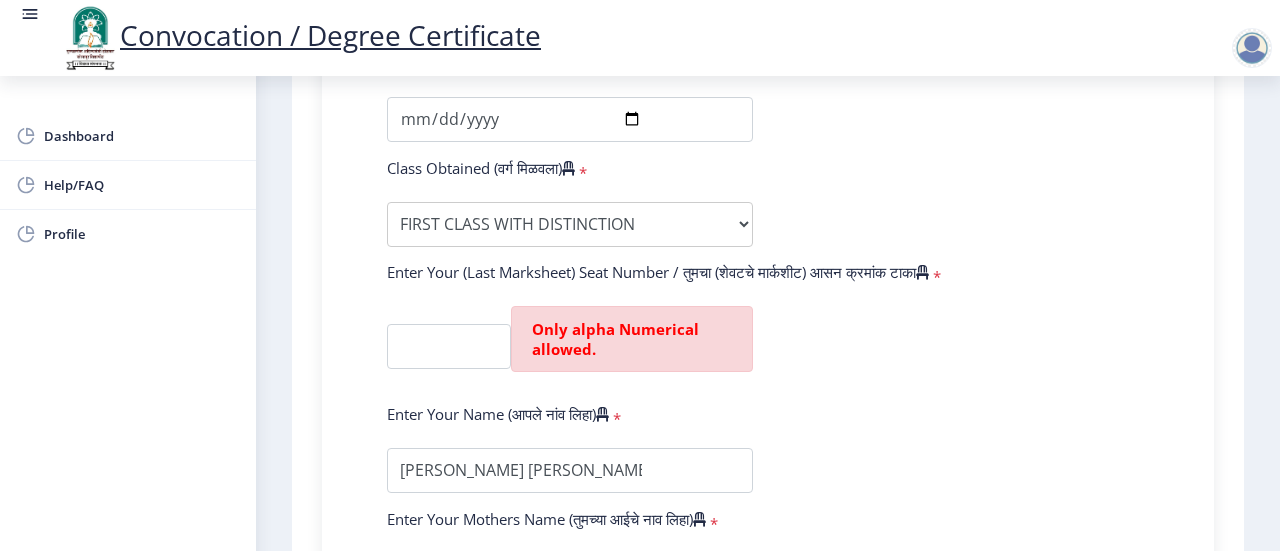 click on "Only alpha Numerical allowed." 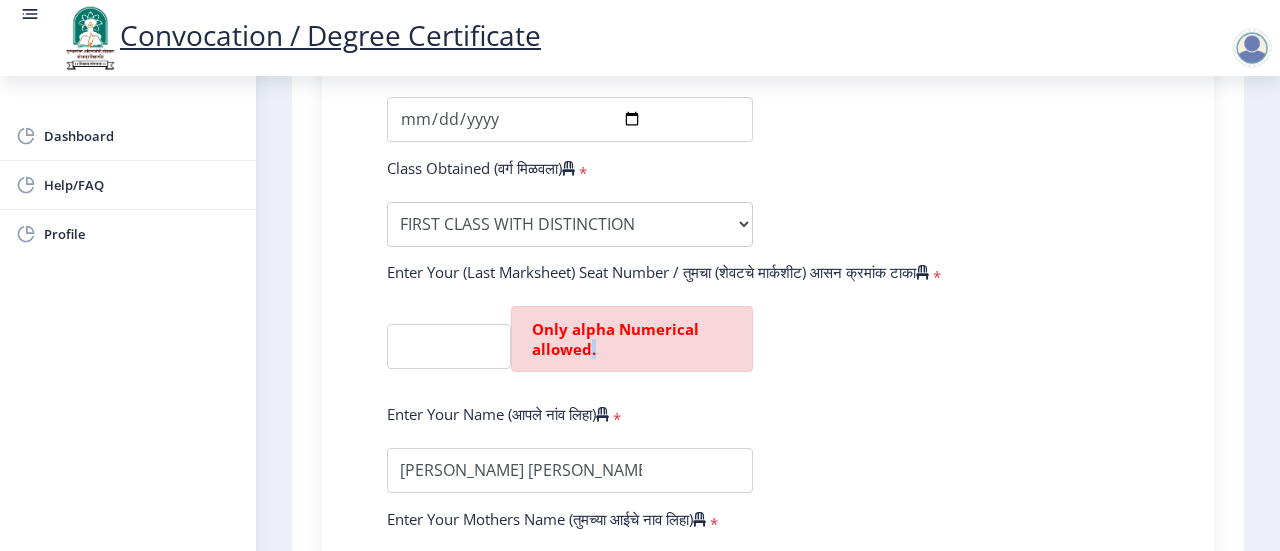 click on "Only alpha Numerical allowed." 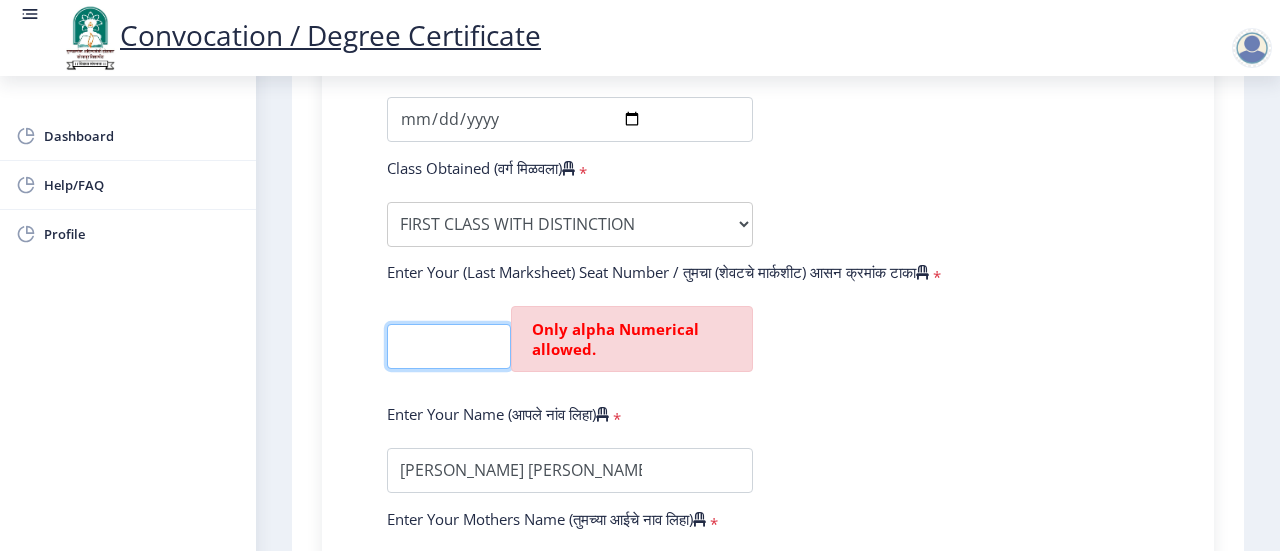 click at bounding box center [449, 346] 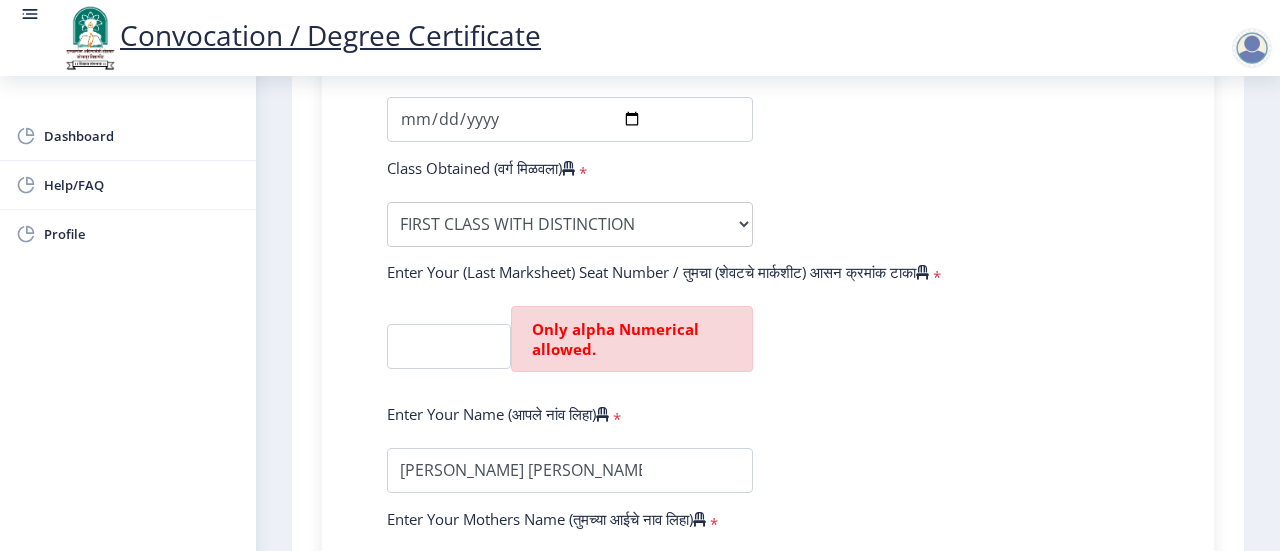 click on "Enter Your PRN Number (तुमचा पीआरएन (कायम नोंदणी क्रमांक) एंटर करा)   * Student Type (विद्यार्थी प्रकार)    * Select Student Type Regular External College Name(कॉलेजचे नाव)   * School of Chemical Sciences Select College Name Course Name(अभ्यासक्रमाचे नाव)   * Ph.D. Course Work (Sci. & Tech.) Select Course Name  Specialization(विशेषज्ञता)   * Specialization Biotechnology Botany Chemistry Civil Engineering Computer Science Computer Science & Engineering Electronics Electronics & Telecommunincation Engg. Electronics Engieering Geography Mathematics Mechanical Engineering Pharmacy Physics Zoology Statistics Other Enter passing Year(उत्तीर्ण वर्ष प्रविष्ट करा)   *  2025   2024   2023   2022   2021   2020   2019   2018   2017   2016   2015   2014   2013   2012   2011   2010   2009  * *" 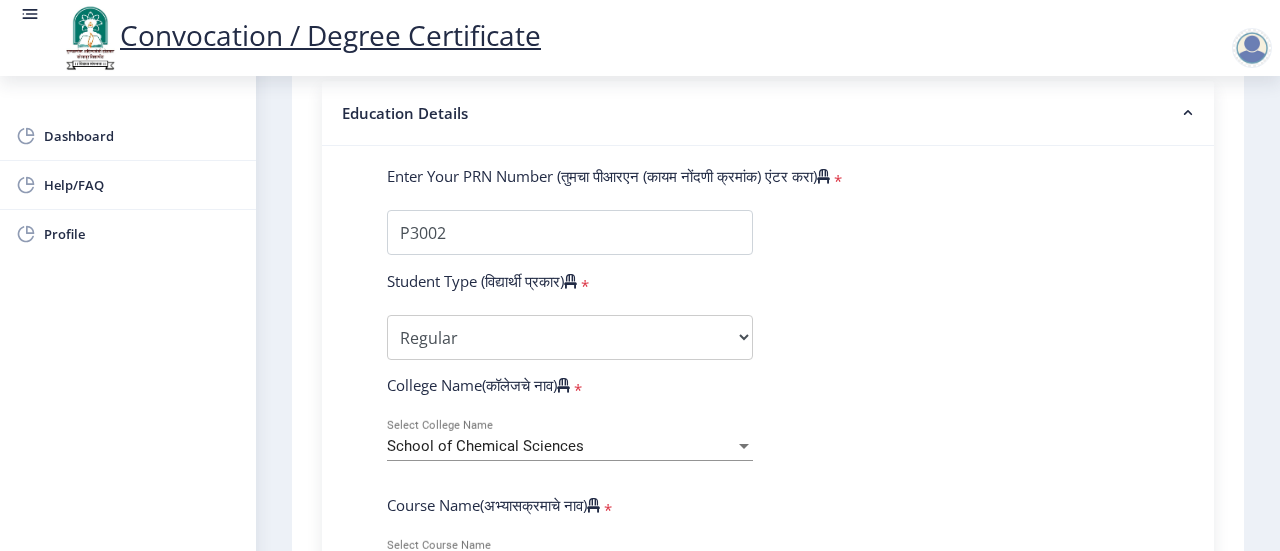 scroll, scrollTop: 234, scrollLeft: 0, axis: vertical 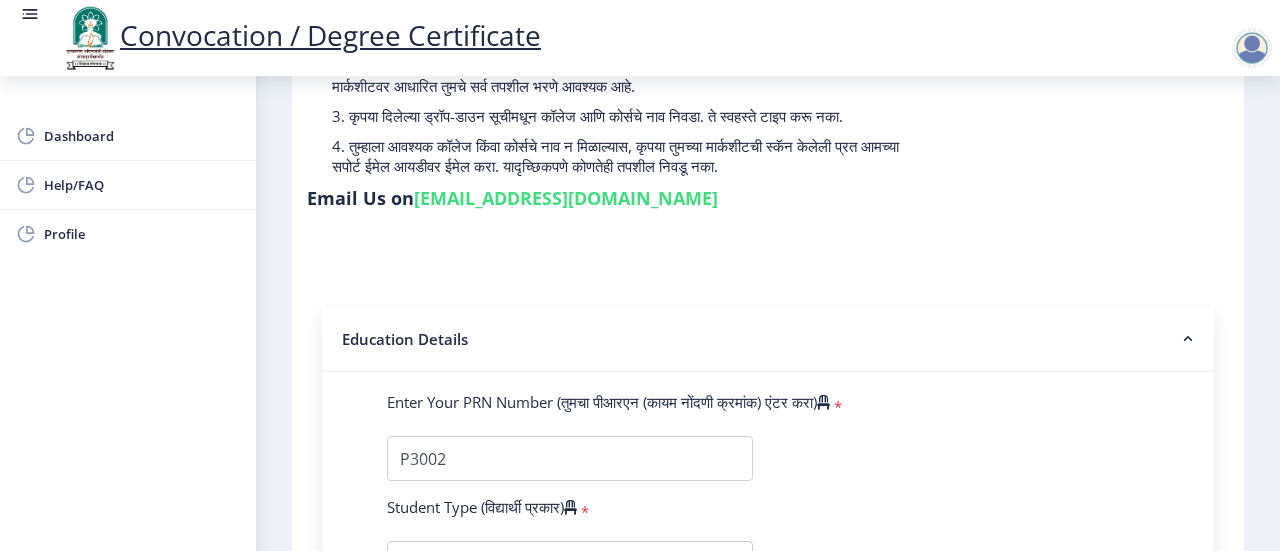 click on "Instructions (सूचना) 1. पदवी प्रमाणपत्रासाठी शैक्षणिक तपशील चरणावर, तुम्हाला तुमच्या अंतिम पदवी दीक्षांत प्रमाणपत्रासाठी तुमचे तपशील सबमिट करणे आवश्यक आहे.   2. तुम्ही ज्या कोर्ससाठी पदवी प्रमाणपत्रासाठी अर्ज करत आहात त्या अभ्यासक्रमाच्या नवीनतम जारी केलेल्या मार्कशीटवर आधारित तुमचे सर्व तपशील भरणे आवश्यक आहे.  Email Us on   [EMAIL_ADDRESS][DOMAIN_NAME] Education Details   Enter Your PRN Number (तुमचा पीआरएन (कायम नोंदणी क्रमांक) एंटर करा)   * * Regular * *" 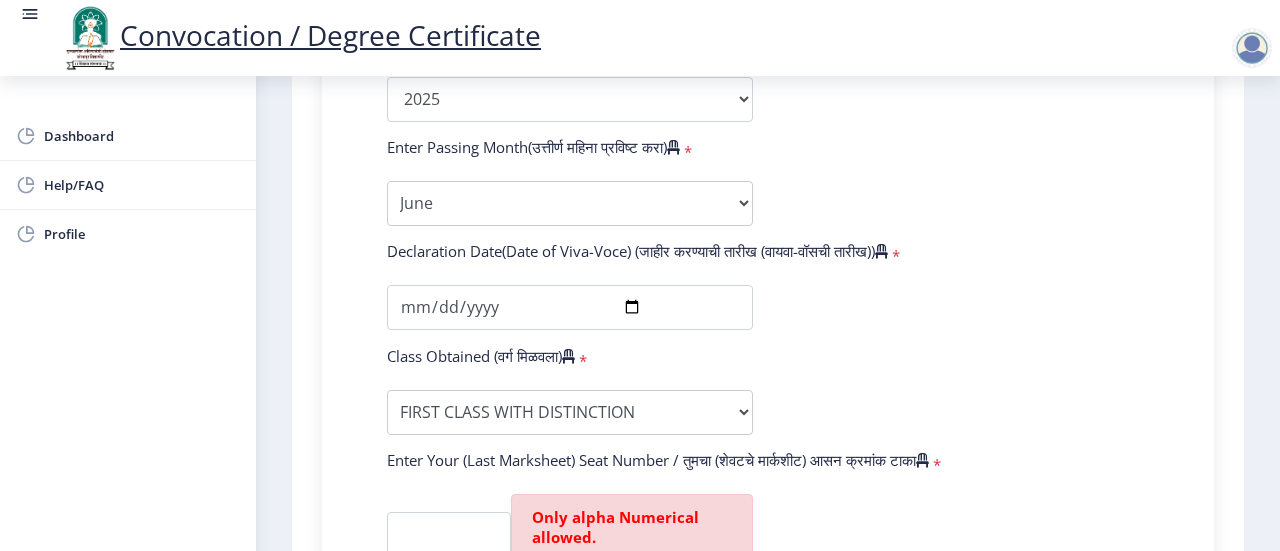 scroll, scrollTop: 1234, scrollLeft: 0, axis: vertical 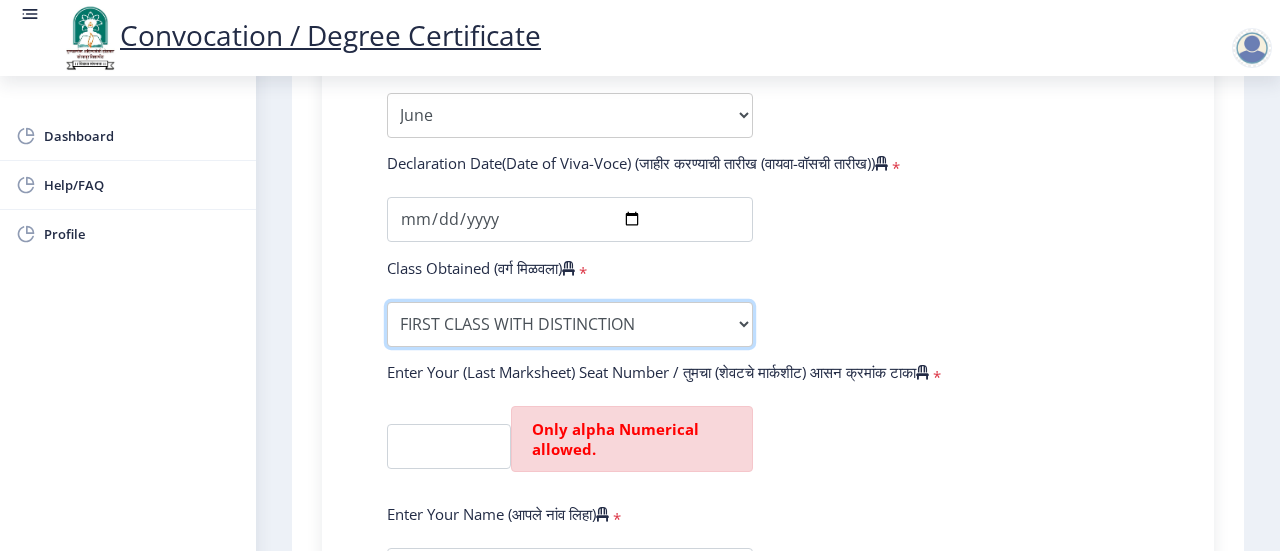 click on "Enter Class Obtained FIRST CLASS WITH DISTINCTION FIRST CLASS HIGHER SECOND CLASS SECOND CLASS PASS CLASS Grade O Grade A+ Grade A Grade B+ Grade B Grade C+ Grade C Grade D Grade E" at bounding box center [570, 324] 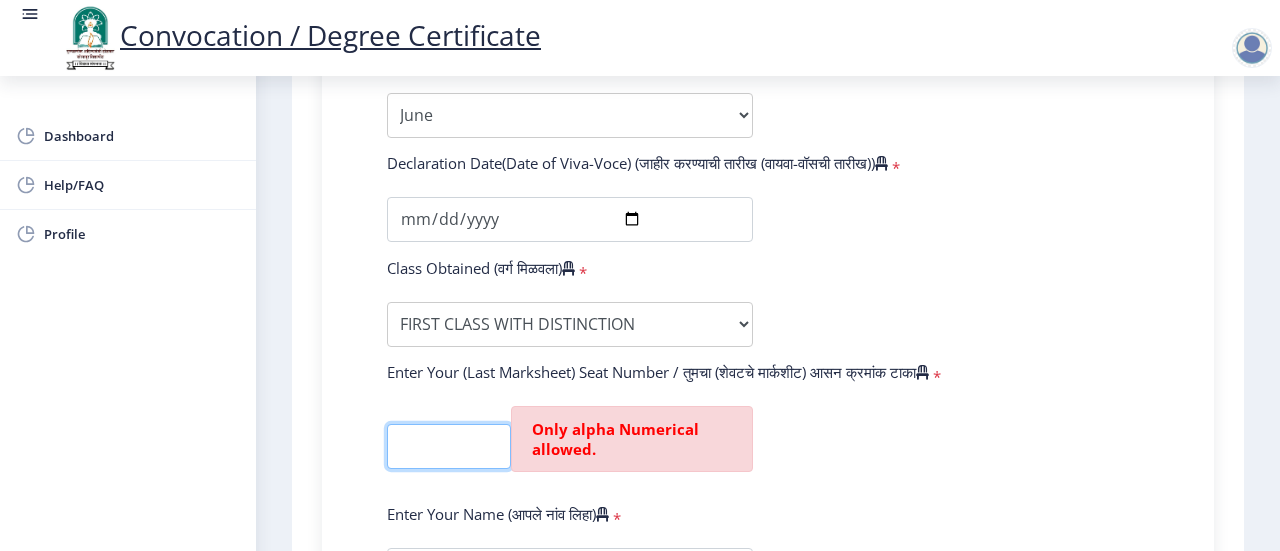 click at bounding box center (449, 446) 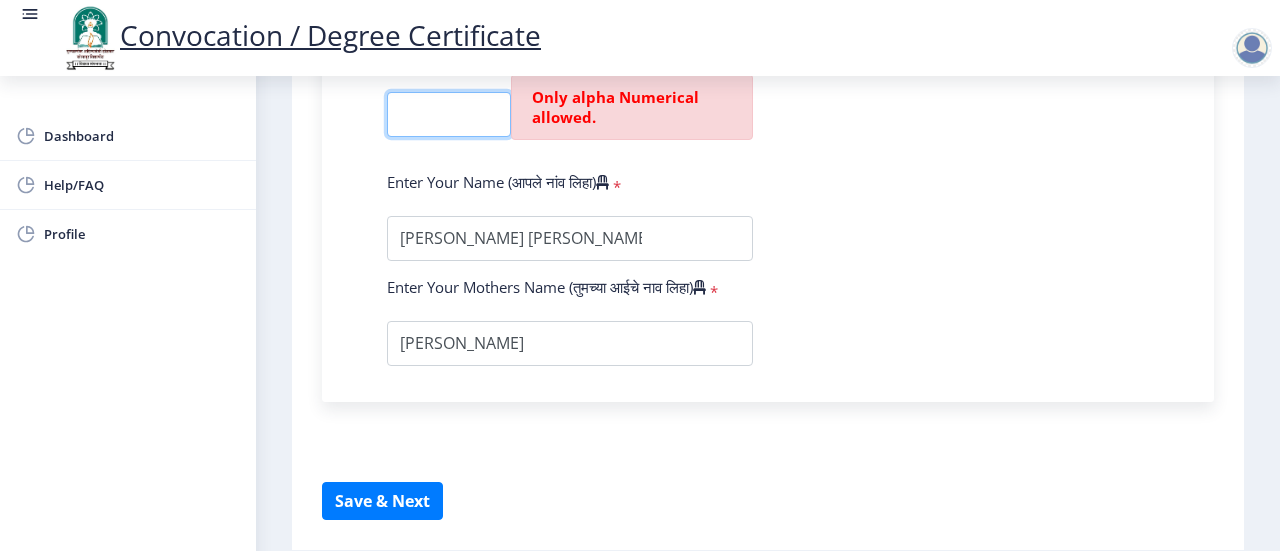 scroll, scrollTop: 1534, scrollLeft: 0, axis: vertical 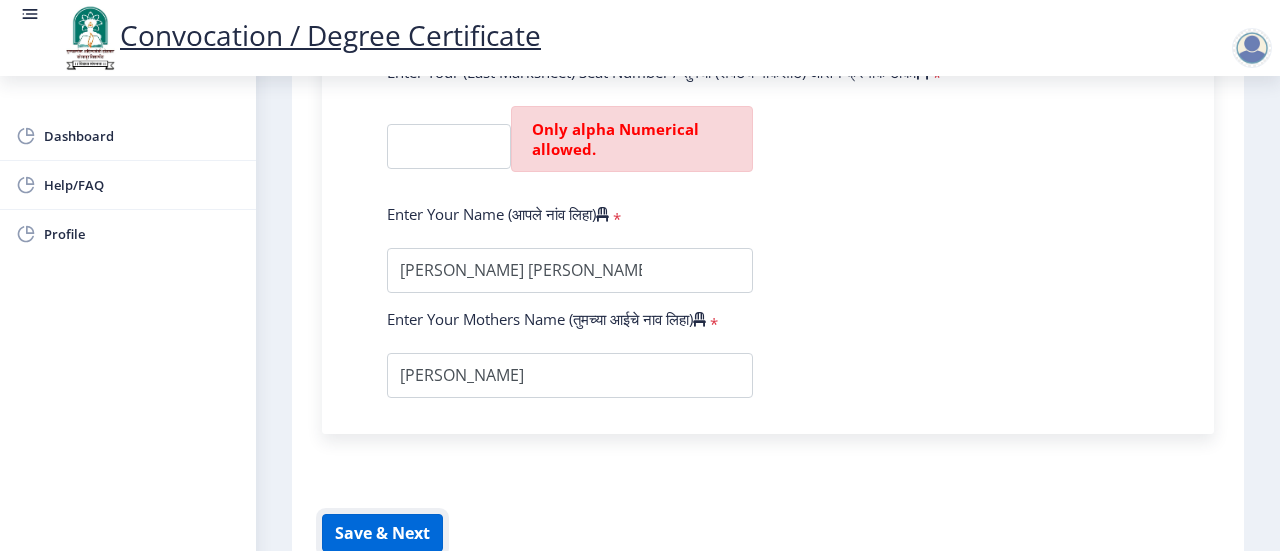 click on "Save & Next" 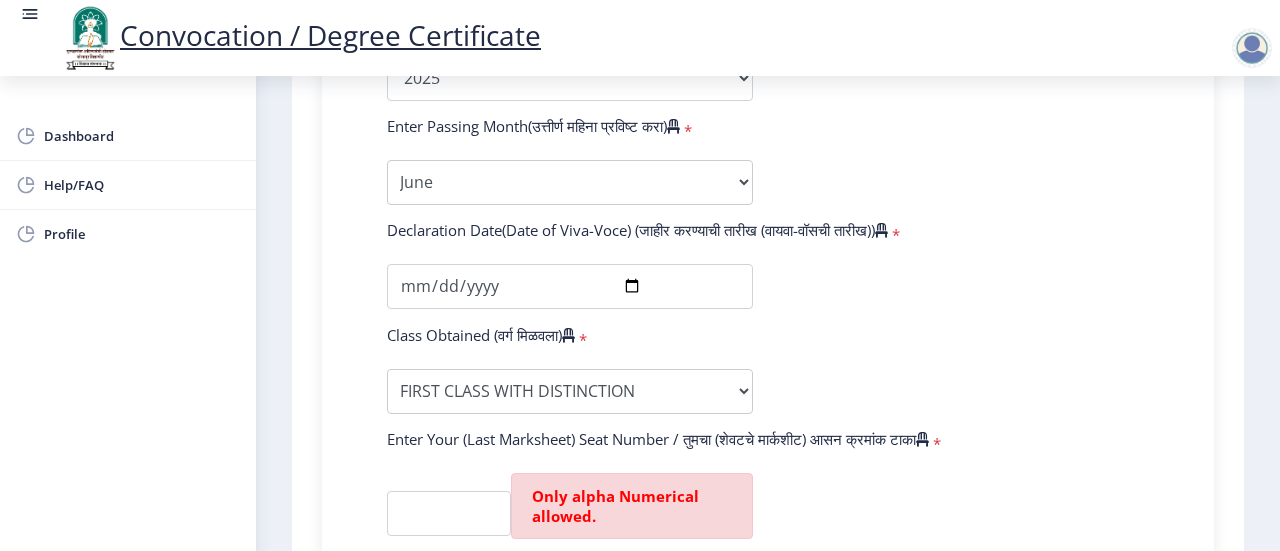 scroll, scrollTop: 1434, scrollLeft: 0, axis: vertical 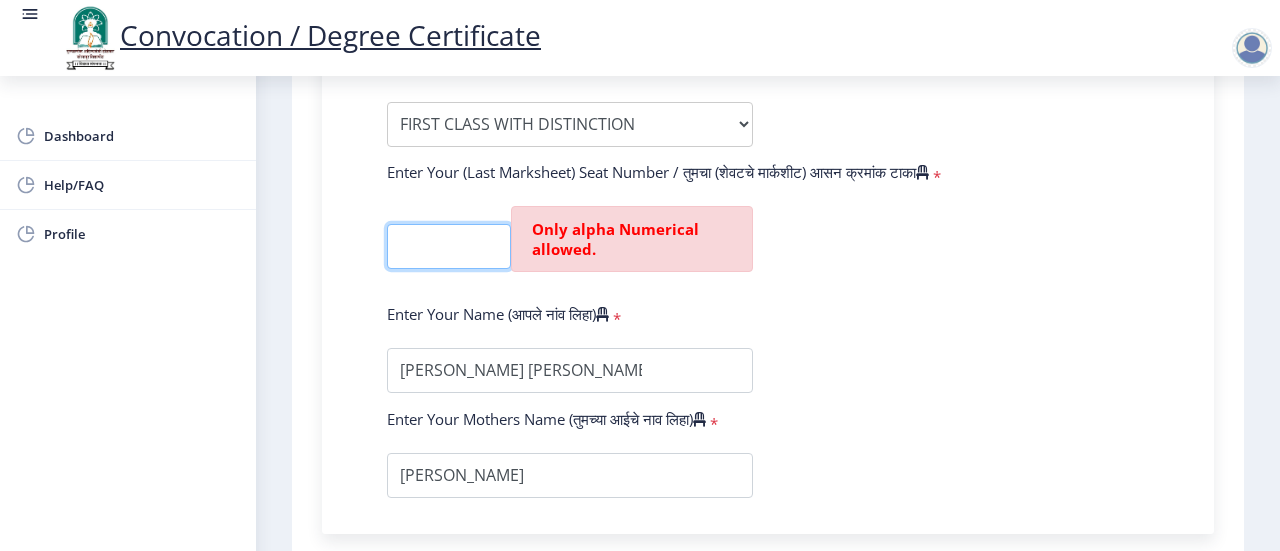 click at bounding box center [449, 246] 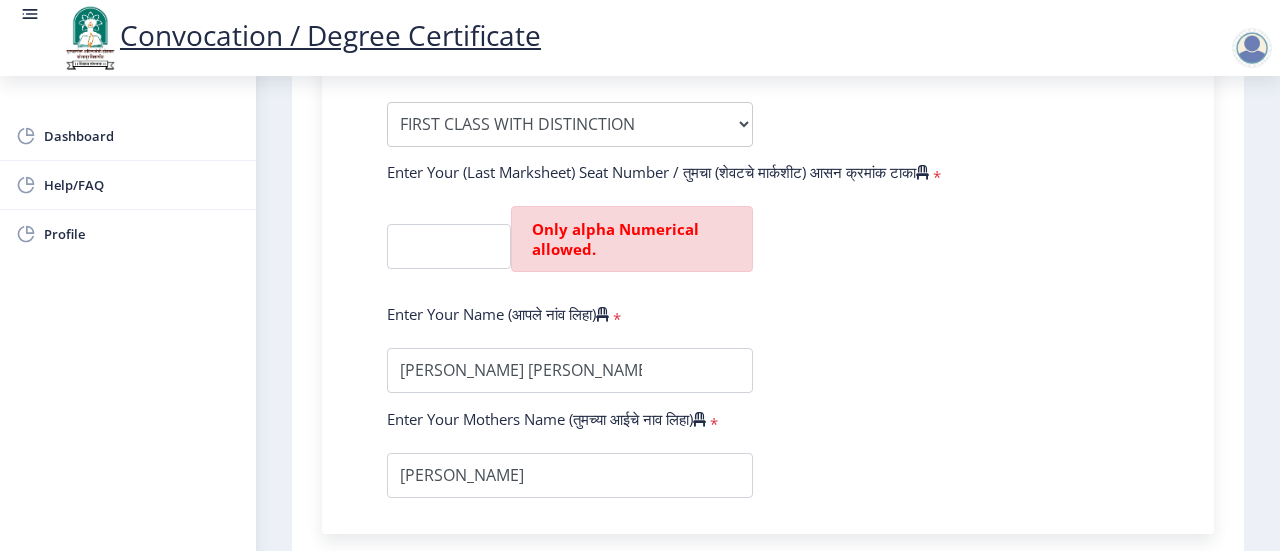scroll, scrollTop: 0, scrollLeft: 0, axis: both 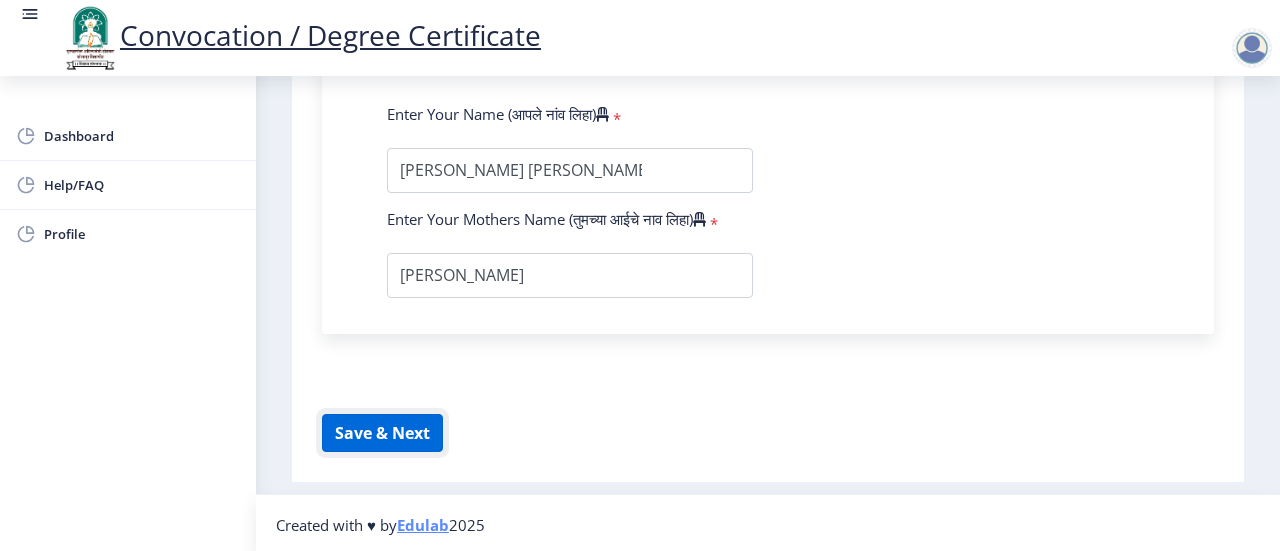 click on "Save & Next" 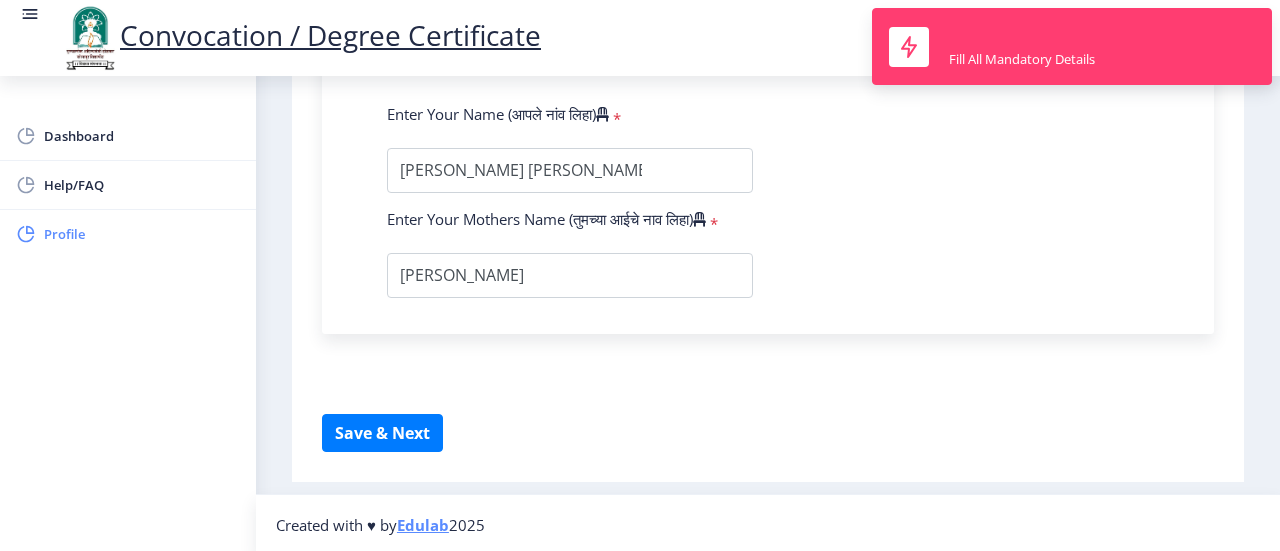 click on "Profile" 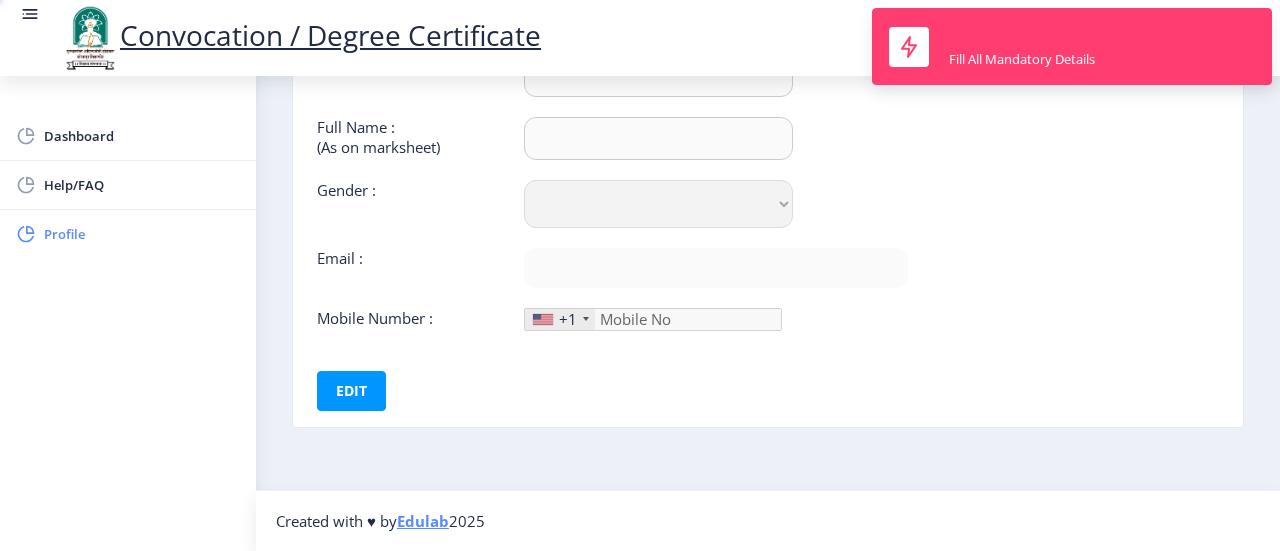 type on "[PERSON_NAME]" 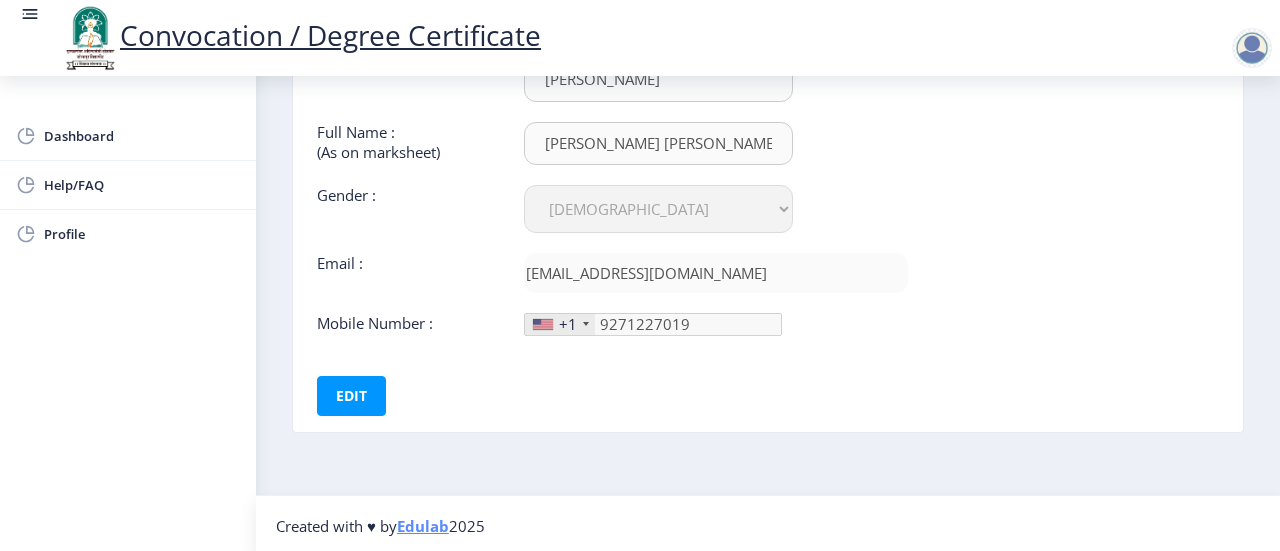 scroll, scrollTop: 35, scrollLeft: 0, axis: vertical 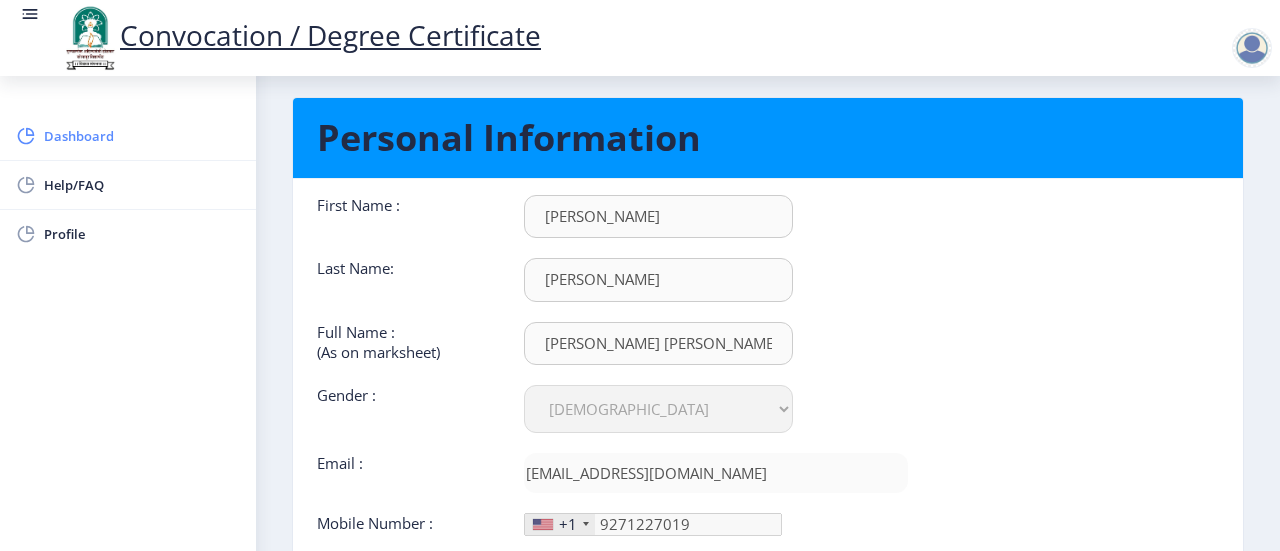 click on "Dashboard" 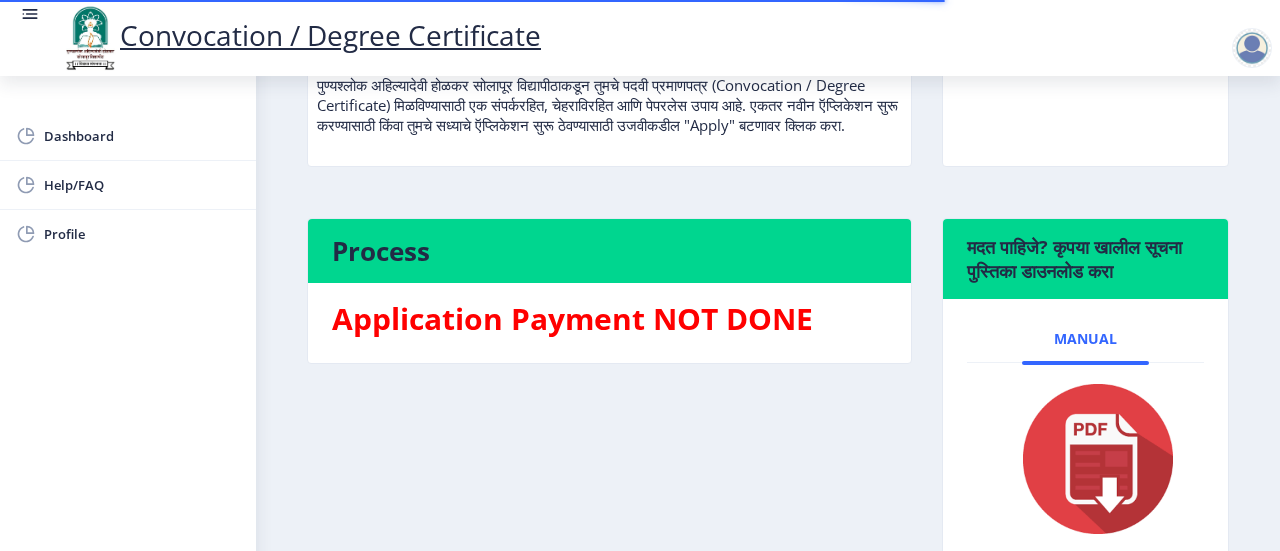 scroll, scrollTop: 468, scrollLeft: 0, axis: vertical 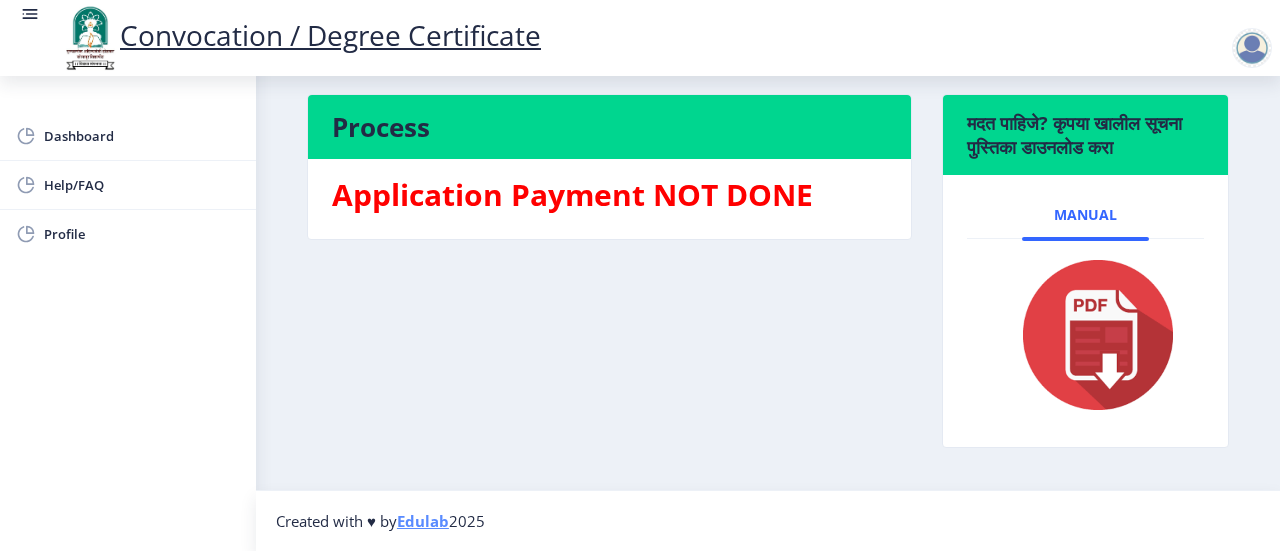 click on "Application Payment NOT DONE" 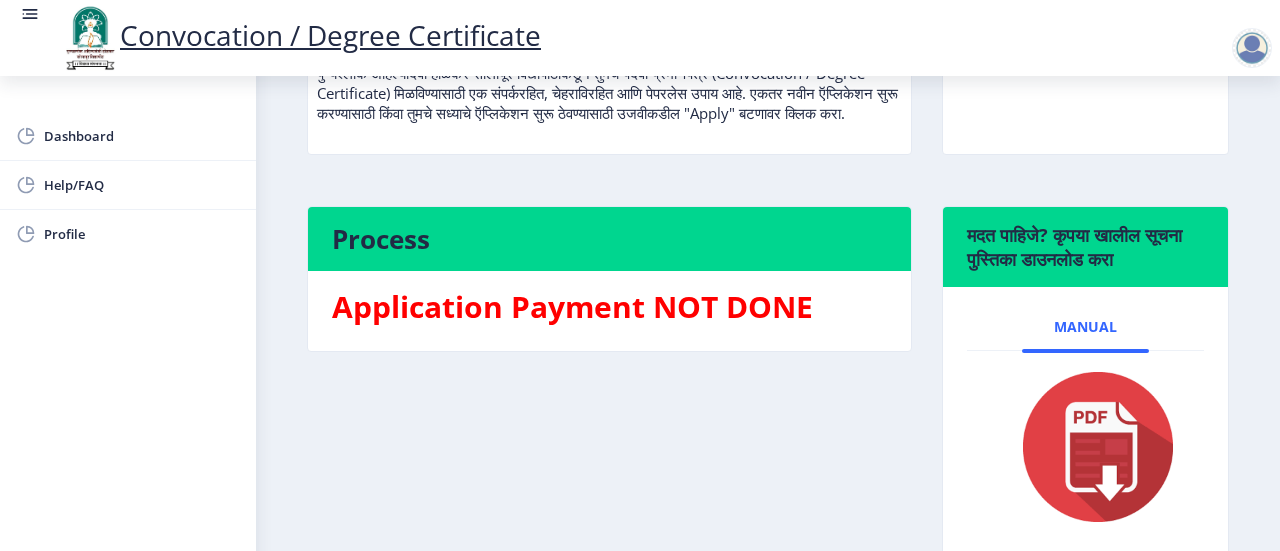 scroll, scrollTop: 168, scrollLeft: 0, axis: vertical 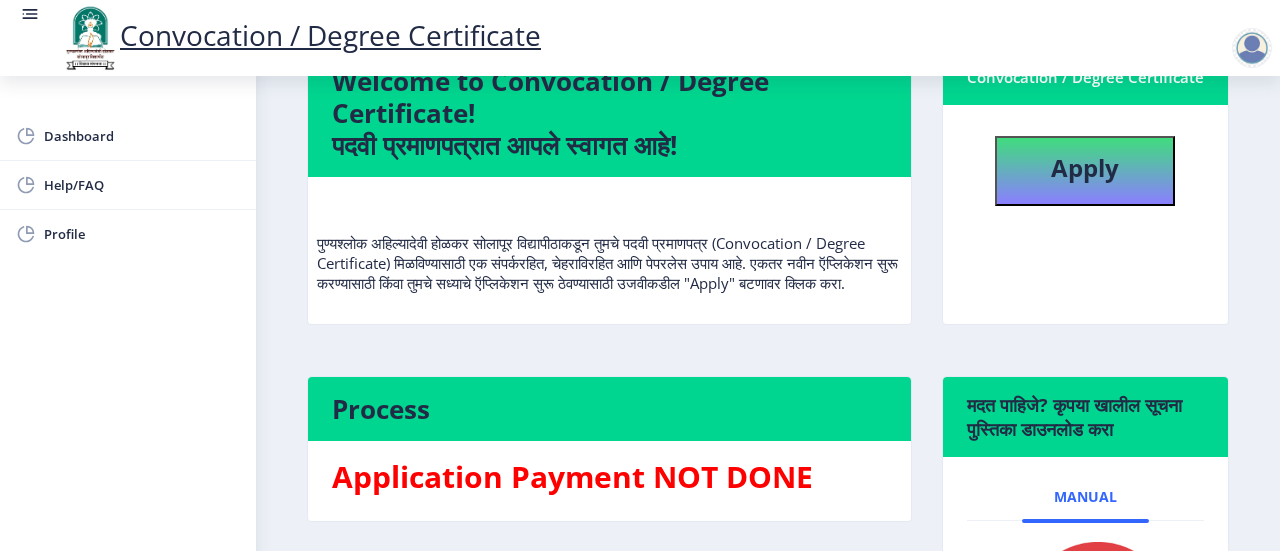 click on "पुण्यश्लोक अहिल्यादेवी होळकर सोलापूर विद्यापीठाकडून तुमचे पदवी प्रमाणपत्र (Convocation / Degree Certificate) मिळविण्यासाठी एक संपर्करहित, चेहराविरहित आणि पेपरलेस उपाय आहे. एकतर नवीन ऍप्लिकेशन सुरू करण्यासाठी किंवा तुमचे सध्याचे ऍप्लिकेशन सुरू ठेवण्यासाठी उजवीकडील "Apply" बटणावर क्लिक करा." 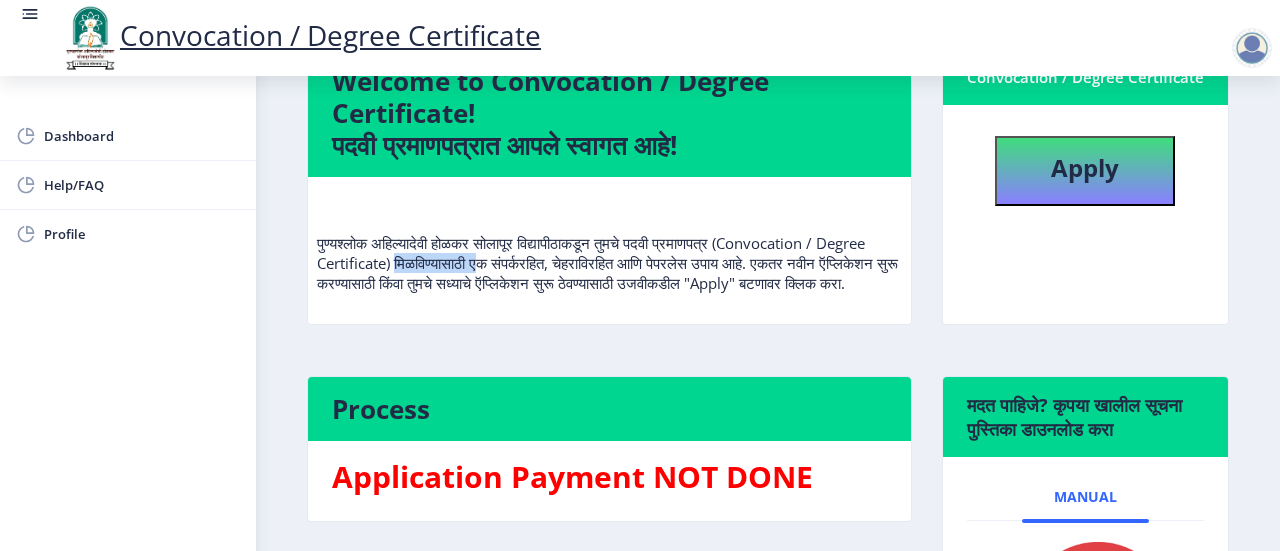 click on "पुण्यश्लोक अहिल्यादेवी होळकर सोलापूर विद्यापीठाकडून तुमचे पदवी प्रमाणपत्र (Convocation / Degree Certificate) मिळविण्यासाठी एक संपर्करहित, चेहराविरहित आणि पेपरलेस उपाय आहे. एकतर नवीन ऍप्लिकेशन सुरू करण्यासाठी किंवा तुमचे सध्याचे ऍप्लिकेशन सुरू ठेवण्यासाठी उजवीकडील "Apply" बटणावर क्लिक करा." 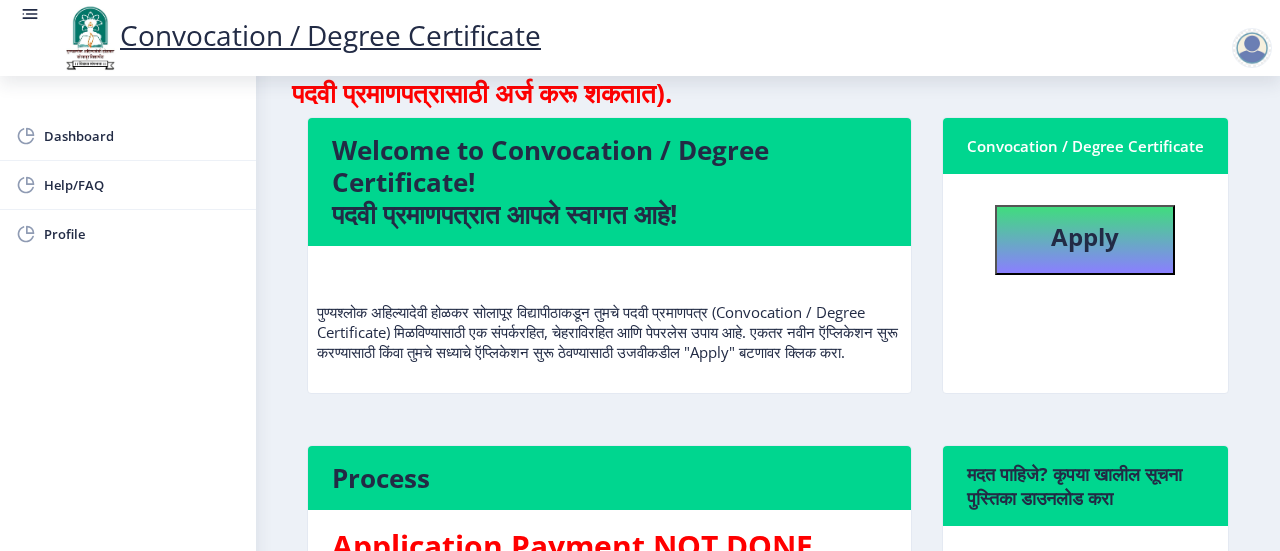 scroll, scrollTop: 68, scrollLeft: 0, axis: vertical 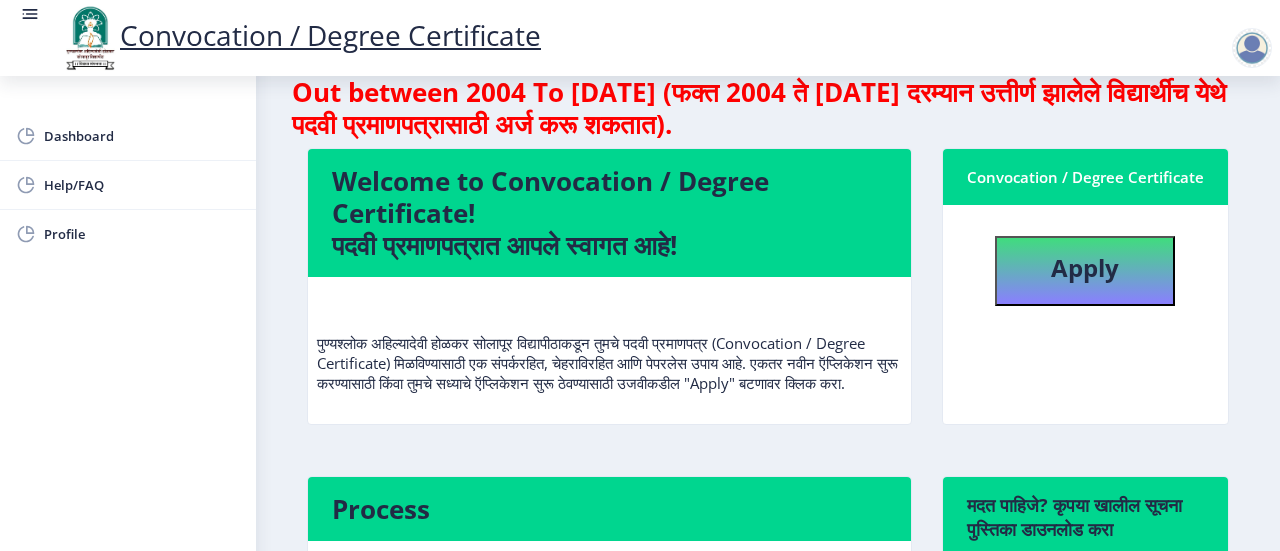 click on "Welcome to Convocation / Degree Certificate!  पदवी प्रमाणपत्रात आपले स्वागत आहे!" 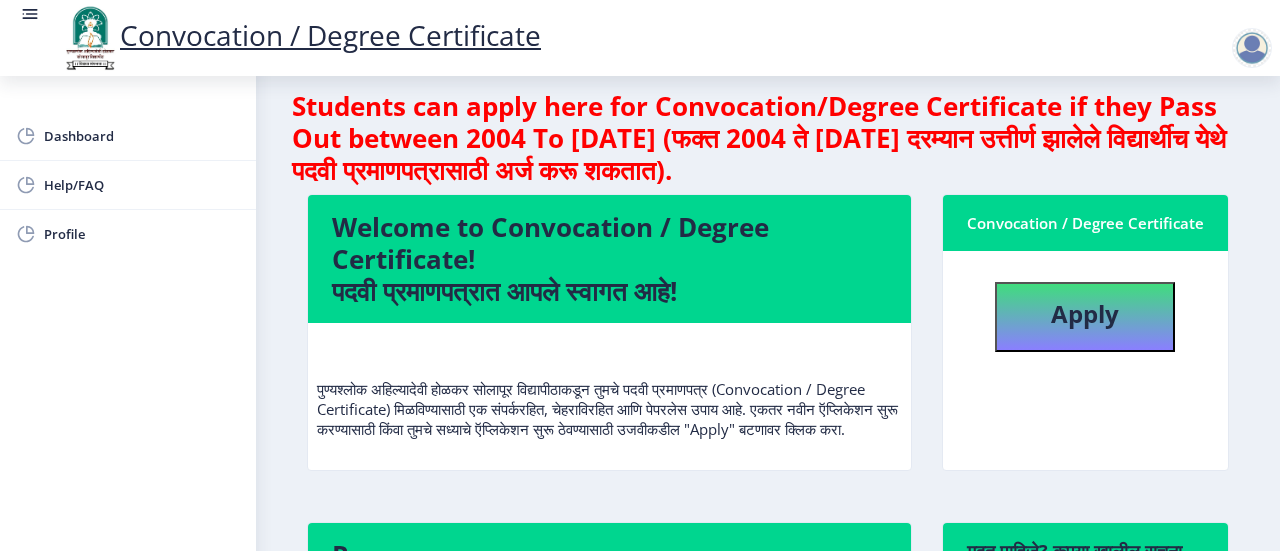scroll, scrollTop: 0, scrollLeft: 0, axis: both 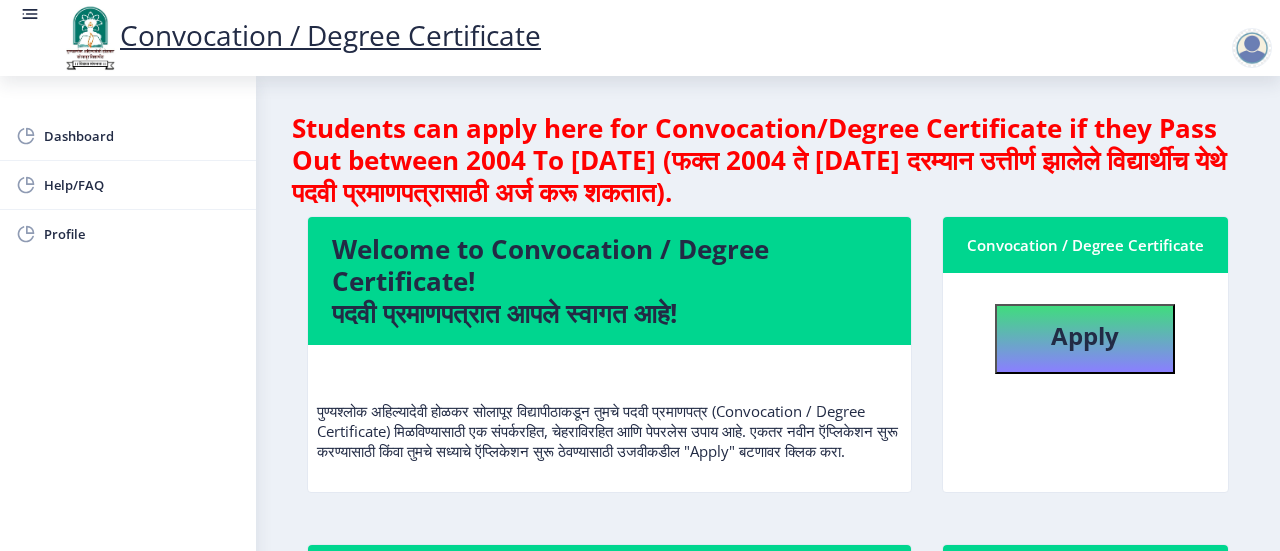 click on "Students can apply here for Convocation/Degree Certificate if they Pass Out between 2004 To [DATE] (फक्त 2004 ते [DATE] दरम्यान उत्तीर्ण झालेले विद्यार्थीच येथे पदवी प्रमाणपत्रासाठी अर्ज करू शकतात)." 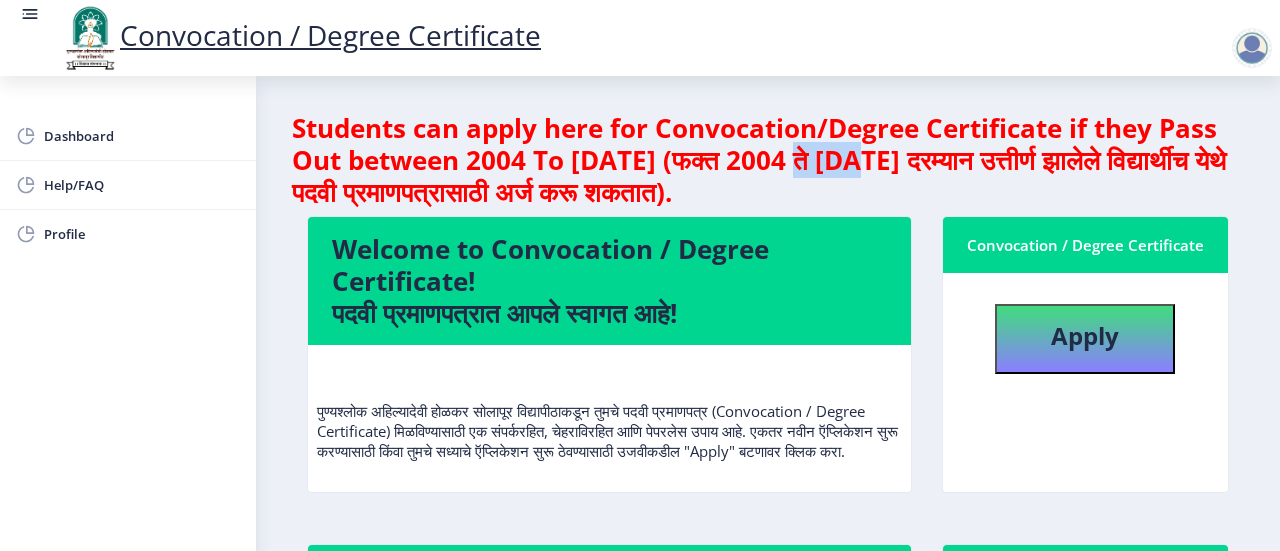 click on "Students can apply here for Convocation/Degree Certificate if they Pass Out between 2004 To [DATE] (फक्त 2004 ते [DATE] दरम्यान उत्तीर्ण झालेले विद्यार्थीच येथे पदवी प्रमाणपत्रासाठी अर्ज करू शकतात)." 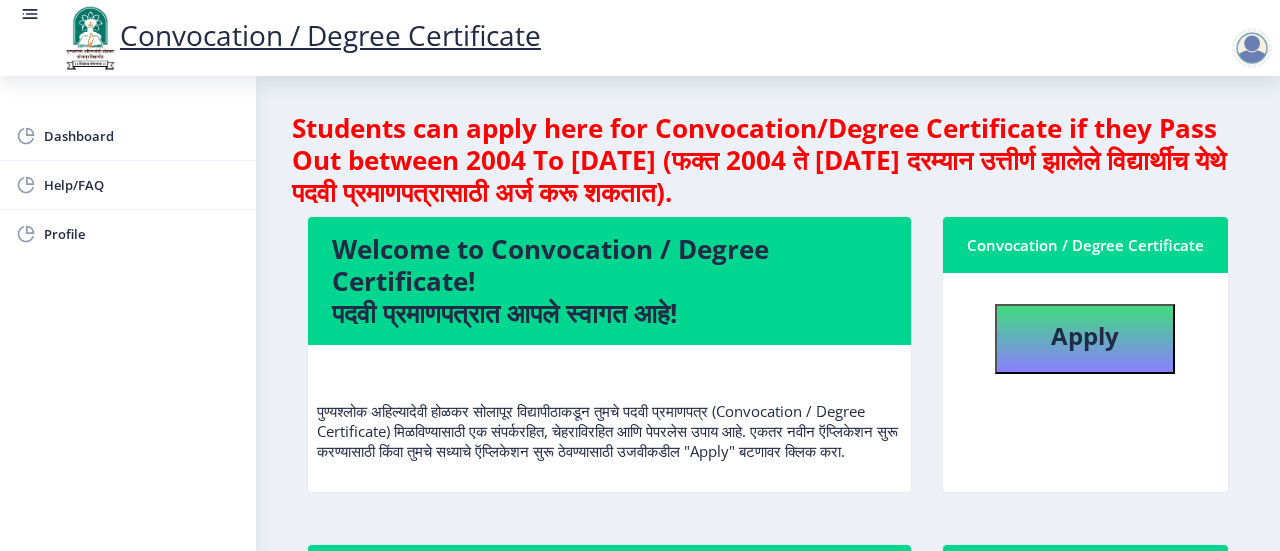 click on "Students can apply here for Convocation/Degree Certificate if they Pass Out between 2004 To [DATE] (फक्त 2004 ते [DATE] दरम्यान उत्तीर्ण झालेले विद्यार्थीच येथे पदवी प्रमाणपत्रासाठी अर्ज करू शकतात)." 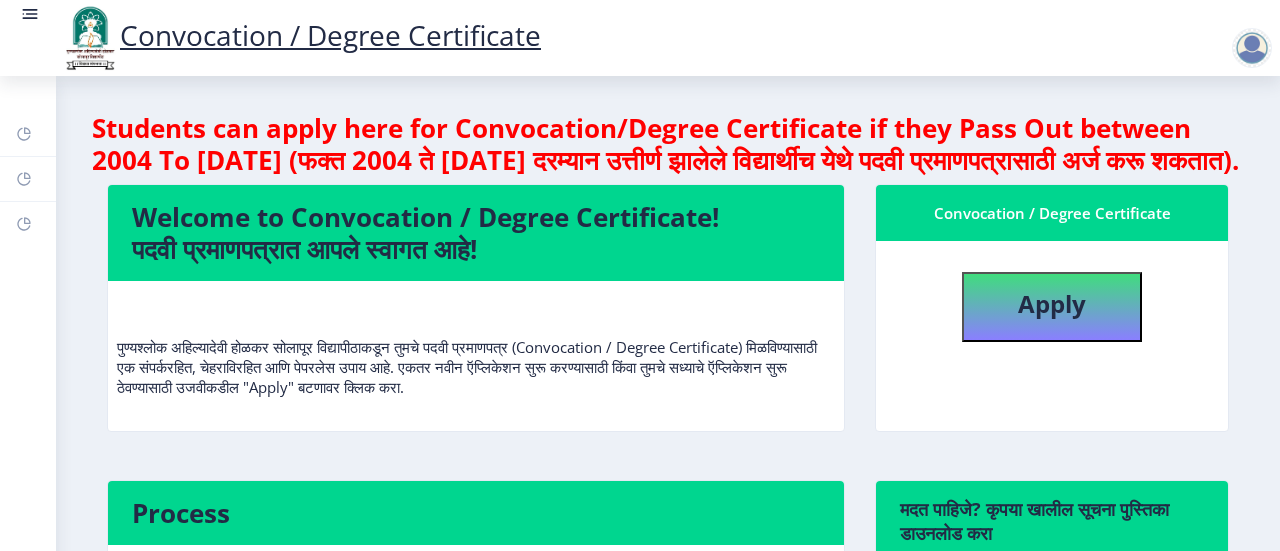 click 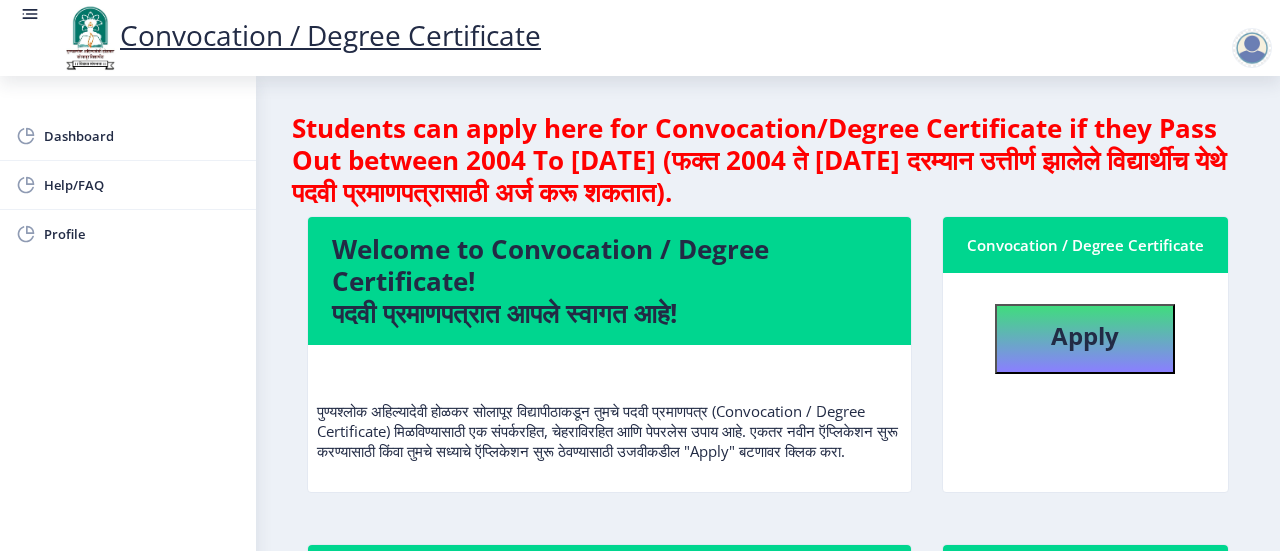 click 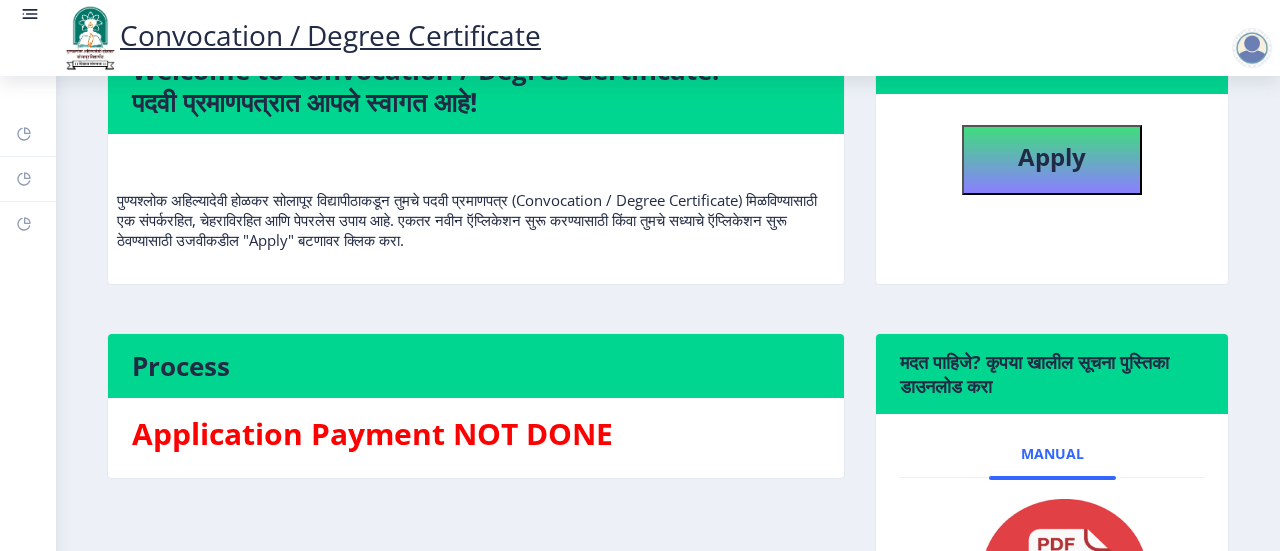 scroll, scrollTop: 0, scrollLeft: 0, axis: both 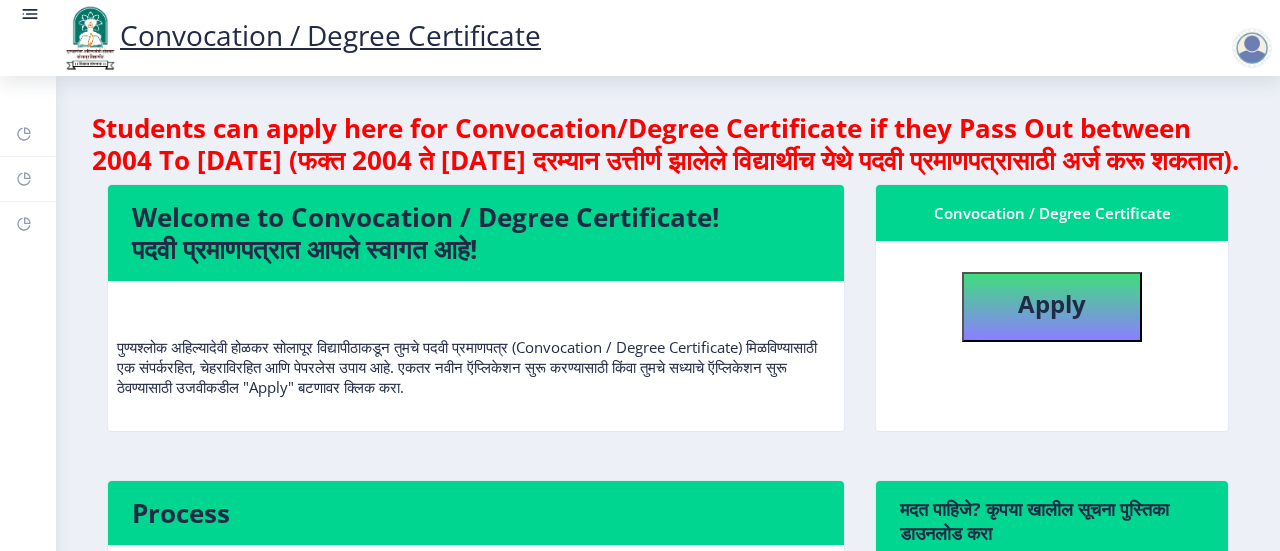 click 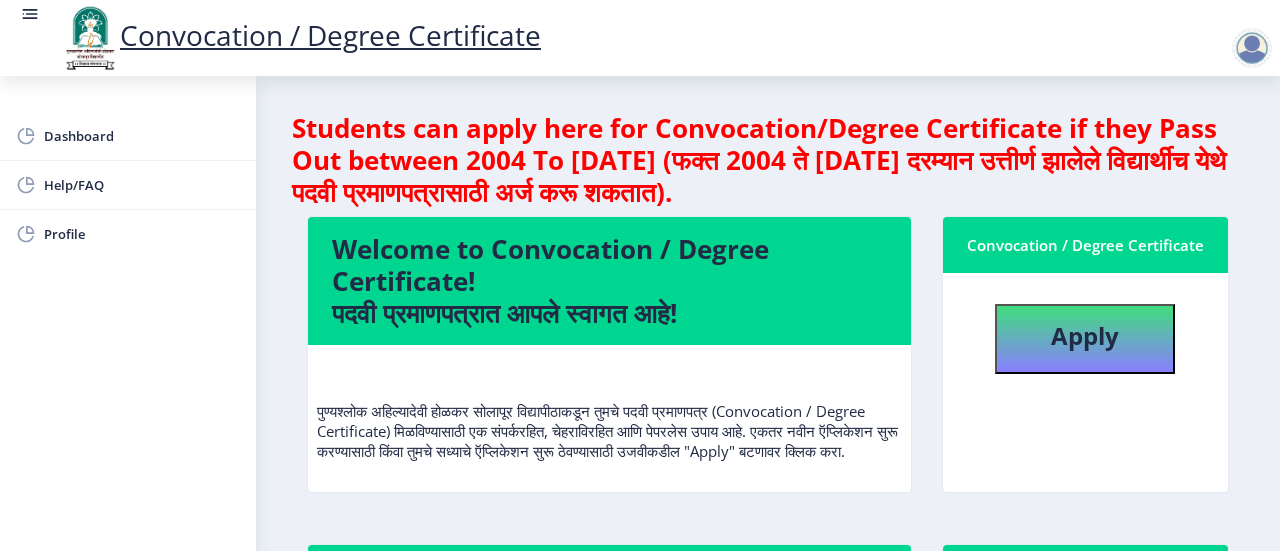 click 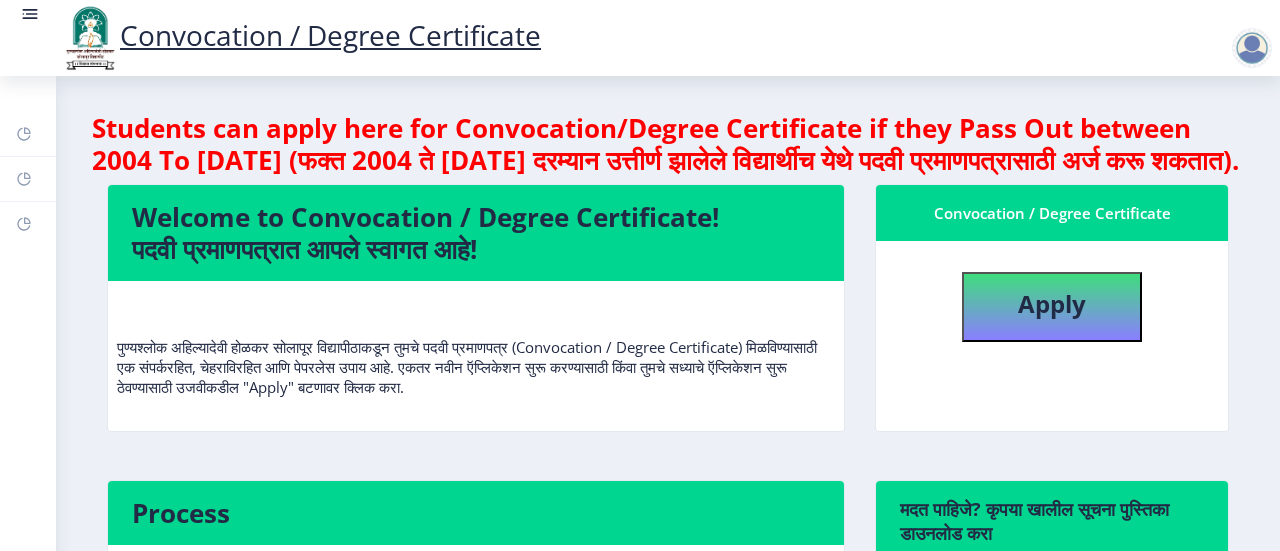 click 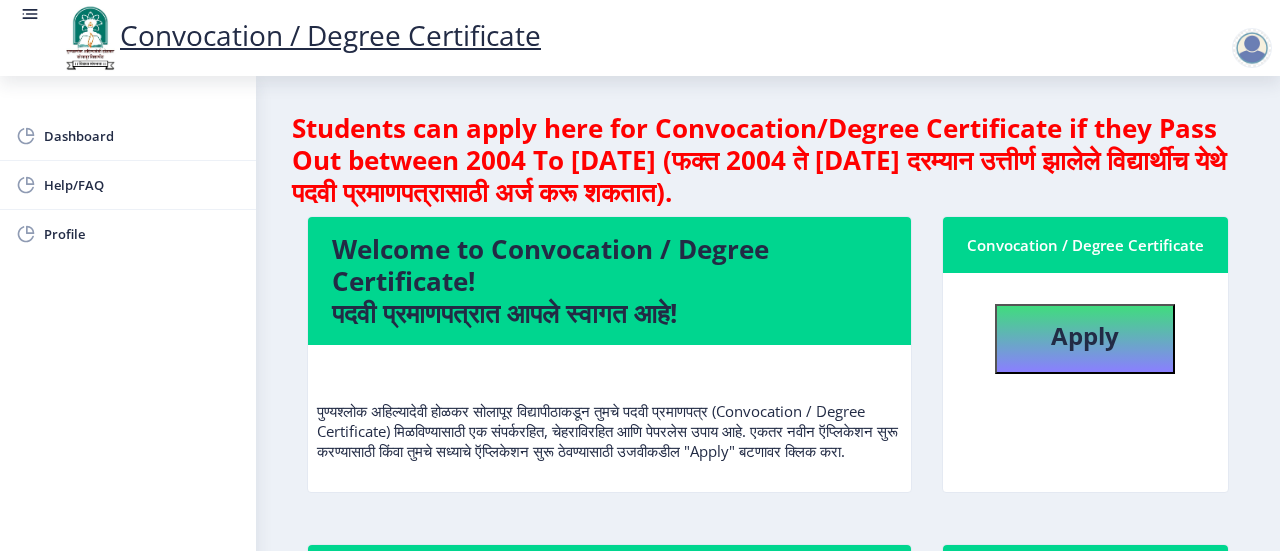 scroll, scrollTop: 2, scrollLeft: 0, axis: vertical 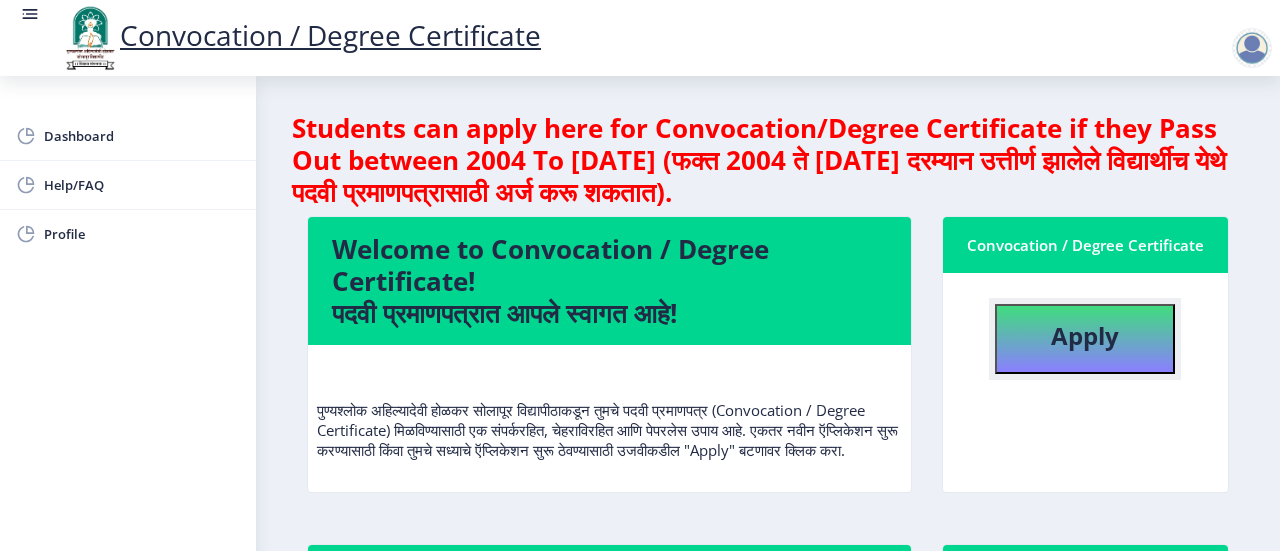click on "Apply" 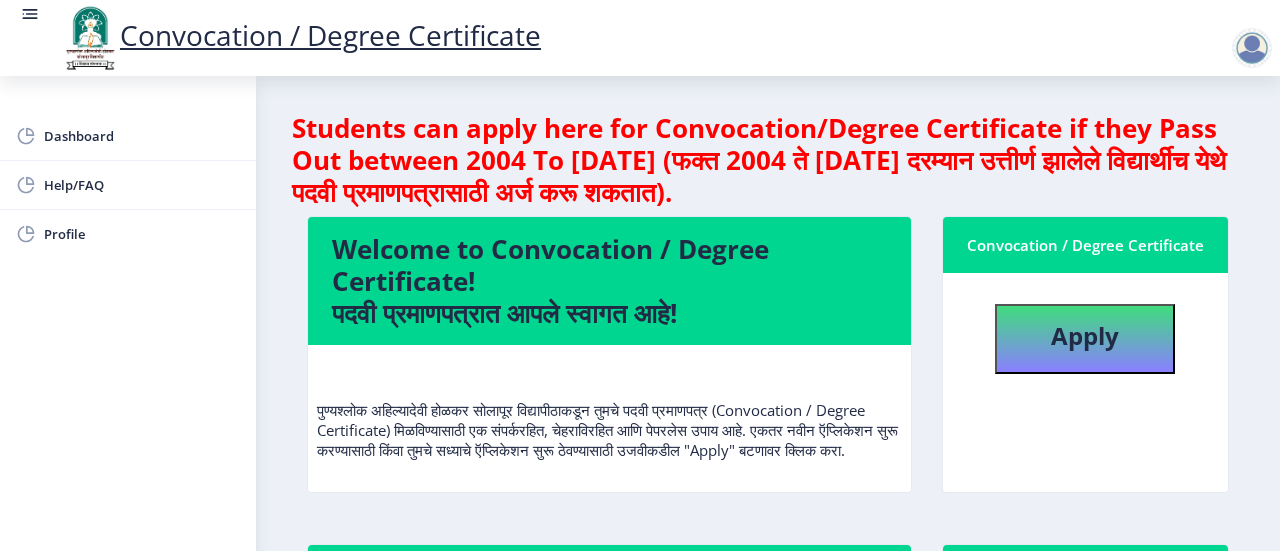 select 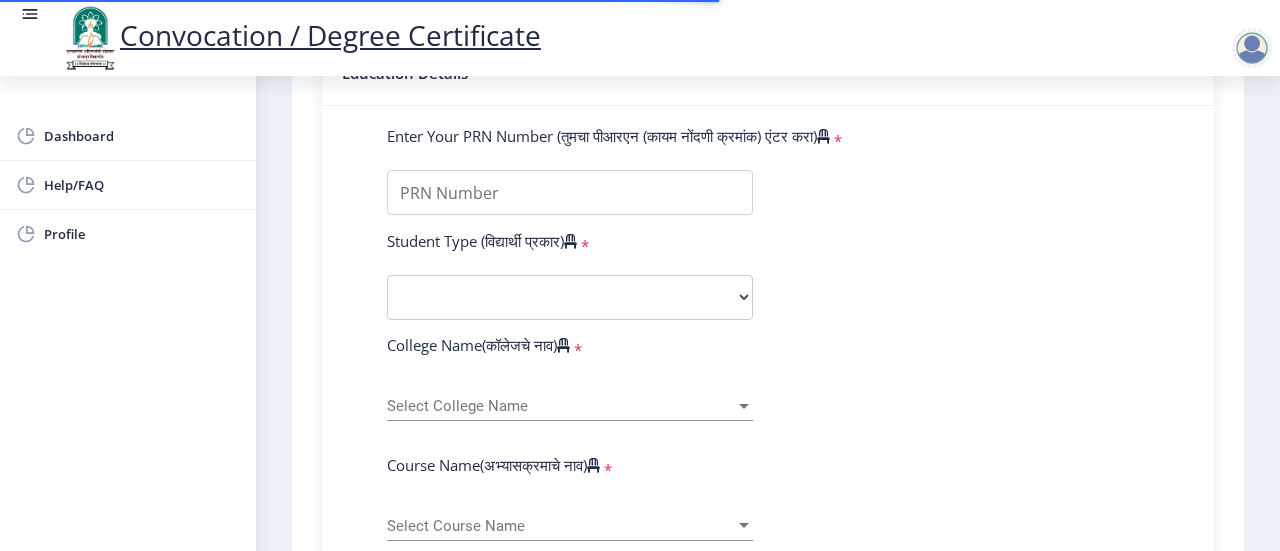 scroll, scrollTop: 200, scrollLeft: 0, axis: vertical 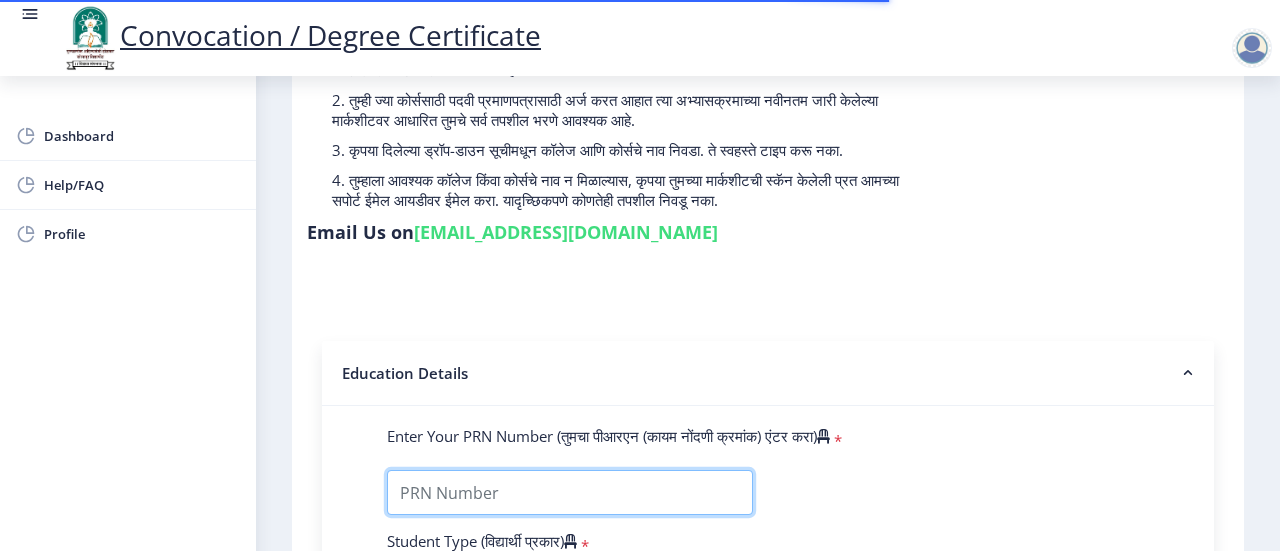 click on "Enter Your PRN Number (तुमचा पीआरएन (कायम नोंदणी क्रमांक) एंटर करा)" at bounding box center (570, 492) 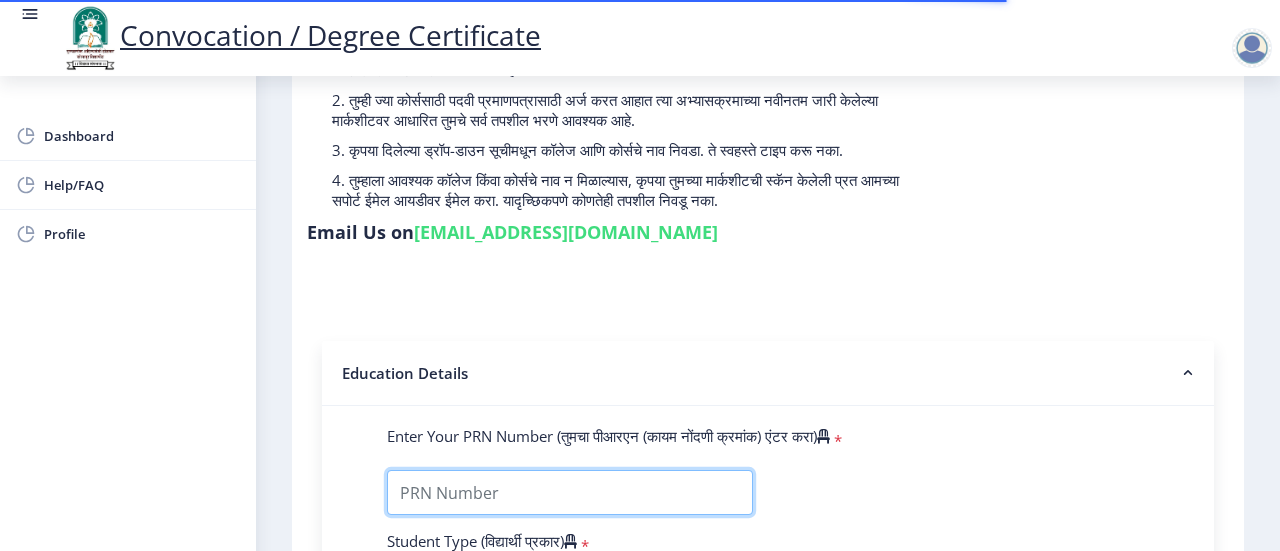 type on "P3002" 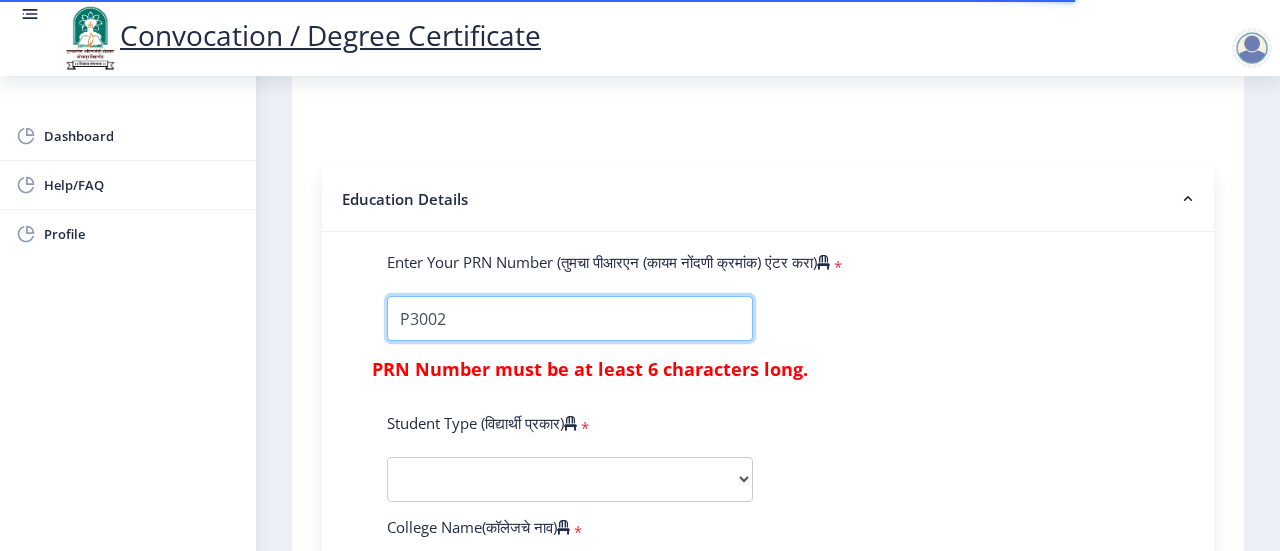 scroll, scrollTop: 500, scrollLeft: 0, axis: vertical 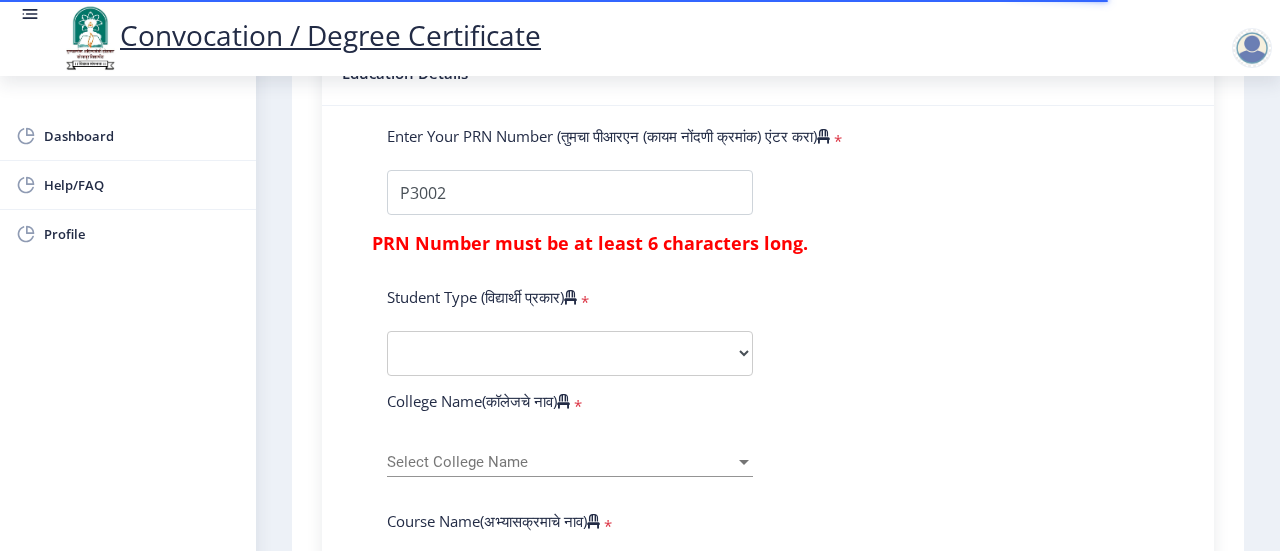 click on "Enter Your PRN Number (तुमचा पीआरएन (कायम नोंदणी क्रमांक) एंटर करा)   *  PRN Number must be at least 6 characters long.  Student Type (विद्यार्थी प्रकार)    * Select Student Type Regular External College Name(कॉलेजचे नाव)   * Select College Name Select College Name Course Name(अभ्यासक्रमाचे नाव)   * Select Course Name Select Course Name Enter passing Year(उत्तीर्ण वर्ष प्रविष्ट करा)   *  2025   2024   2023   2022   2021   2020   2019   2018   2017   2016   2015   2014   2013   2012   2011   2010   2009   2008   2007   2006   2005   2004   2003   2002   2001   2000   1999   1998   1997   1996   1995   1994   1993   1992   1991   1990   1989   1988   1987   1986   1985   1984   1983   1982   1981   1980   1979   1978   1977   1976  * Enter Passing Month March April May October November December * Grade O" 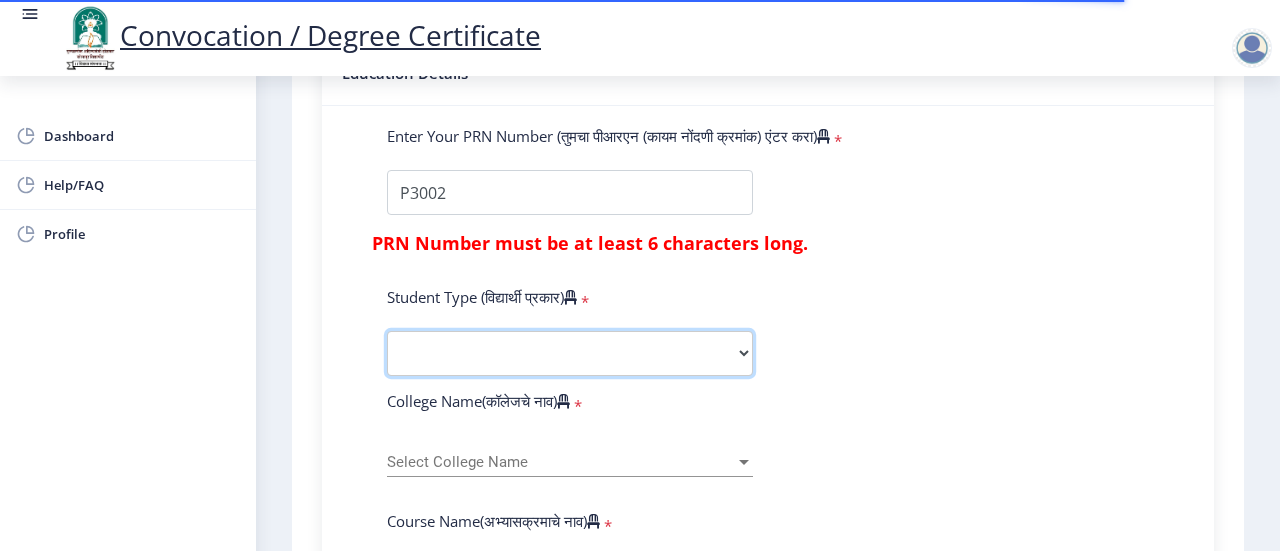 click on "Select Student Type Regular External" at bounding box center [570, 353] 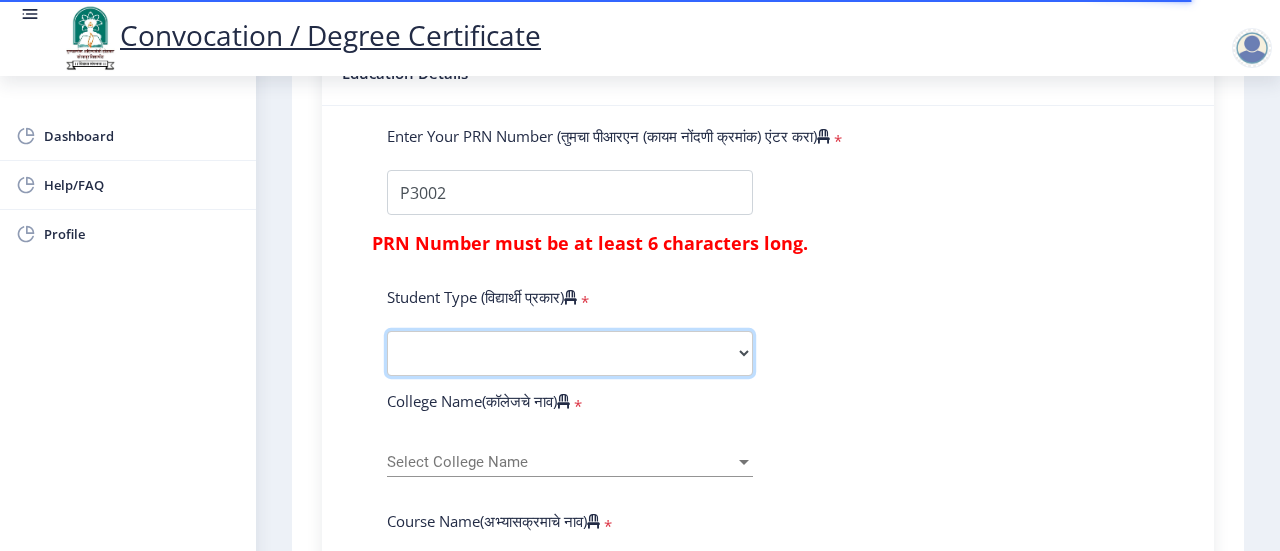 select on "Regular" 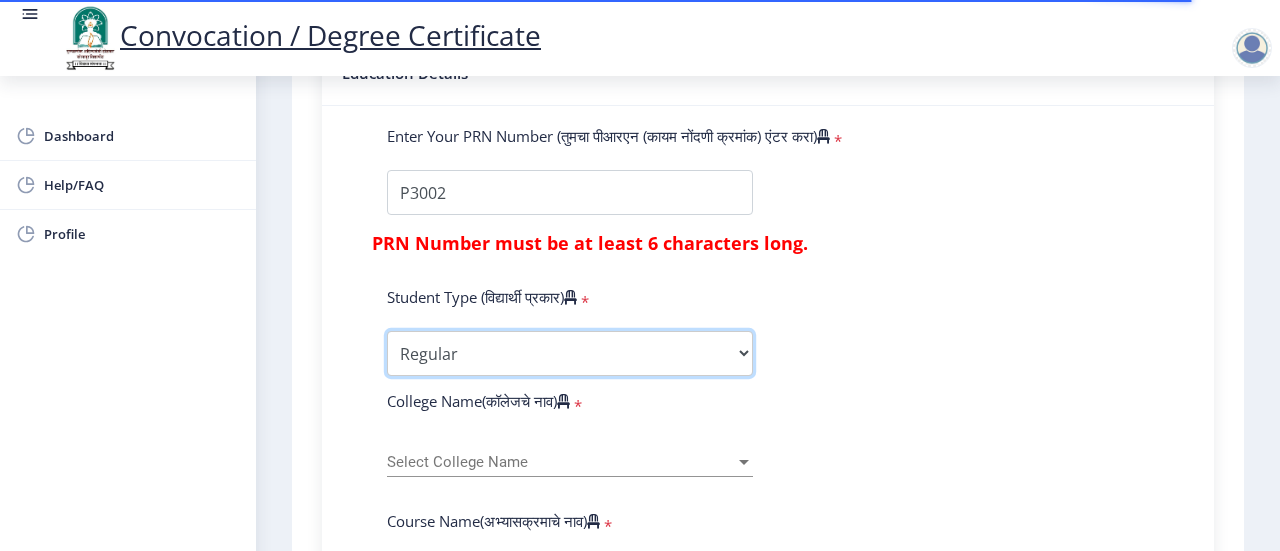 click on "Select Student Type Regular External" at bounding box center [570, 353] 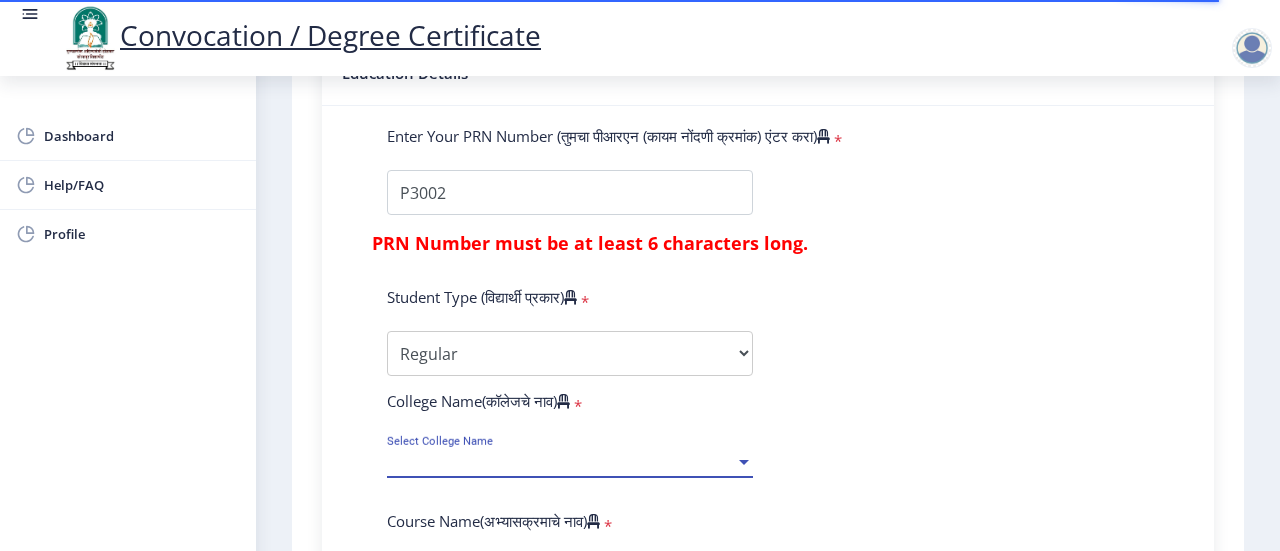 click on "Select College Name" at bounding box center (561, 462) 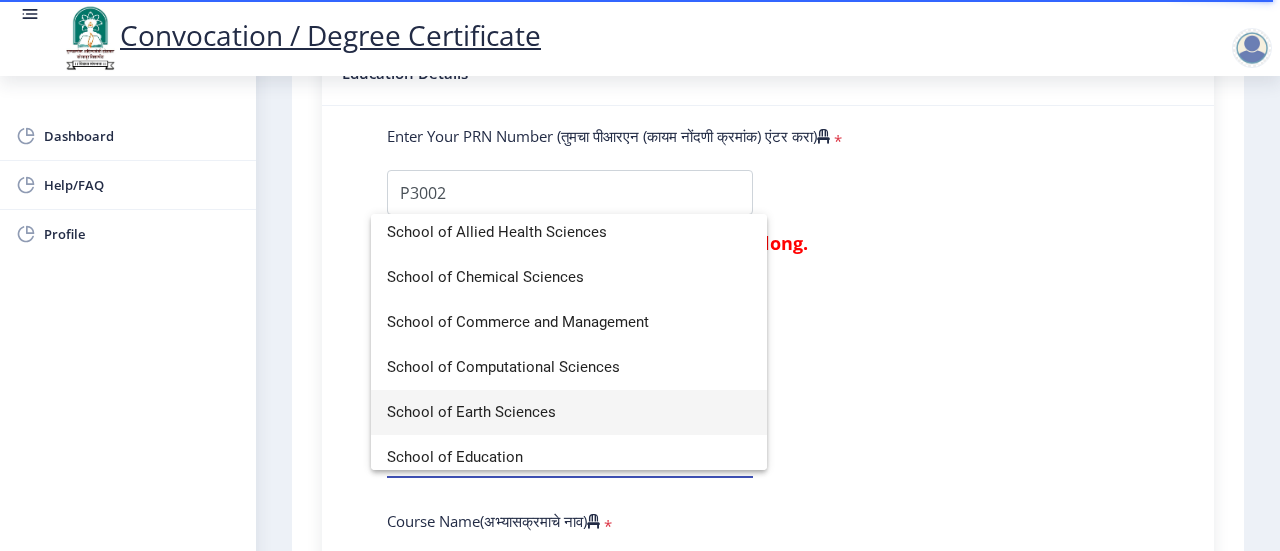 scroll, scrollTop: 4100, scrollLeft: 0, axis: vertical 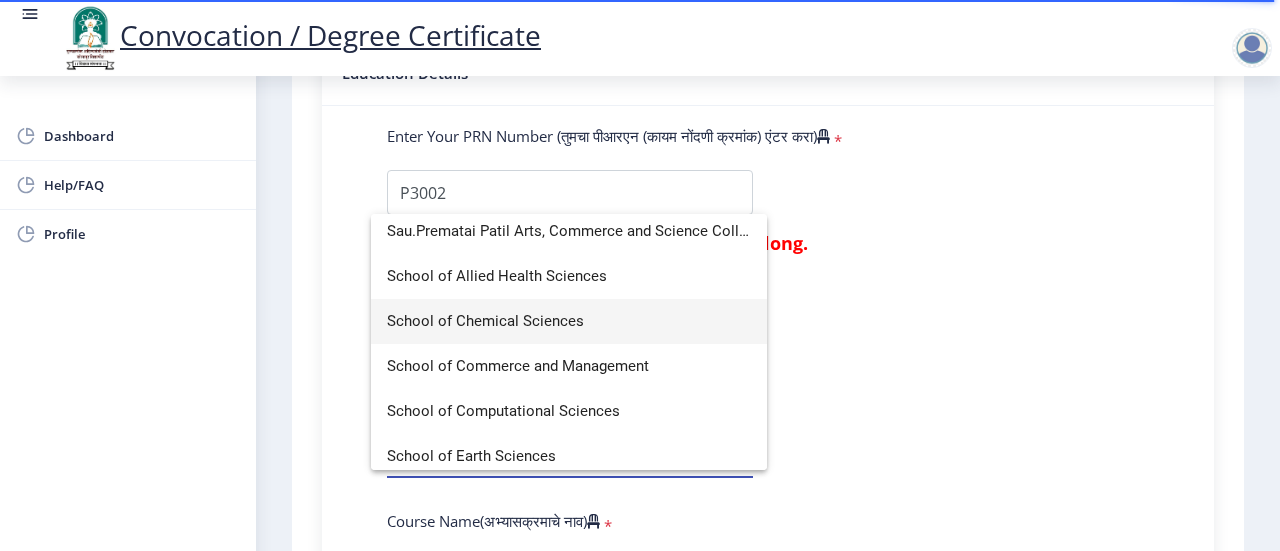 click on "School of Chemical Sciences" at bounding box center (569, 321) 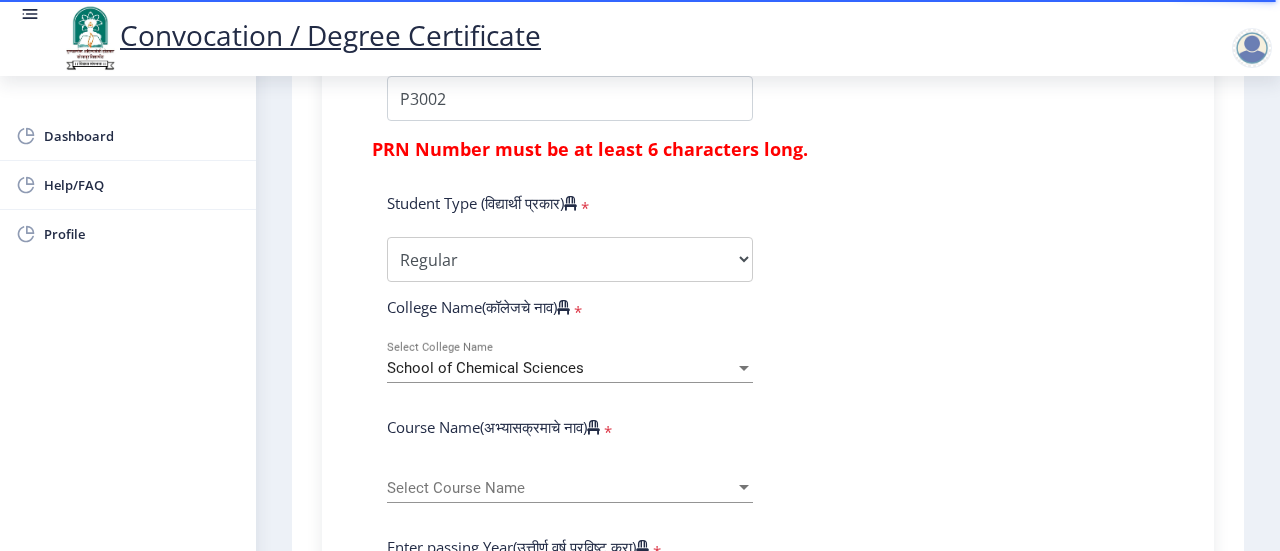scroll, scrollTop: 800, scrollLeft: 0, axis: vertical 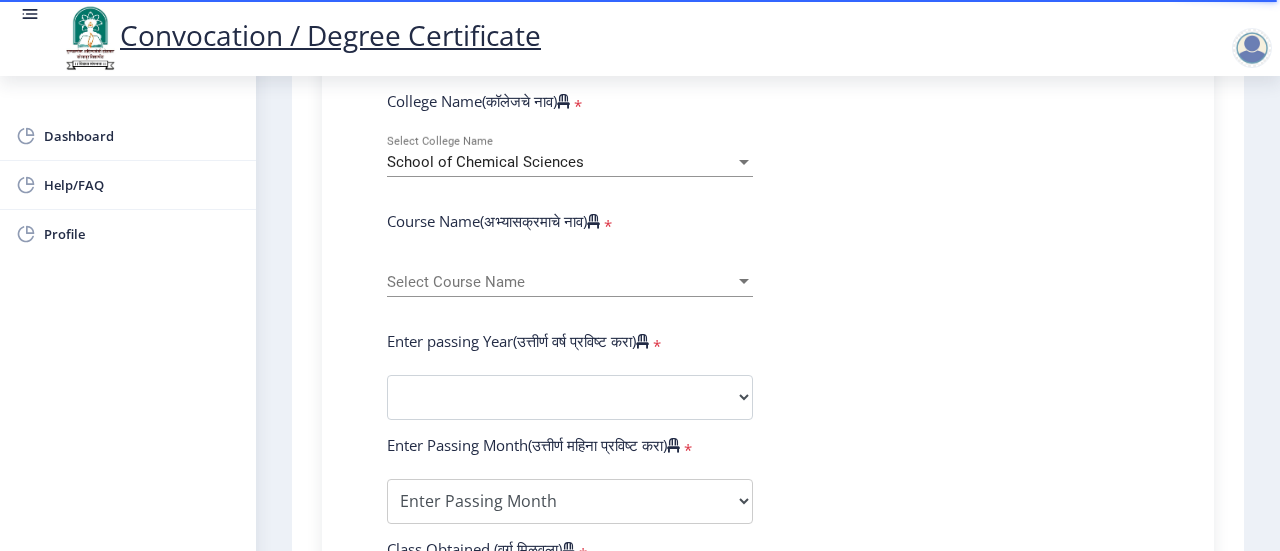 click on "Select Course Name Select Course Name" 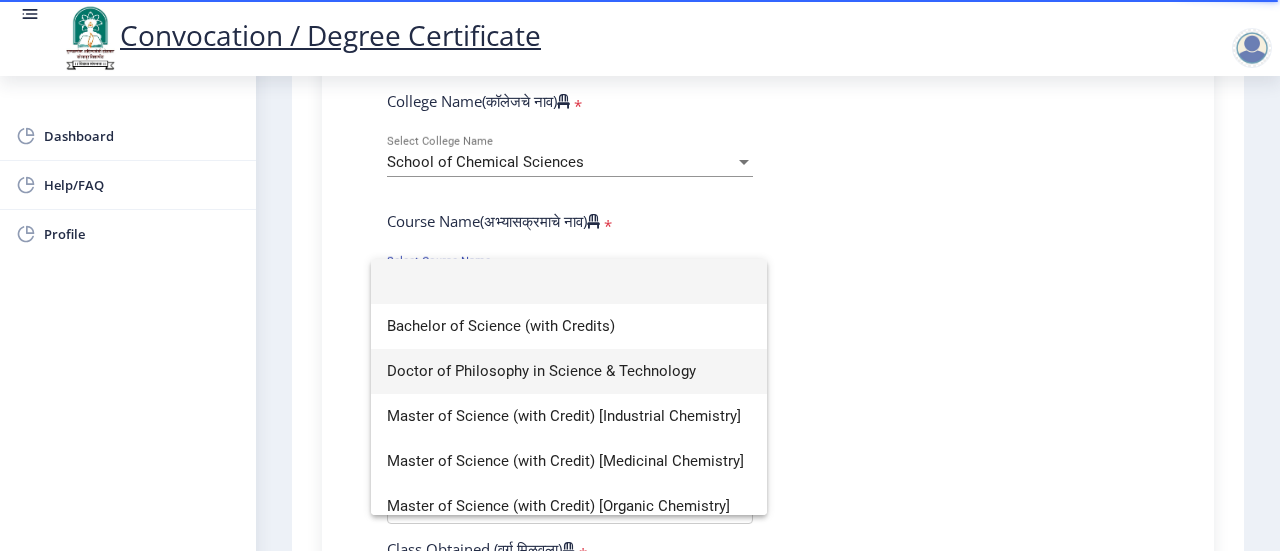 scroll, scrollTop: 149, scrollLeft: 0, axis: vertical 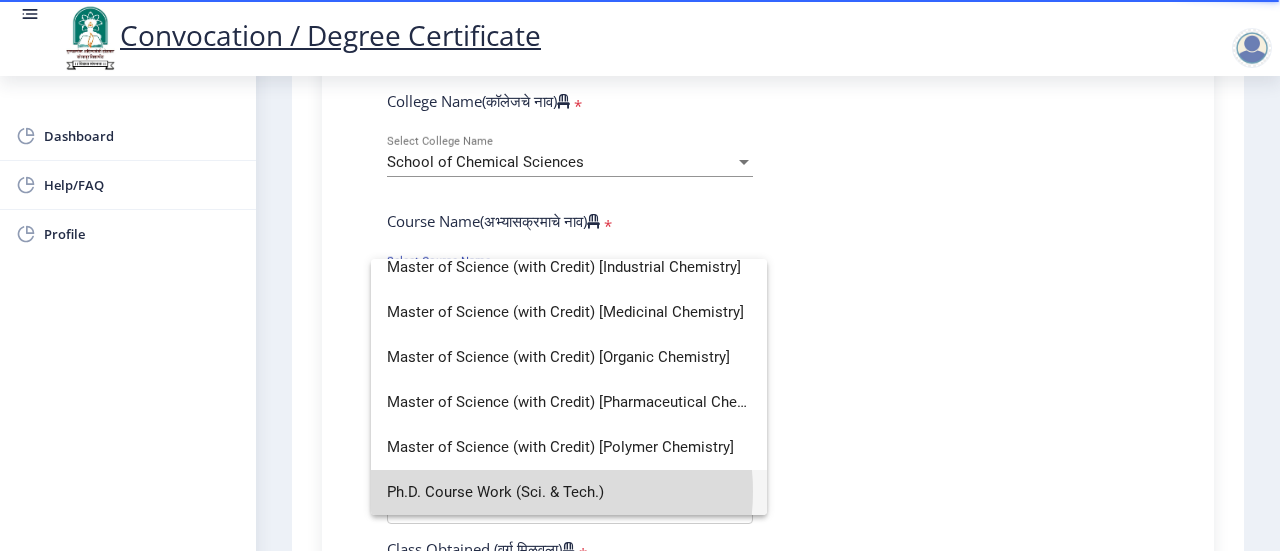 click on "Ph.D. Course Work (Sci. & Tech.)" at bounding box center (569, 492) 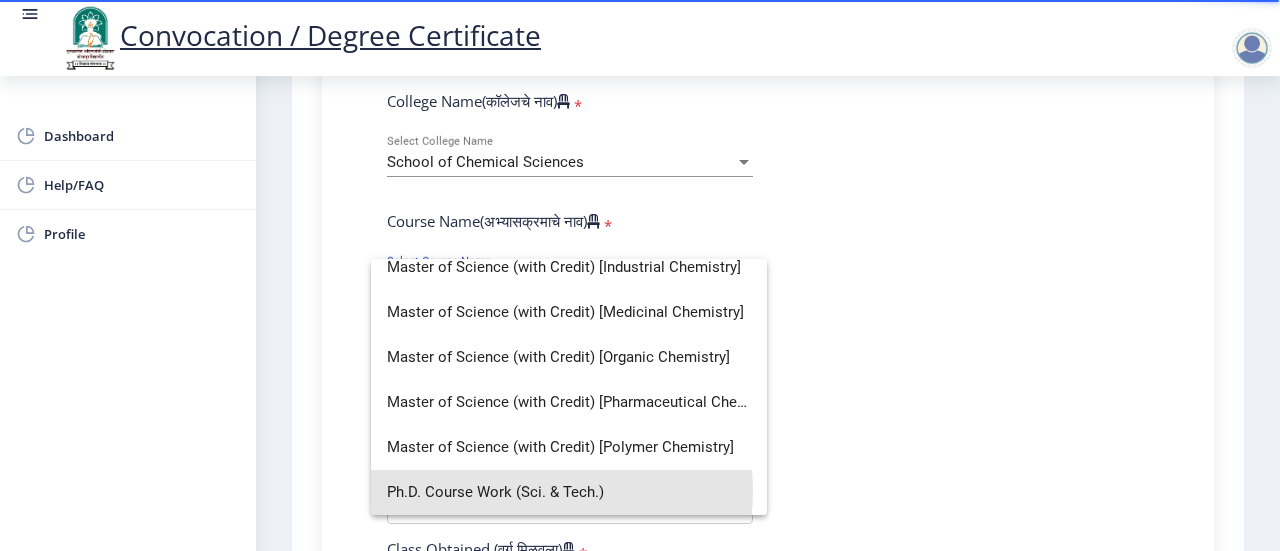 select on "January" 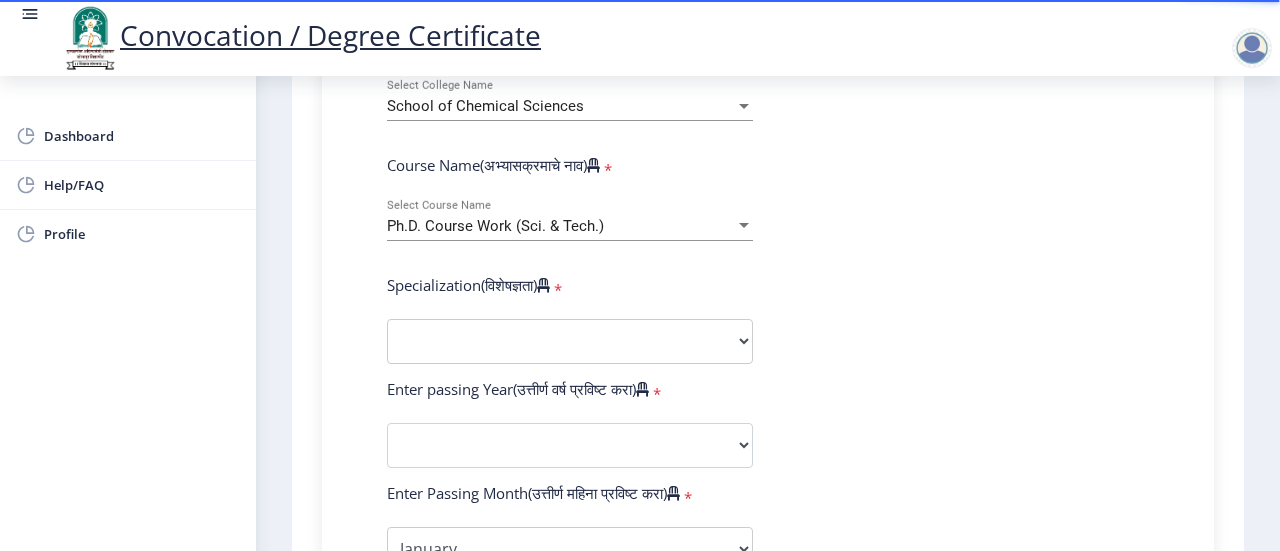 click on "Ph.D. Course Work (Sci. & Tech.) Select Course Name" 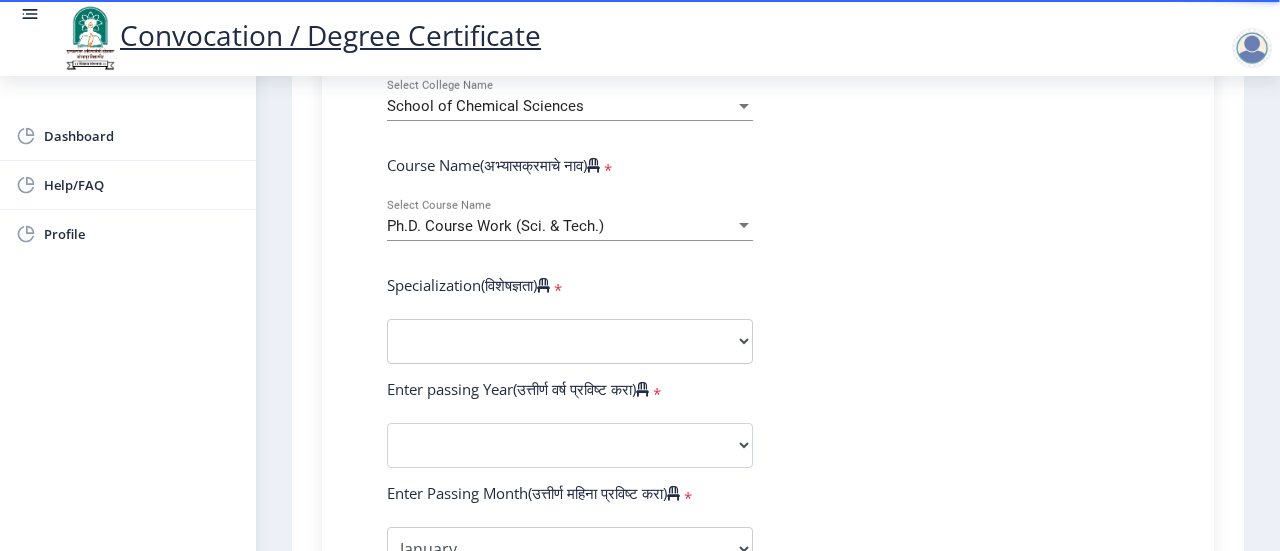 click on "Ph.D. Course Work (Sci. & Tech.)" at bounding box center (495, 226) 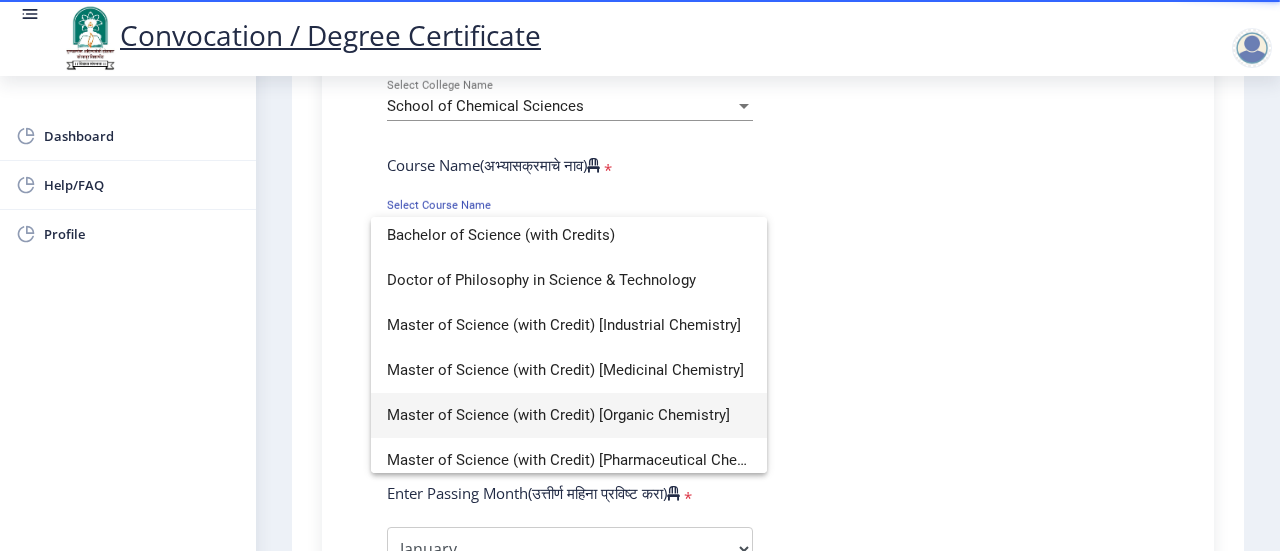 scroll, scrollTop: 0, scrollLeft: 0, axis: both 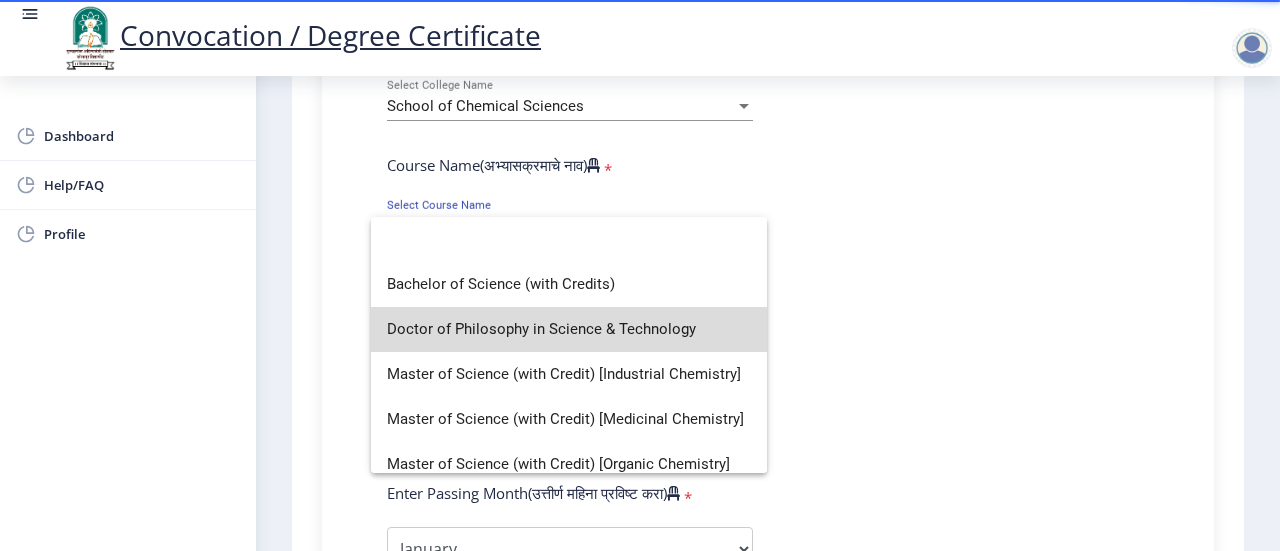 click on "Doctor of Philosophy in Science & Technology" at bounding box center [569, 329] 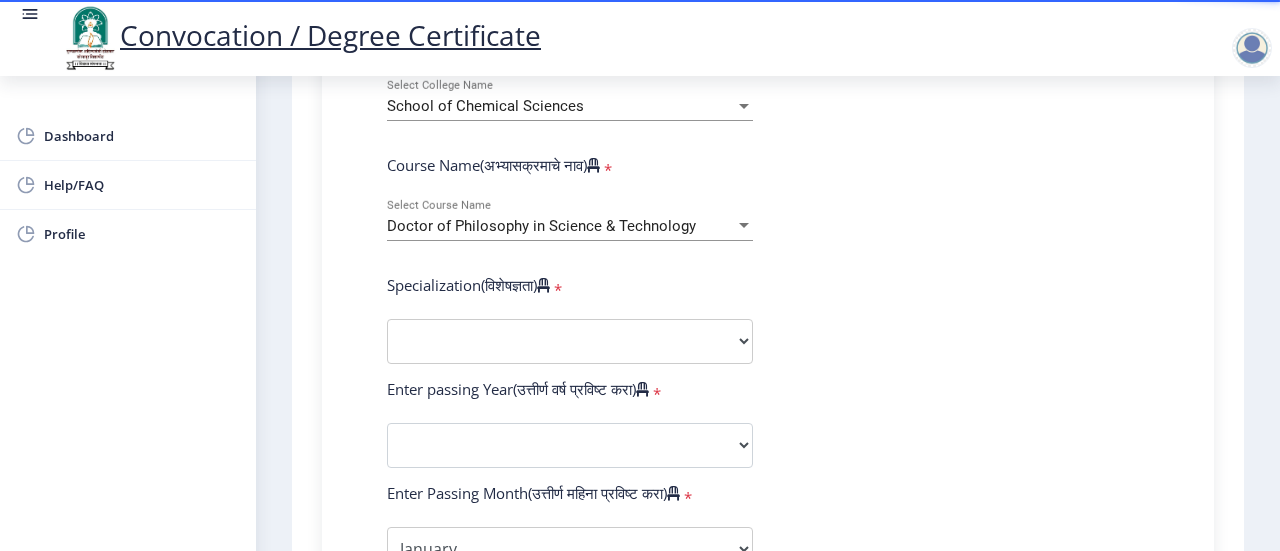 click on "Enter Your PRN Number (तुमचा पीआरएन (कायम नोंदणी क्रमांक) एंटर करा)   * Student Type (विद्यार्थी प्रकार)    * Select Student Type Regular External College Name(कॉलेजचे नाव)   * School of Chemical Sciences Select College Name Course Name(अभ्यासक्रमाचे नाव)   * Doctor of Philosophy in Science & Technology Select Course Name  Specialization(विशेषज्ञता)   * Specialization Biotechnology Botany Chemistry Civil Engineering Computer Science Computer Science & Engineering Electronics Electronics & Telecommunincation Engg. Electronics Engieering Geography Mathematics Mechanical Engineering Pharmacy Physics Zoology Statistics Other Enter passing Year(उत्तीर्ण वर्ष प्रविष्ट करा)   *  2025   2024   2023   2022   2021   2020   2019   2018   2017   2016   2015   2014   2013   2012   2011   2010" 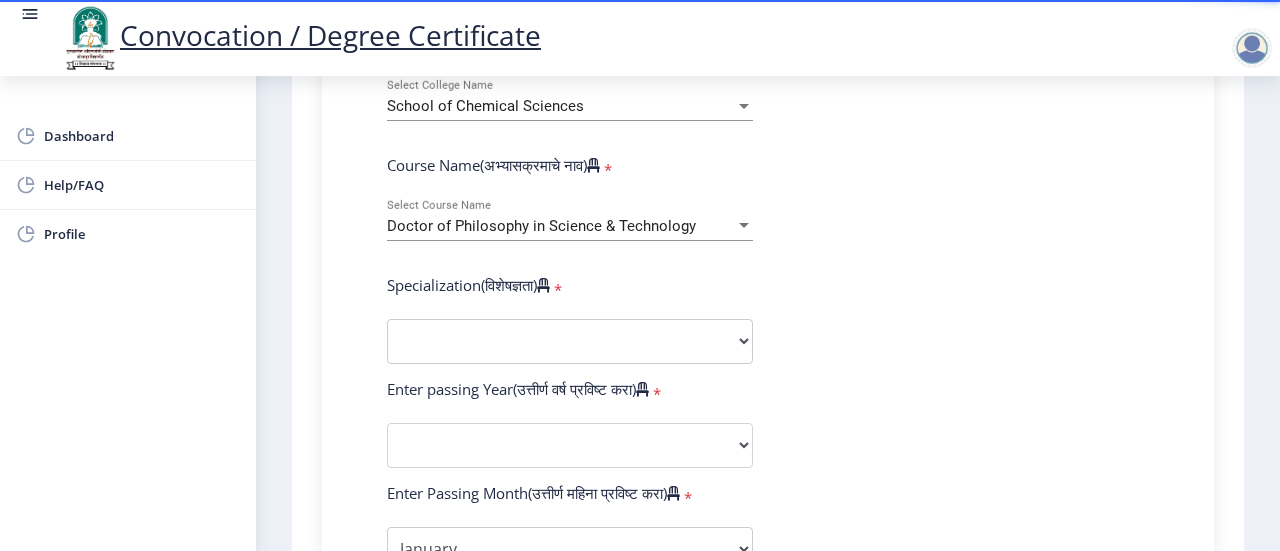 click on "Doctor of Philosophy in Science & Technology" at bounding box center (541, 226) 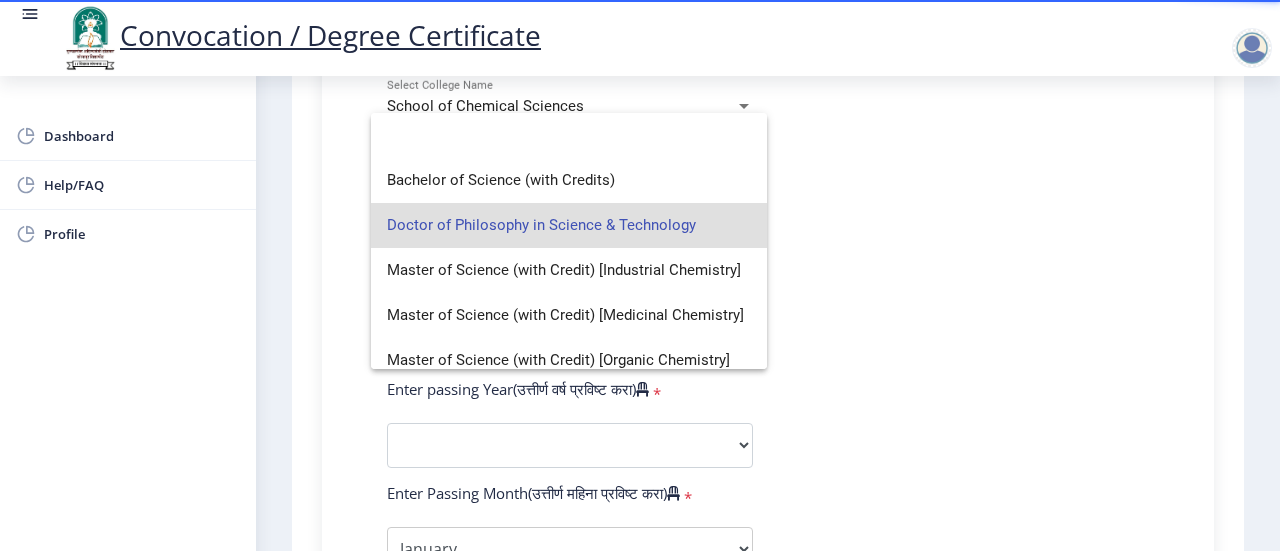 click on "Doctor of Philosophy in Science & Technology" at bounding box center (569, 225) 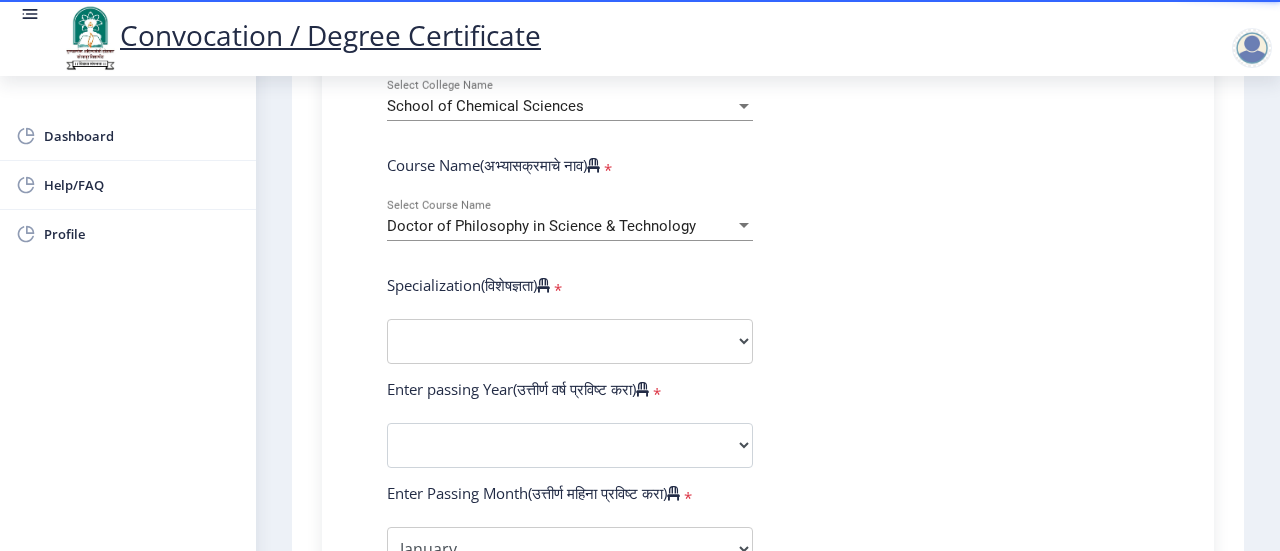 click on "Enter Your PRN Number (तुमचा पीआरएन (कायम नोंदणी क्रमांक) एंटर करा)   * Student Type (विद्यार्थी प्रकार)    * Select Student Type Regular External College Name(कॉलेजचे नाव)   * School of Chemical Sciences Select College Name Course Name(अभ्यासक्रमाचे नाव)   * Doctor of Philosophy in Science & Technology Select Course Name  Specialization(विशेषज्ञता)   * Specialization Biotechnology Botany Chemistry Civil Engineering Computer Science Computer Science & Engineering Electronics Electronics & Telecommunincation Engg. Electronics Engieering Geography Mathematics Mechanical Engineering Pharmacy Physics Zoology Statistics Other Enter passing Year(उत्तीर्ण वर्ष प्रविष्ट करा)   *  2025   2024   2023   2022   2021   2020   2019   2018   2017   2016   2015   2014   2013   2012   2011   2010" 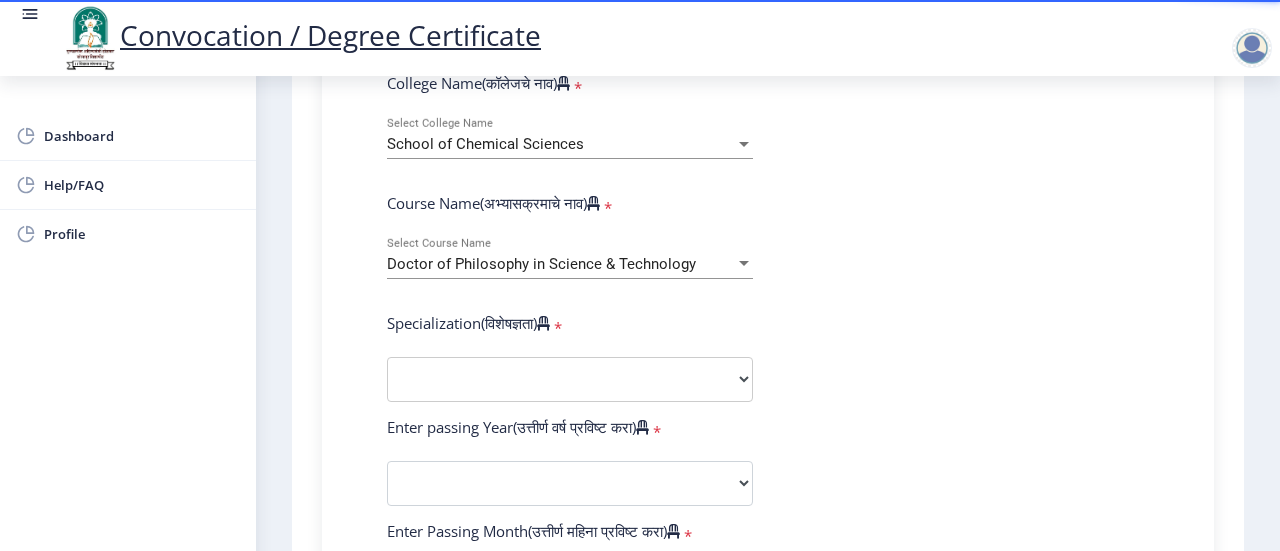 scroll, scrollTop: 800, scrollLeft: 0, axis: vertical 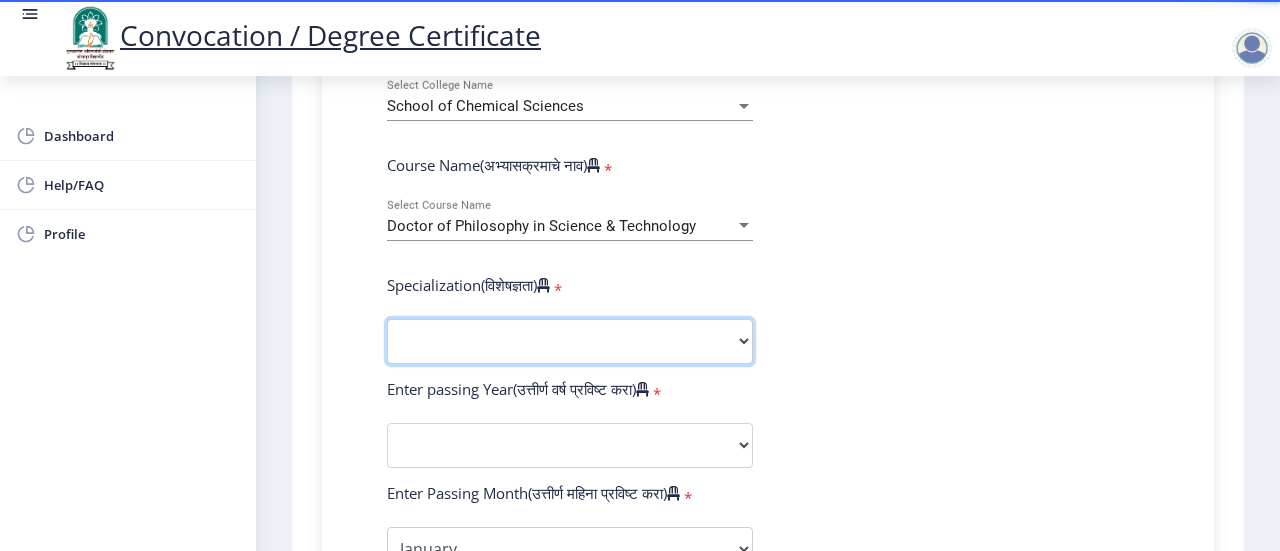 click on "Specialization Biotechnology Botany Chemistry Civil Engineering Computer Science Computer Science & Engineering Electronics Electronics & Telecommunincation Engg. Electronics Engieering Geography Mathematics Mechanical Engineering Pharmacy Physics Zoology Statistics Other" at bounding box center [570, 341] 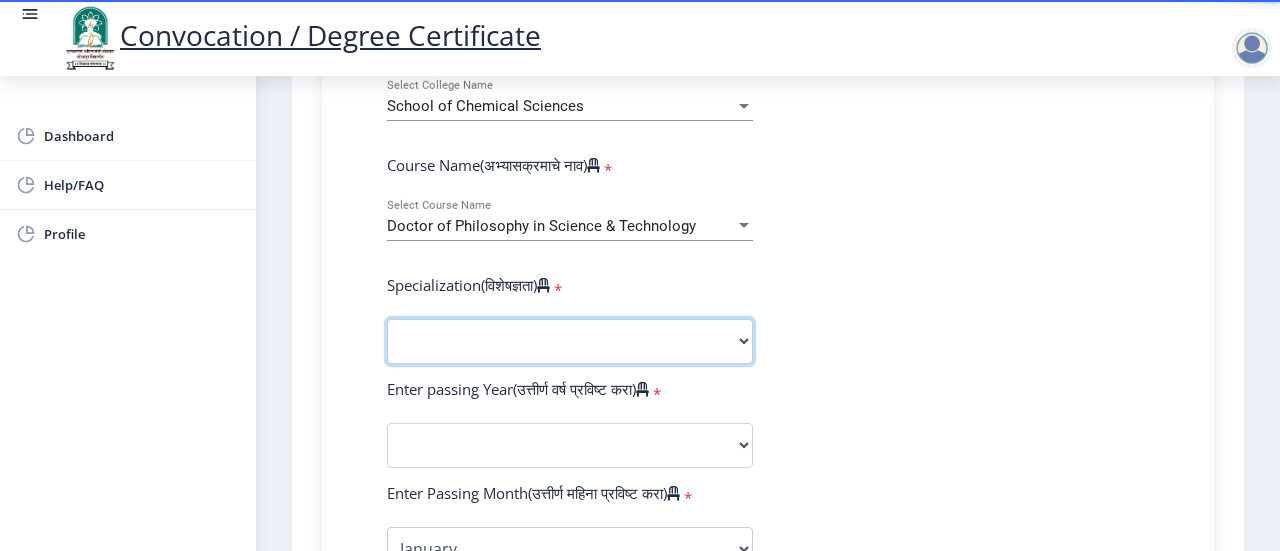 select on "Chemistry" 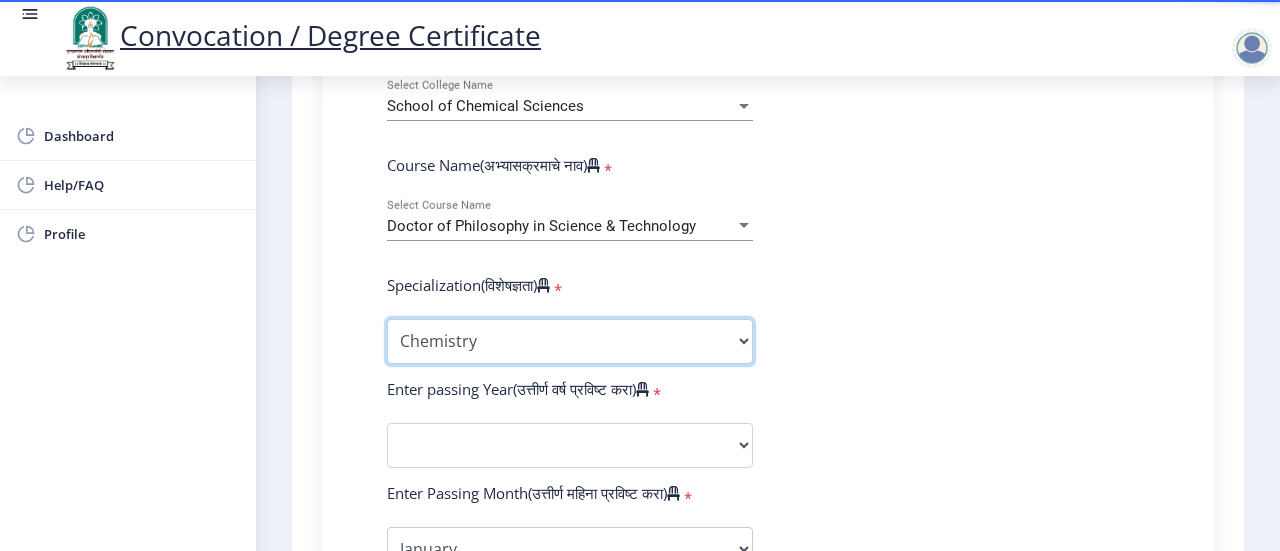 click on "Specialization Biotechnology Botany Chemistry Civil Engineering Computer Science Computer Science & Engineering Electronics Electronics & Telecommunincation Engg. Electronics Engieering Geography Mathematics Mechanical Engineering Pharmacy Physics Zoology Statistics Other" at bounding box center [570, 341] 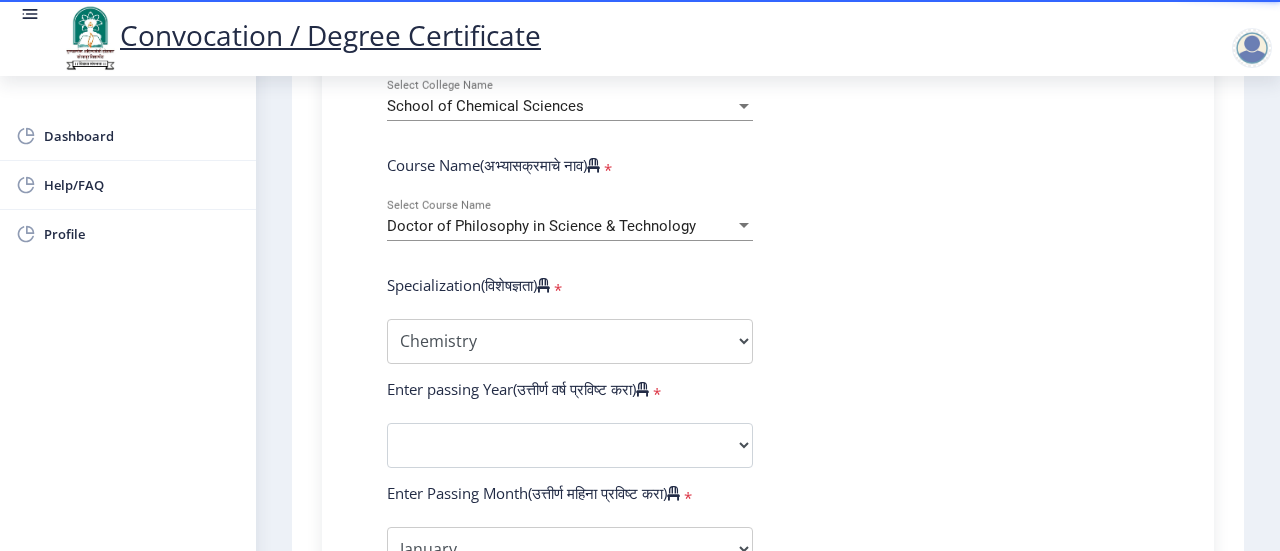 click on "Enter Your PRN Number (तुमचा पीआरएन (कायम नोंदणी क्रमांक) एंटर करा)   * Student Type (विद्यार्थी प्रकार)    * Select Student Type Regular External College Name(कॉलेजचे नाव)   * School of Chemical Sciences Select College Name Course Name(अभ्यासक्रमाचे नाव)   * Doctor of Philosophy in Science & Technology Select Course Name  Specialization(विशेषज्ञता)   * Specialization Biotechnology Botany Chemistry Civil Engineering Computer Science Computer Science & Engineering Electronics Electronics & Telecommunincation Engg. Electronics Engieering Geography Mathematics Mechanical Engineering Pharmacy Physics Zoology Statistics Other Enter passing Year(उत्तीर्ण वर्ष प्रविष्ट करा)   *  2025   2024   2023   2022   2021   2020   2019   2018   2017   2016   2015   2014   2013   2012   2011   2010" 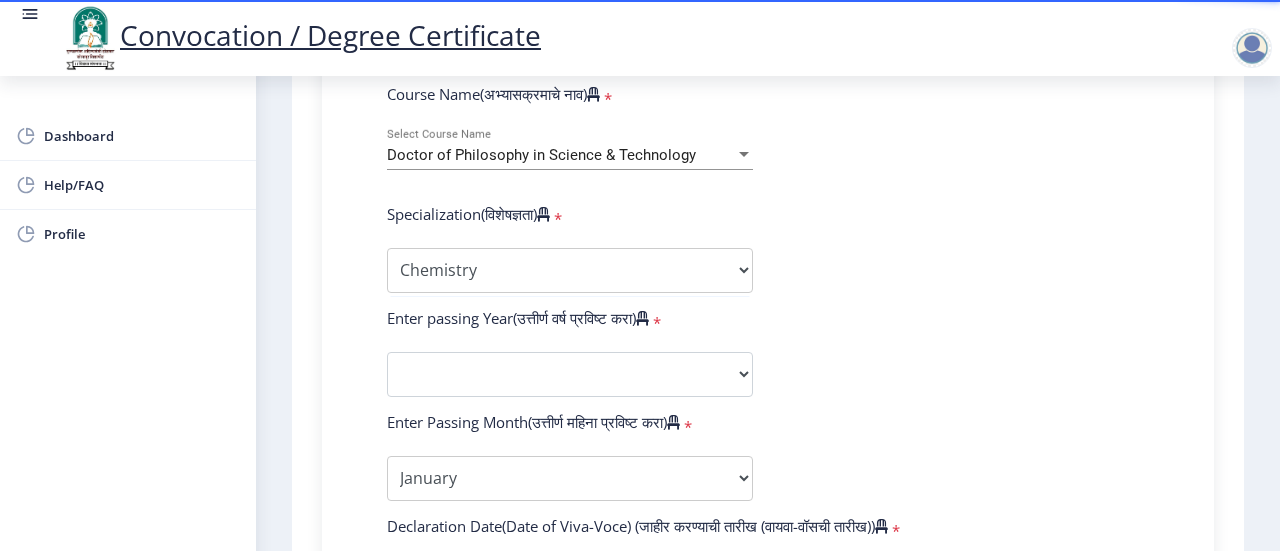 scroll, scrollTop: 900, scrollLeft: 0, axis: vertical 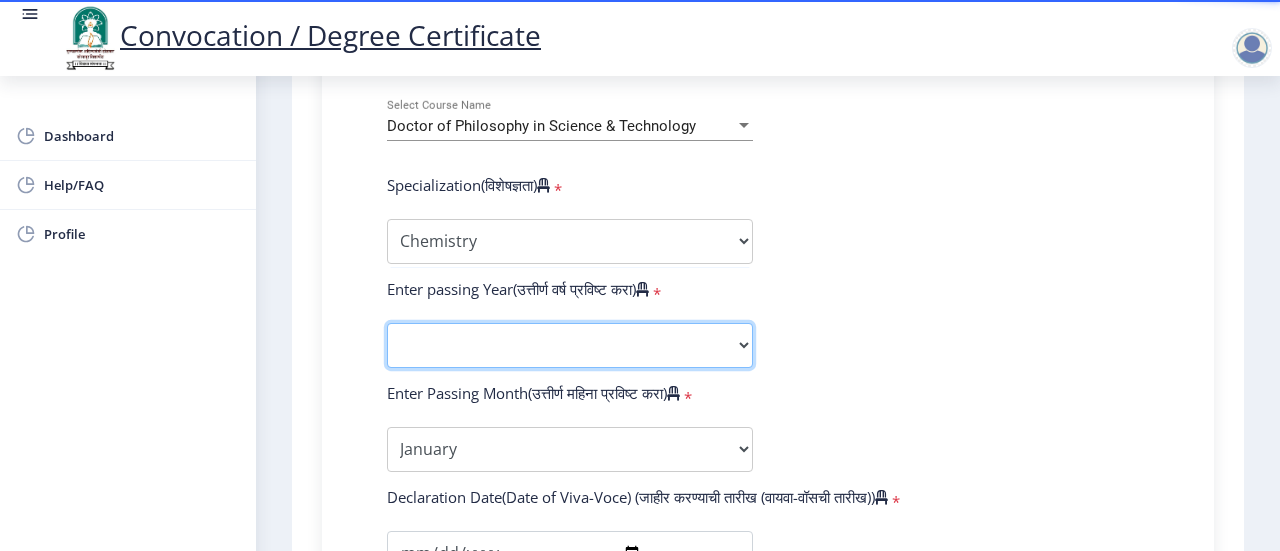 click on "2025   2024   2023   2022   2021   2020   2019   2018   2017   2016   2015   2014   2013   2012   2011   2010   2009   2008   2007   2006   2005   2004   2003   2002   2001   2000   1999   1998   1997   1996   1995   1994   1993   1992   1991   1990   1989   1988   1987   1986   1985   1984   1983   1982   1981   1980   1979   1978   1977   1976" 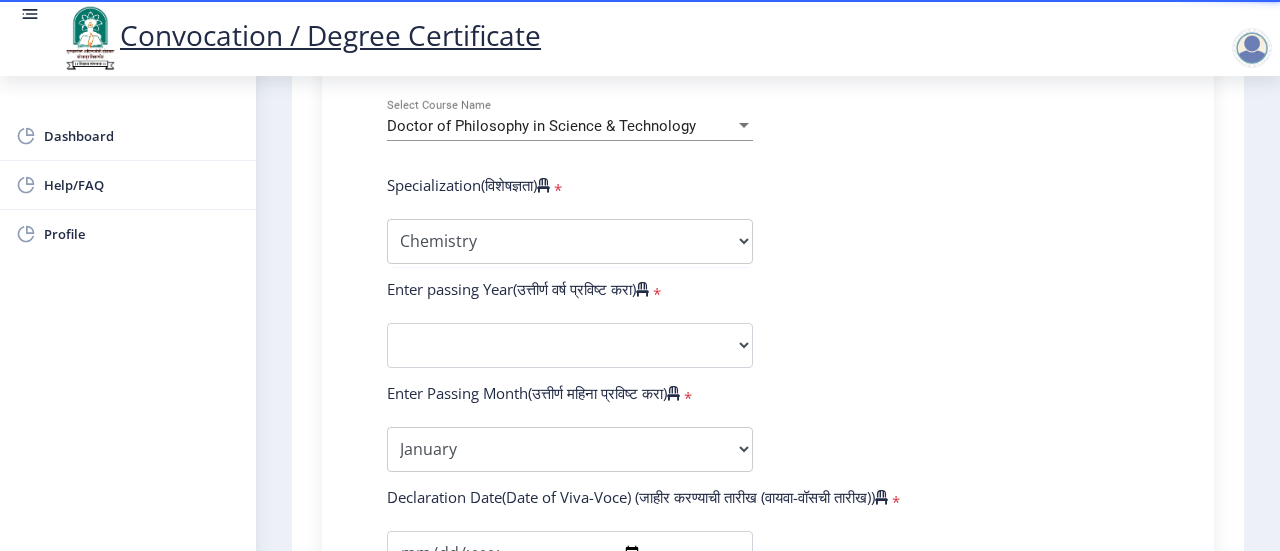 click on "Enter Your PRN Number (तुमचा पीआरएन (कायम नोंदणी क्रमांक) एंटर करा)   * Student Type (विद्यार्थी प्रकार)    * Select Student Type Regular External College Name(कॉलेजचे नाव)   * School of Chemical Sciences Select College Name Course Name(अभ्यासक्रमाचे नाव)   * Doctor of Philosophy in Science & Technology Select Course Name  Specialization(विशेषज्ञता)   * Specialization Biotechnology Botany Chemistry Civil Engineering Computer Science Computer Science & Engineering Electronics Electronics & Telecommunincation Engg. Electronics Engieering Geography Mathematics Mechanical Engineering Pharmacy Physics Zoology Statistics Other Enter passing Year(उत्तीर्ण वर्ष प्रविष्ट करा)   *  2025   2024   2023   2022   2021   2020   2019   2018   2017   2016   2015   2014   2013   2012   2011   2010" 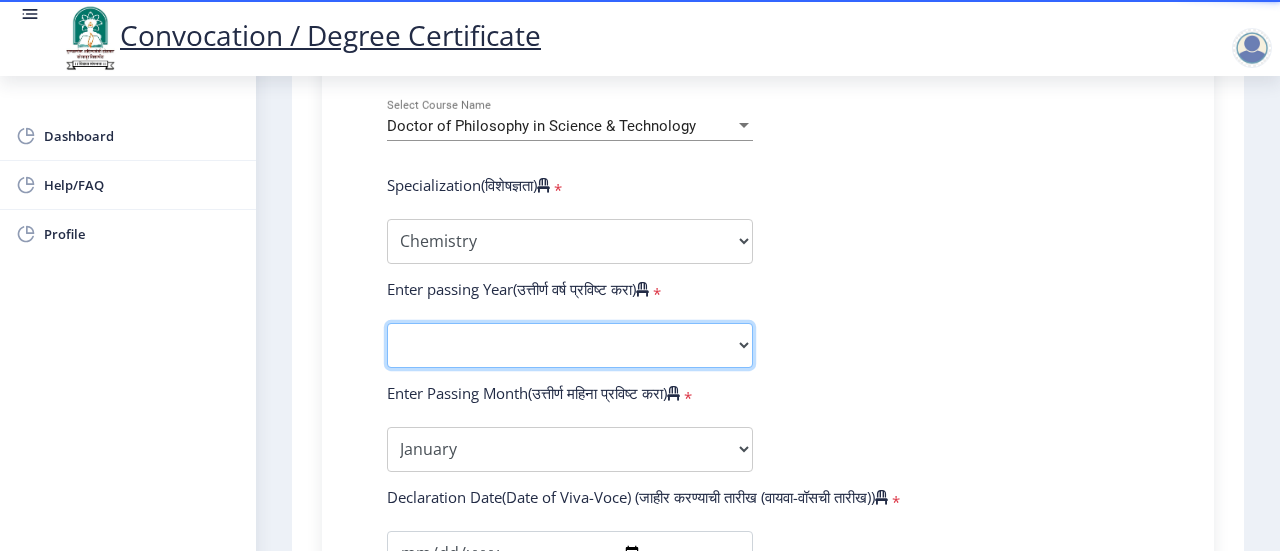 click on "2025   2024   2023   2022   2021   2020   2019   2018   2017   2016   2015   2014   2013   2012   2011   2010   2009   2008   2007   2006   2005   2004   2003   2002   2001   2000   1999   1998   1997   1996   1995   1994   1993   1992   1991   1990   1989   1988   1987   1986   1985   1984   1983   1982   1981   1980   1979   1978   1977   1976" 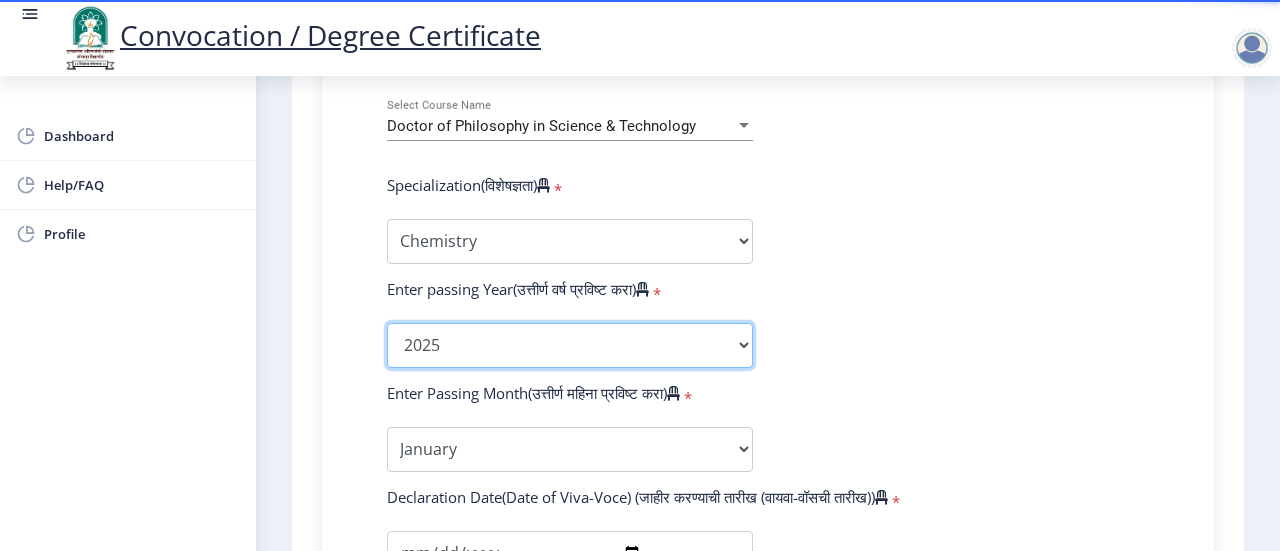 click on "2025   2024   2023   2022   2021   2020   2019   2018   2017   2016   2015   2014   2013   2012   2011   2010   2009   2008   2007   2006   2005   2004   2003   2002   2001   2000   1999   1998   1997   1996   1995   1994   1993   1992   1991   1990   1989   1988   1987   1986   1985   1984   1983   1982   1981   1980   1979   1978   1977   1976" 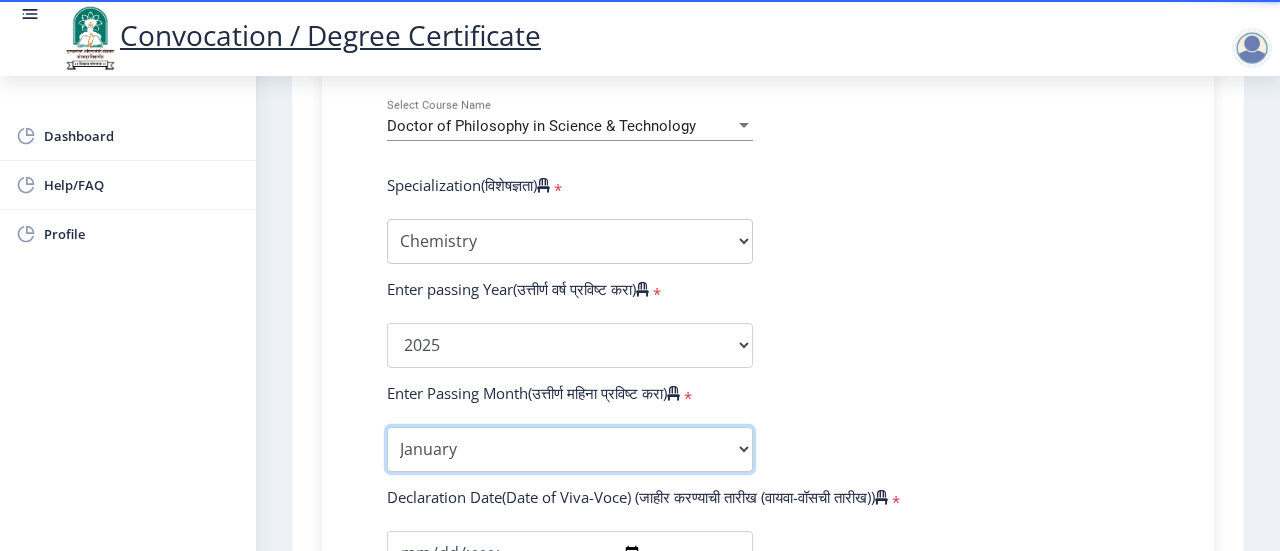 click on "Enter Passing Month January February March April May June July August September October November December" at bounding box center (570, 449) 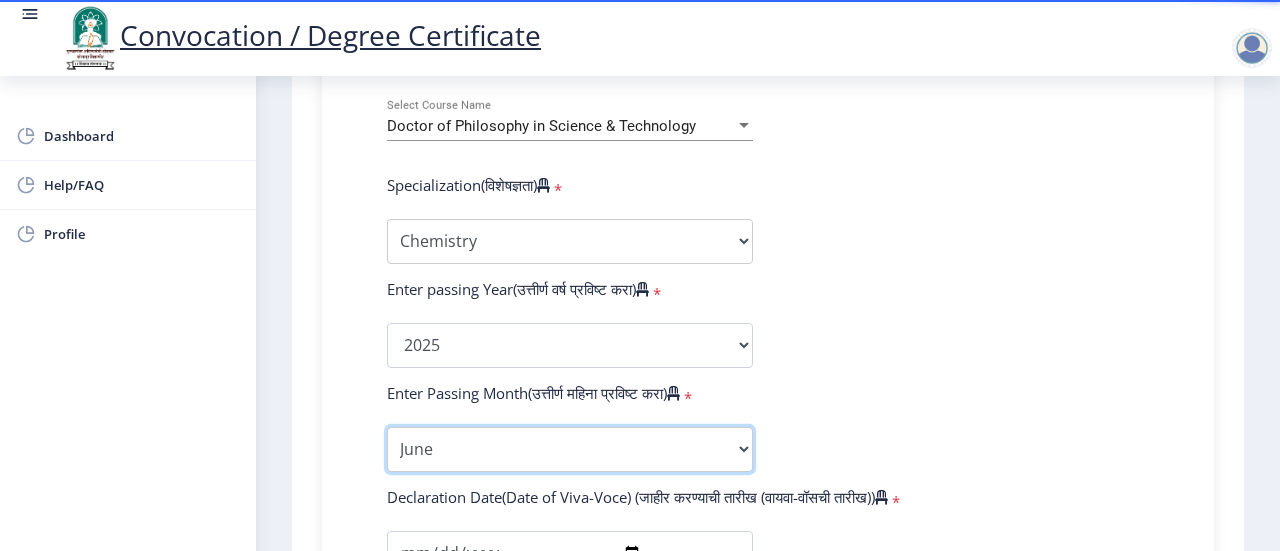 click on "Enter Passing Month January February March April May June July August September October November December" at bounding box center (570, 449) 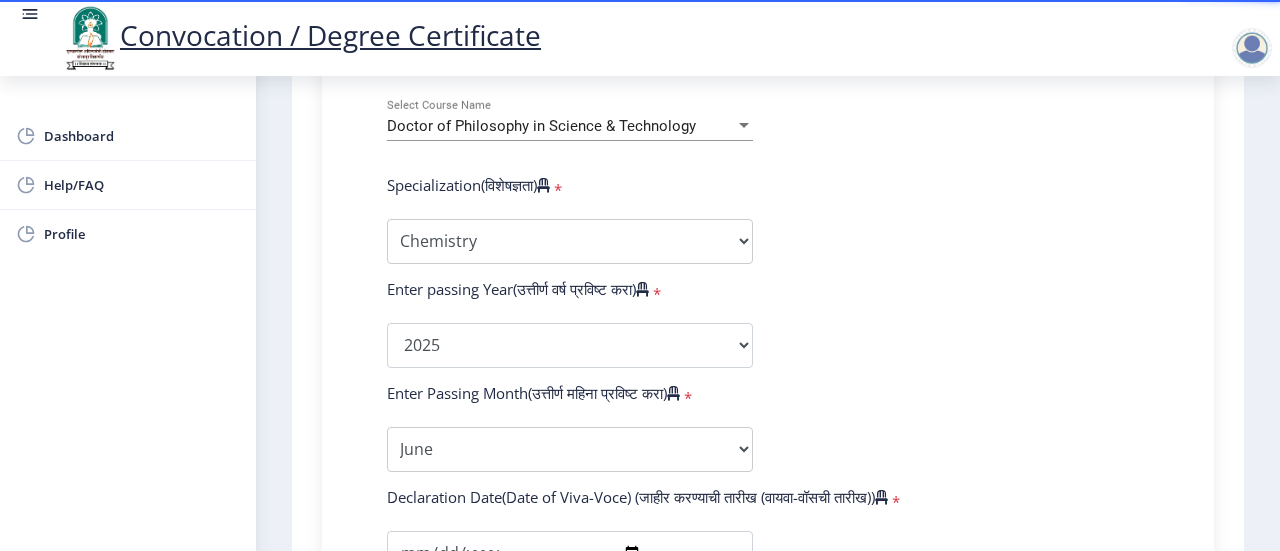 click on "Enter Your PRN Number (तुमचा पीआरएन (कायम नोंदणी क्रमांक) एंटर करा)   * Student Type (विद्यार्थी प्रकार)    * Select Student Type Regular External College Name(कॉलेजचे नाव)   * School of Chemical Sciences Select College Name Course Name(अभ्यासक्रमाचे नाव)   * Doctor of Philosophy in Science & Technology Select Course Name  Specialization(विशेषज्ञता)   * Specialization Biotechnology Botany Chemistry Civil Engineering Computer Science Computer Science & Engineering Electronics Electronics & Telecommunincation Engg. Electronics Engieering Geography Mathematics Mechanical Engineering Pharmacy Physics Zoology Statistics Other Enter passing Year(उत्तीर्ण वर्ष प्रविष्ट करा)   *  2025   2024   2023   2022   2021   2020   2019   2018   2017   2016   2015   2014   2013   2012   2011   2010" 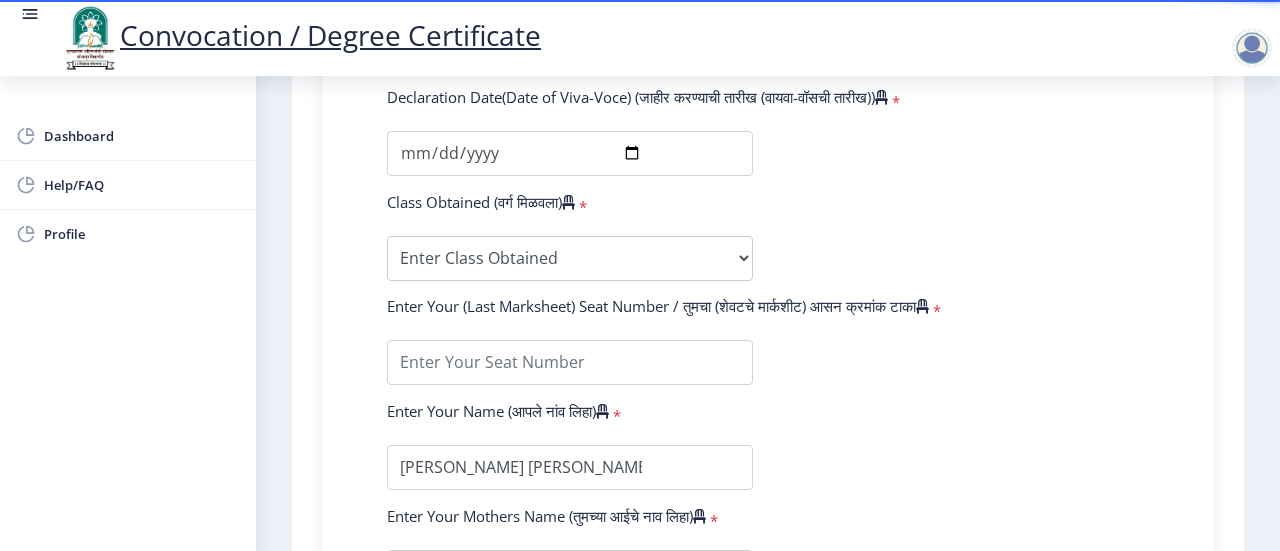 scroll, scrollTop: 1200, scrollLeft: 0, axis: vertical 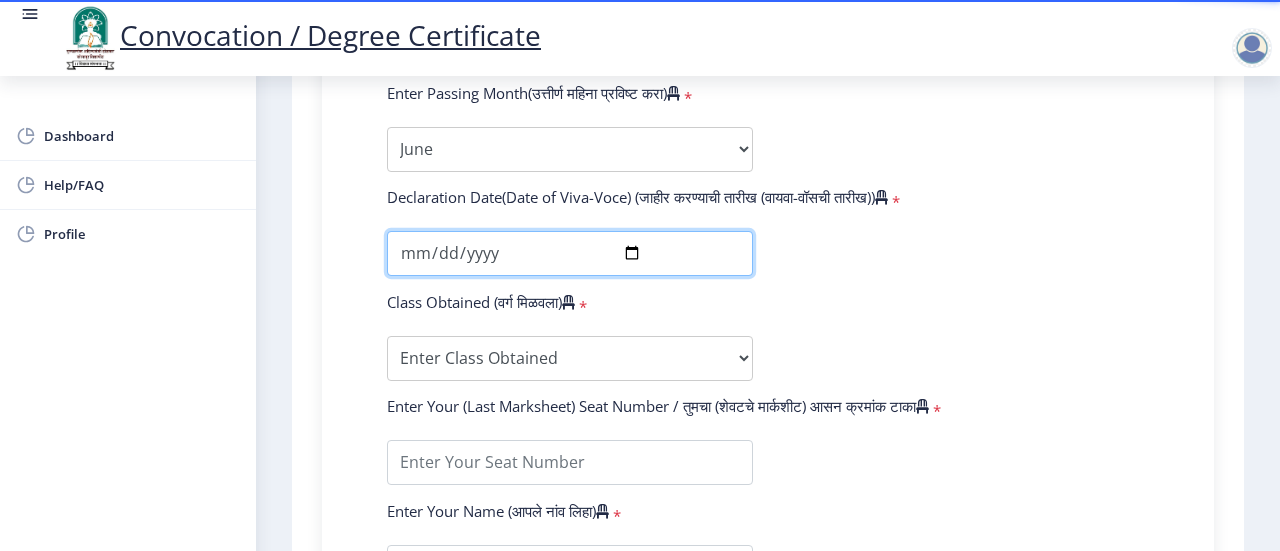 click at bounding box center (570, 253) 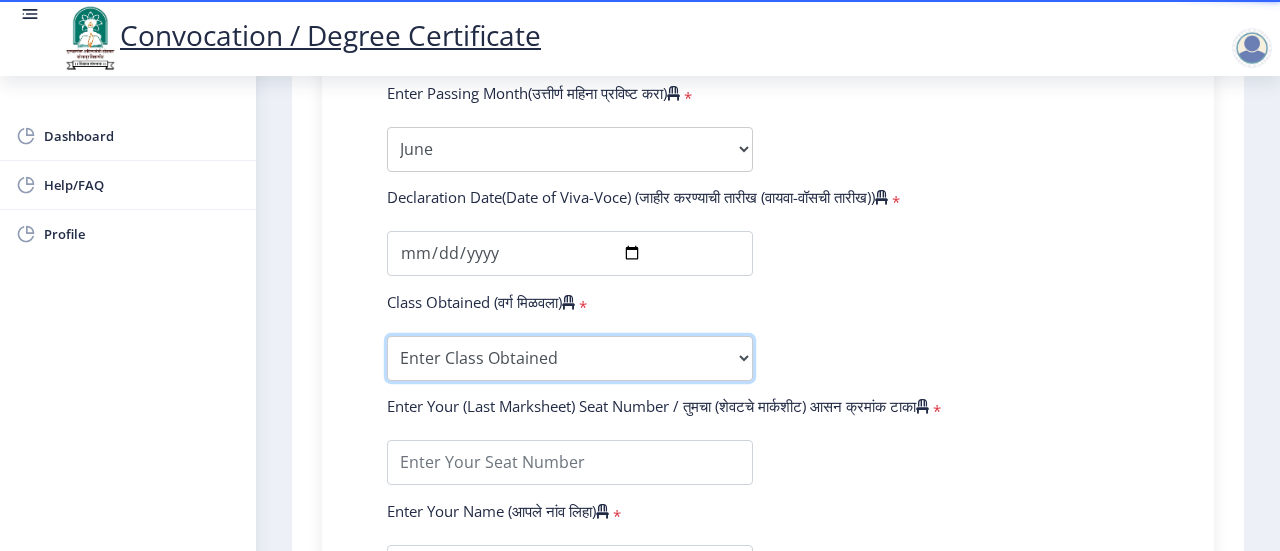click on "Enter Class Obtained FIRST CLASS WITH DISTINCTION FIRST CLASS HIGHER SECOND CLASS SECOND CLASS PASS CLASS Grade O Grade A+ Grade A Grade B+ Grade B Grade C+ Grade C Grade D Grade E" at bounding box center (570, 358) 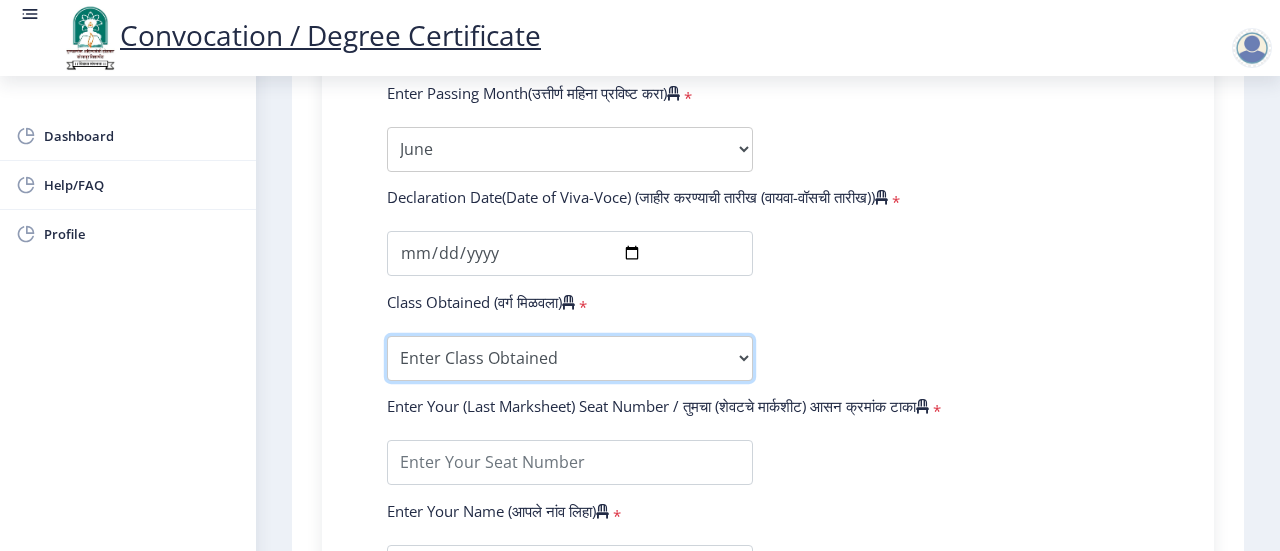 select on "FIRST CLASS WITH DISTINCTION" 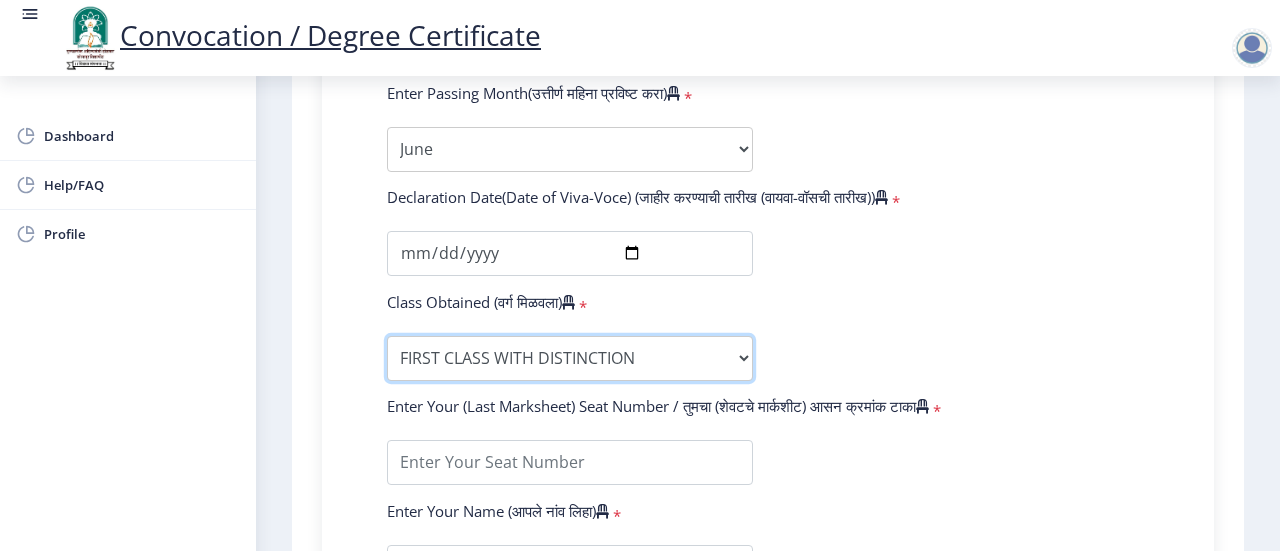 click on "Enter Class Obtained FIRST CLASS WITH DISTINCTION FIRST CLASS HIGHER SECOND CLASS SECOND CLASS PASS CLASS Grade O Grade A+ Grade A Grade B+ Grade B Grade C+ Grade C Grade D Grade E" at bounding box center [570, 358] 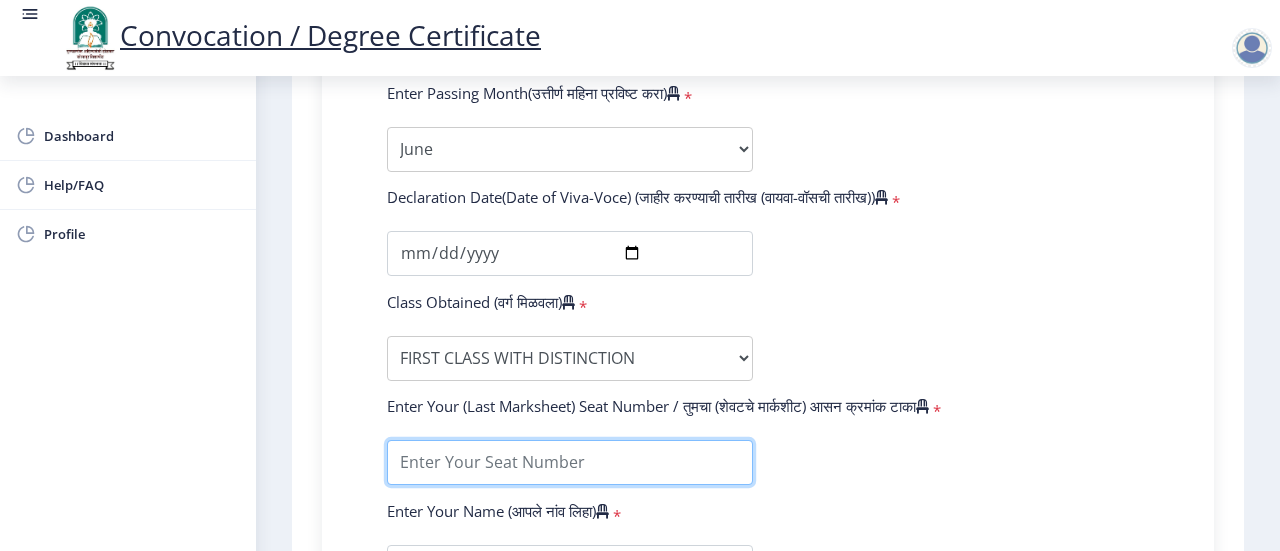 click at bounding box center [570, 462] 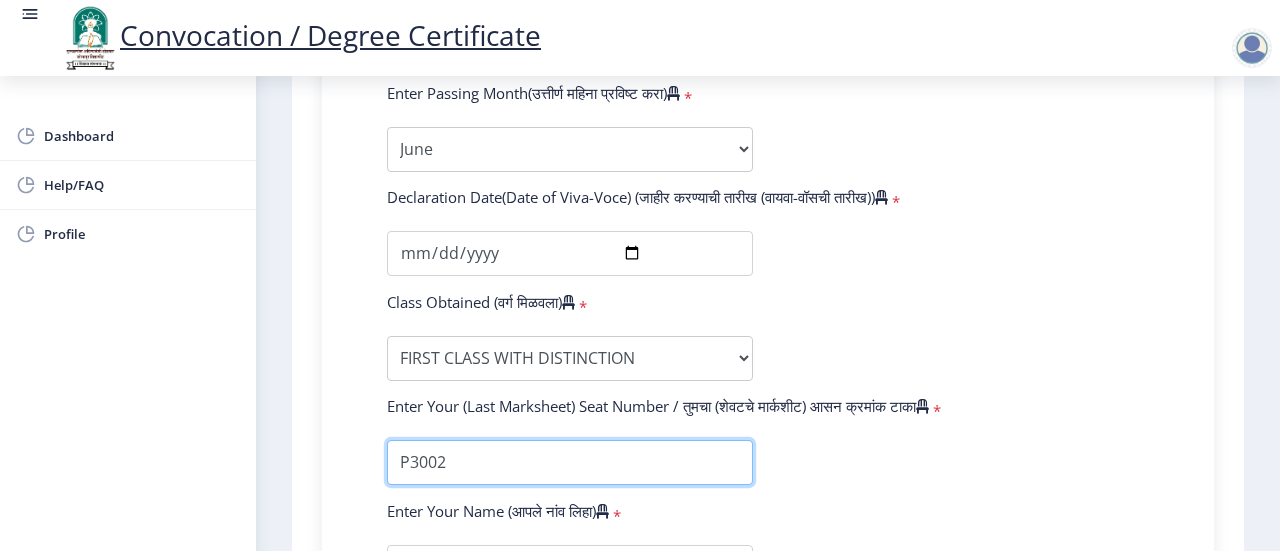 type on "P3002" 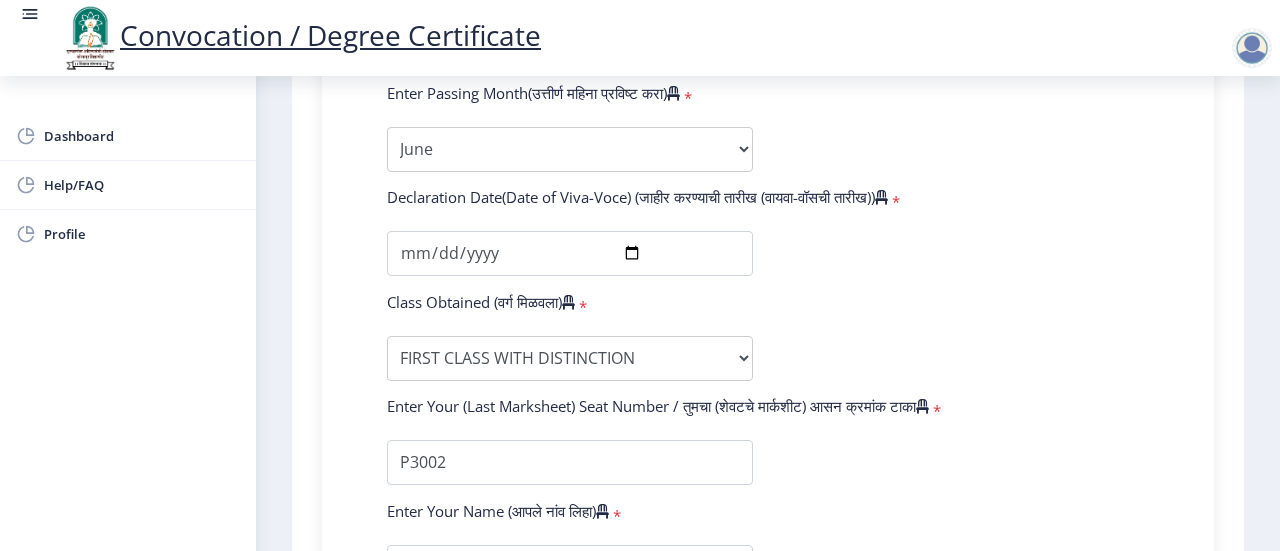 click on "Enter Your PRN Number (तुमचा पीआरएन (कायम नोंदणी क्रमांक) एंटर करा)   * Student Type (विद्यार्थी प्रकार)    * Select Student Type Regular External College Name(कॉलेजचे नाव)   * School of Chemical Sciences Select College Name Course Name(अभ्यासक्रमाचे नाव)   * Doctor of Philosophy in Science & Technology Select Course Name  Specialization(विशेषज्ञता)   * Specialization Biotechnology Botany Chemistry Civil Engineering Computer Science Computer Science & Engineering Electronics Electronics & Telecommunincation Engg. Electronics Engieering Geography Mathematics Mechanical Engineering Pharmacy Physics Zoology Statistics Other Enter passing Year(उत्तीर्ण वर्ष प्रविष्ट करा)   *  2025   2024   2023   2022   2021   2020   2019   2018   2017   2016   2015   2014   2013   2012   2011   2010" 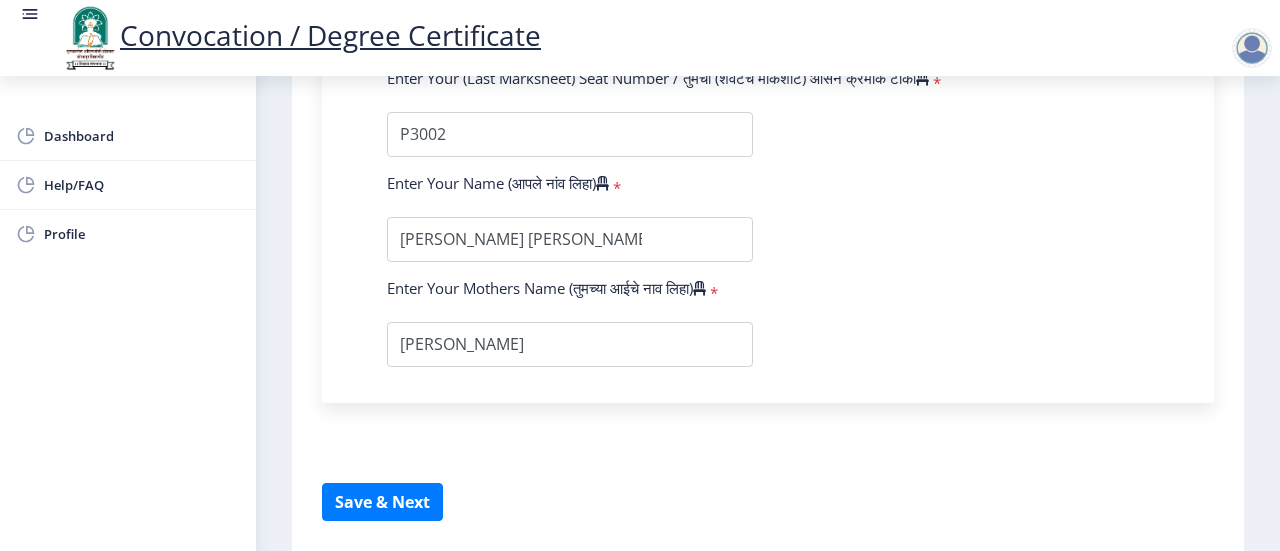 scroll, scrollTop: 1598, scrollLeft: 0, axis: vertical 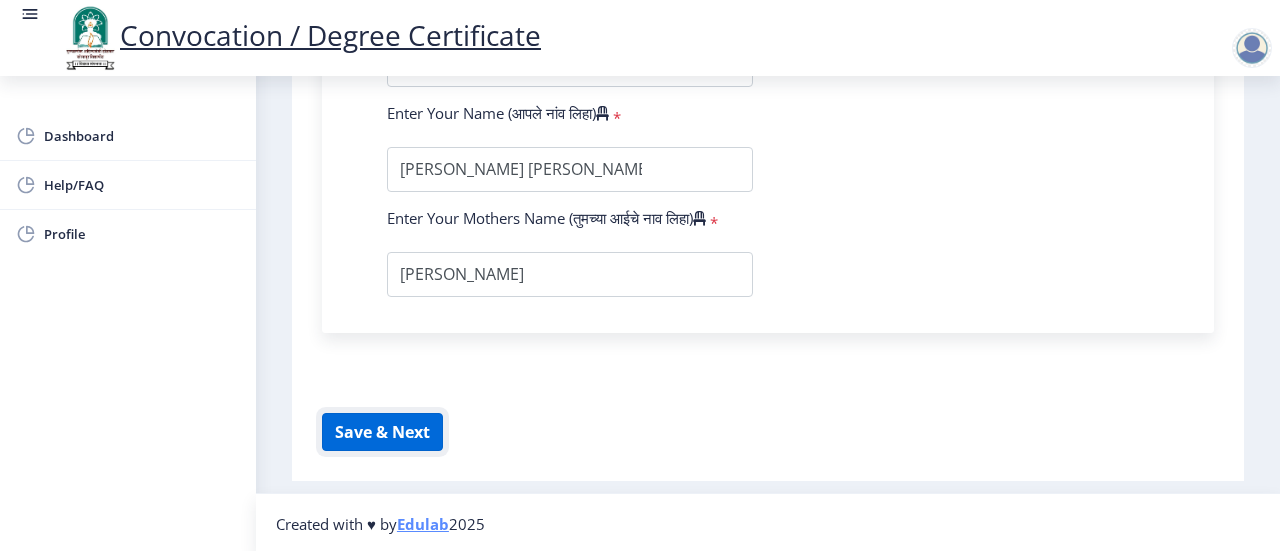 click on "Save & Next" 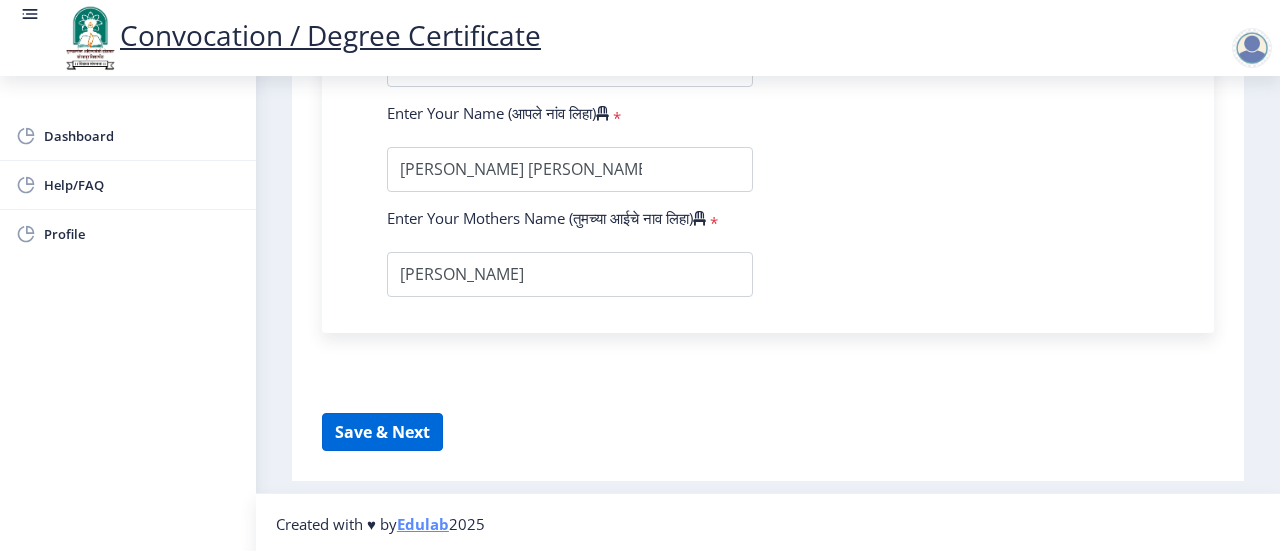 select 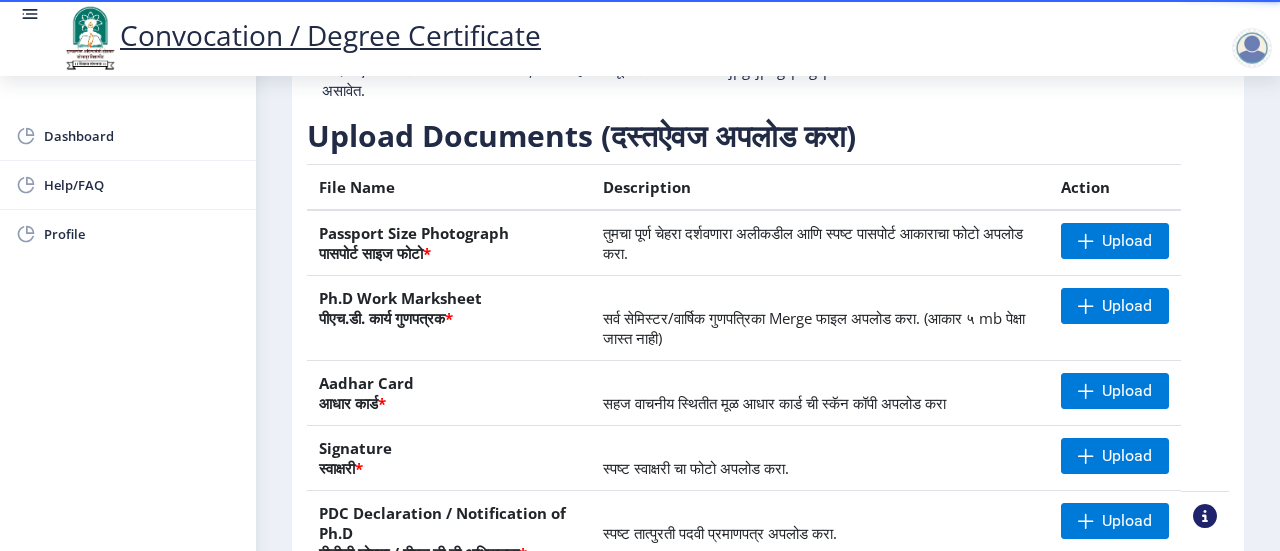 scroll, scrollTop: 296, scrollLeft: 0, axis: vertical 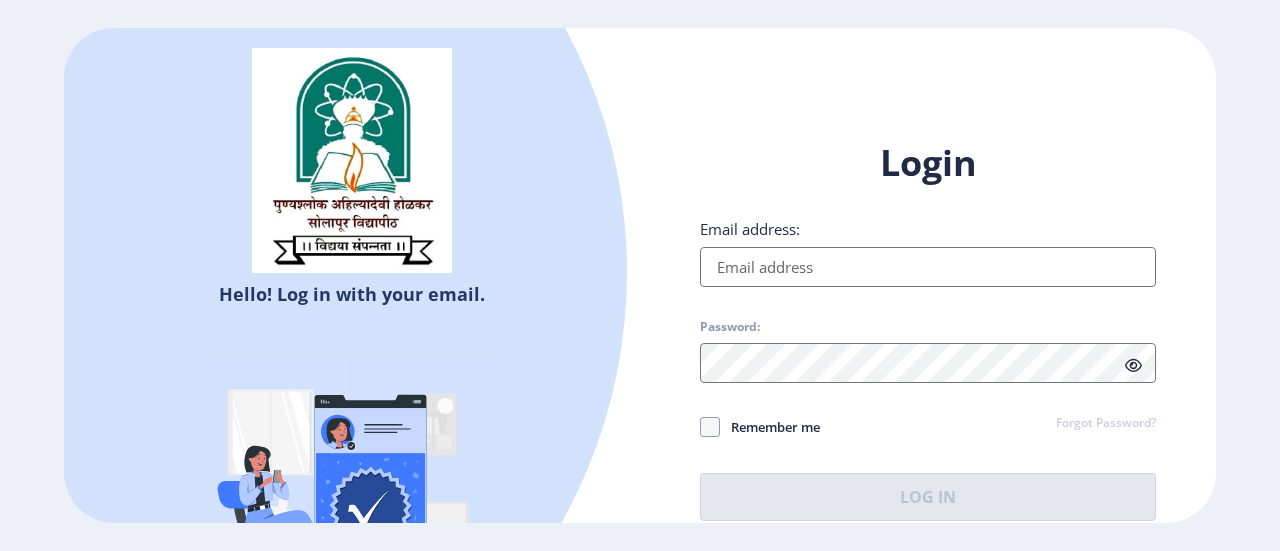 click on "Email address:" at bounding box center [928, 267] 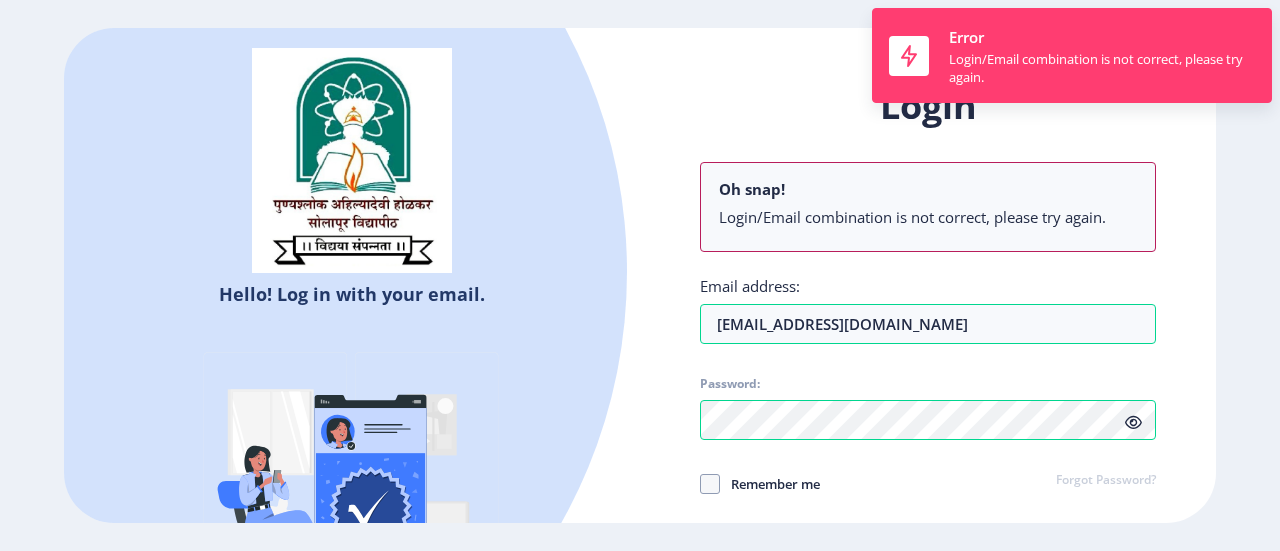 click on "Login Oh snap! Login/Email combination is not correct, please try again. Email address: [EMAIL_ADDRESS][DOMAIN_NAME] Password: Remember me Forgot Password?  Log In" 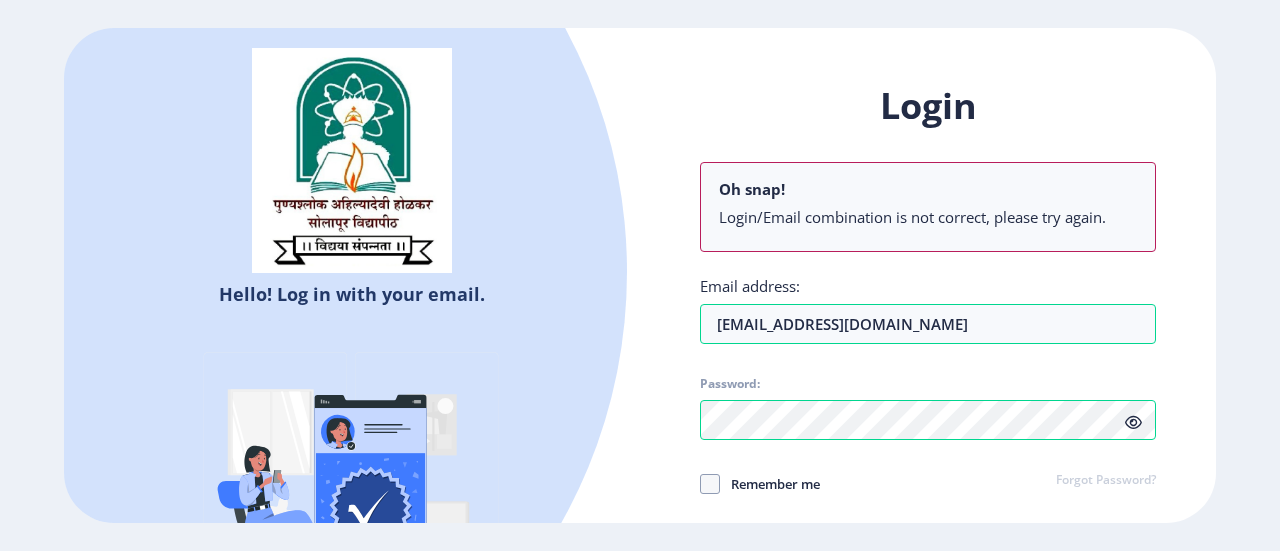 click on "Login Oh snap! Login/Email combination is not correct, please try again. Email address: [EMAIL_ADDRESS][DOMAIN_NAME] Password: Remember me Forgot Password?  Log In   Don't have an account?  Register" 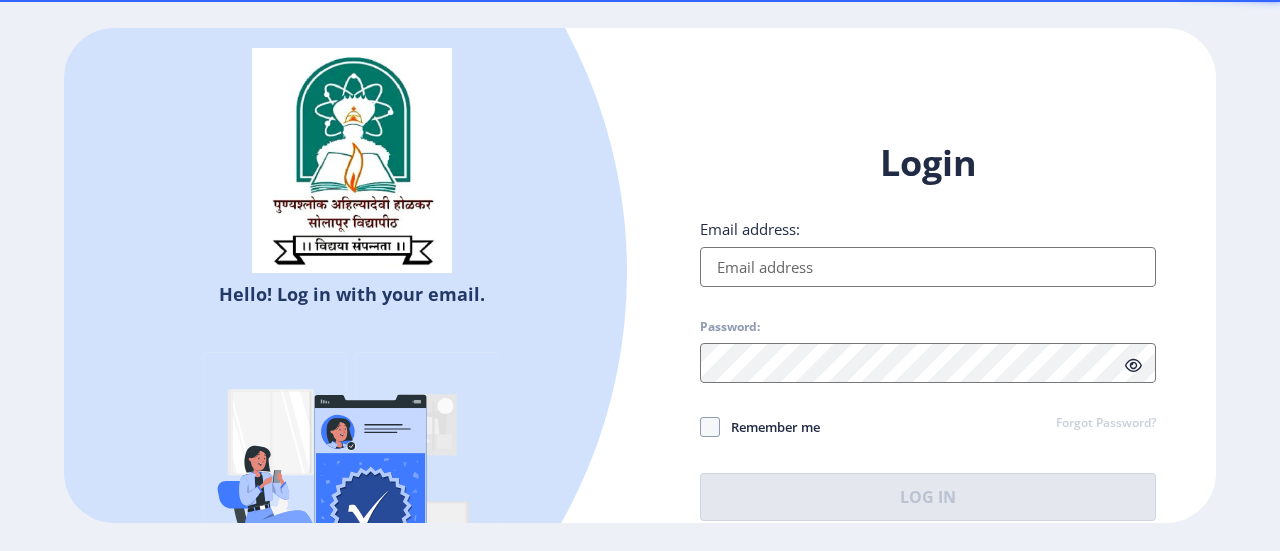 click on "Email address:" at bounding box center (928, 267) 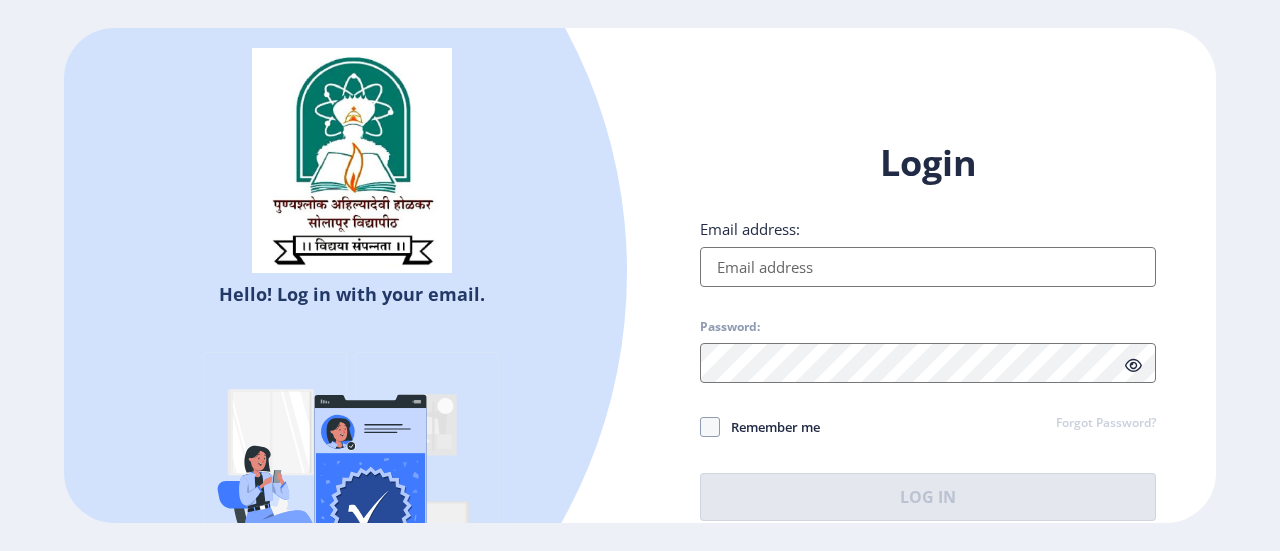 type on "[EMAIL_ADDRESS][DOMAIN_NAME]" 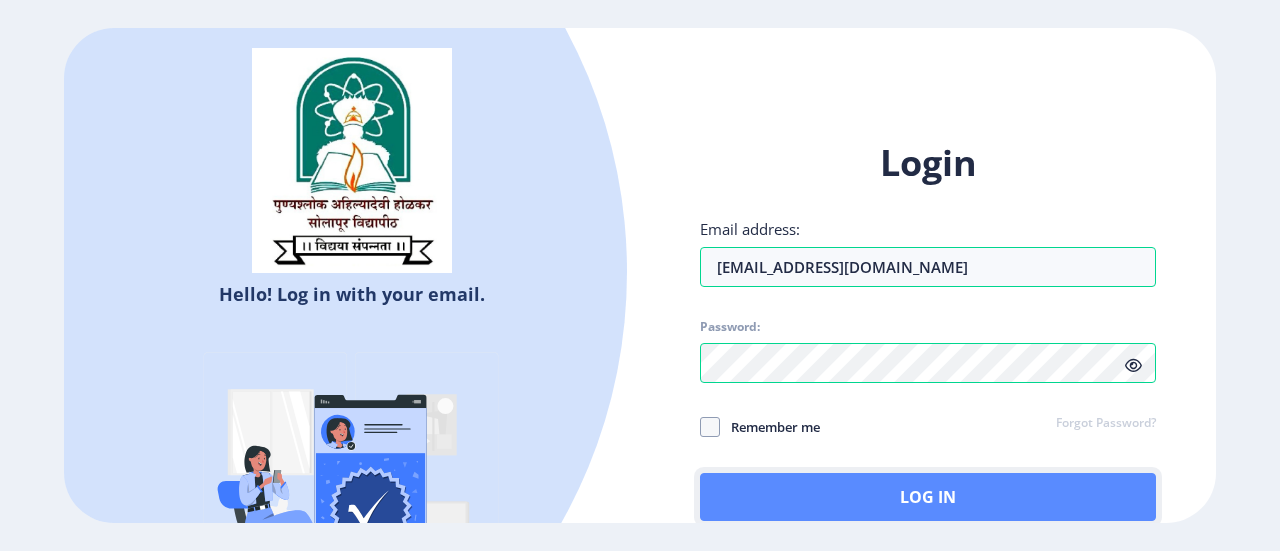 click on "Log In" 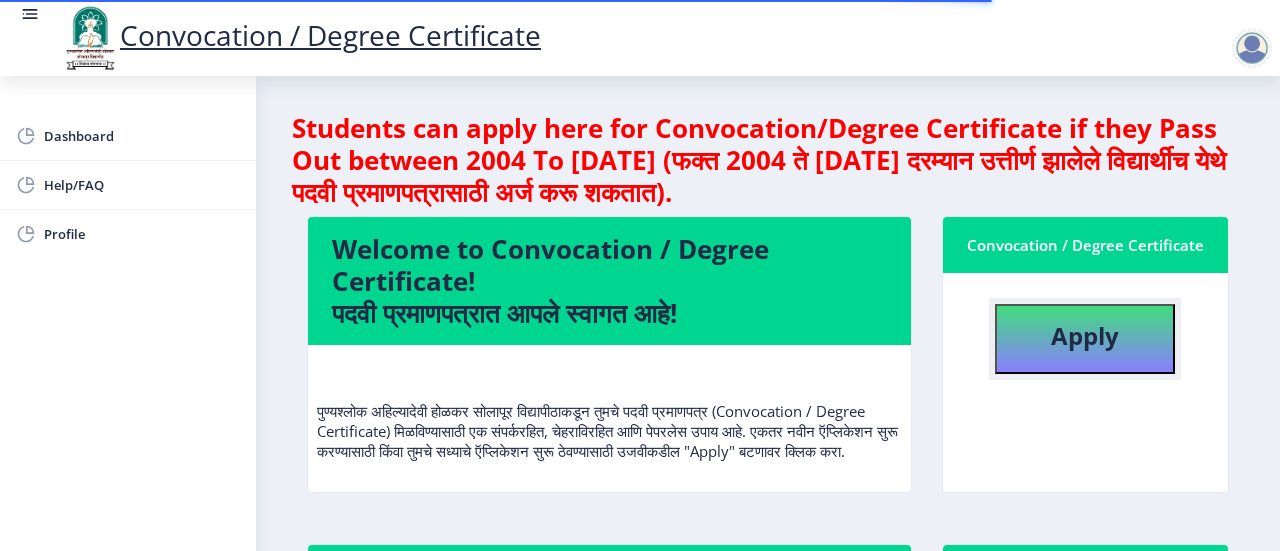 click on "Apply" 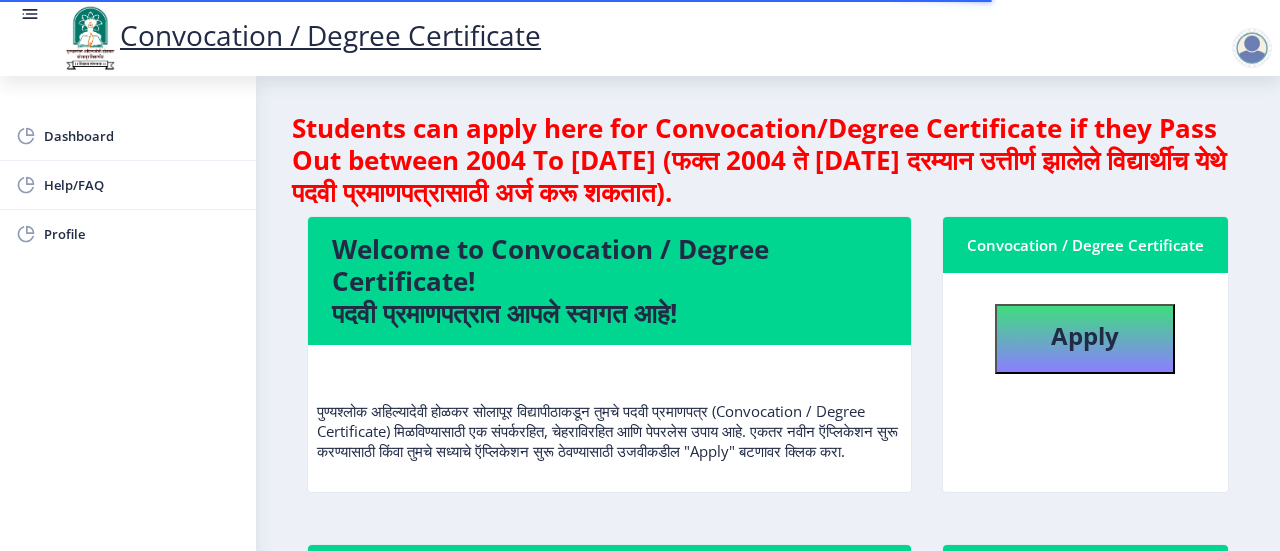 select 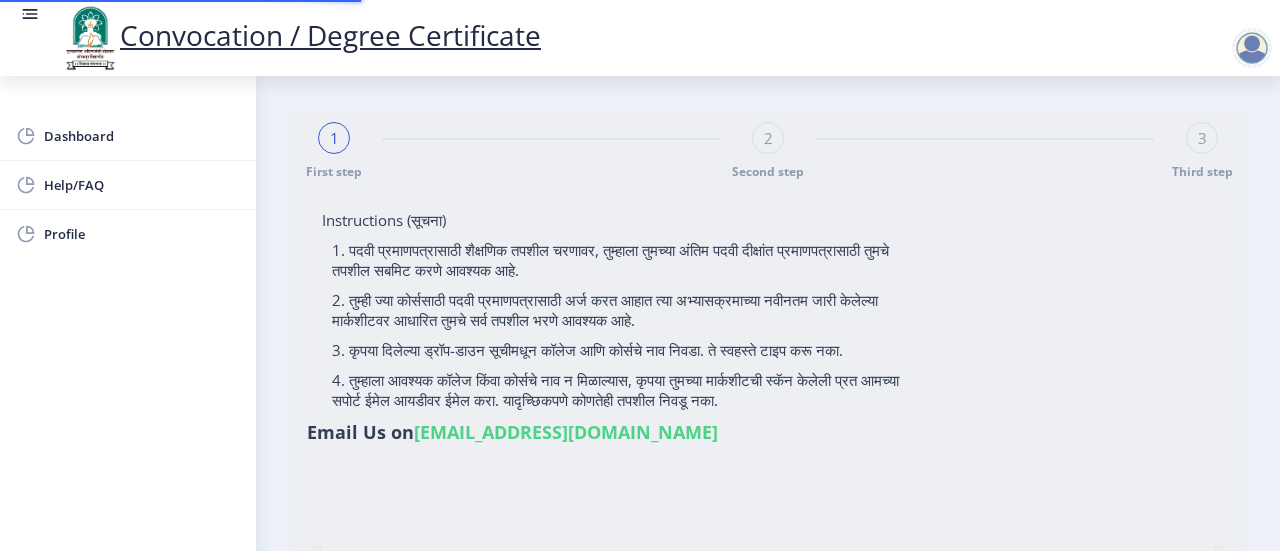 type on "P3002" 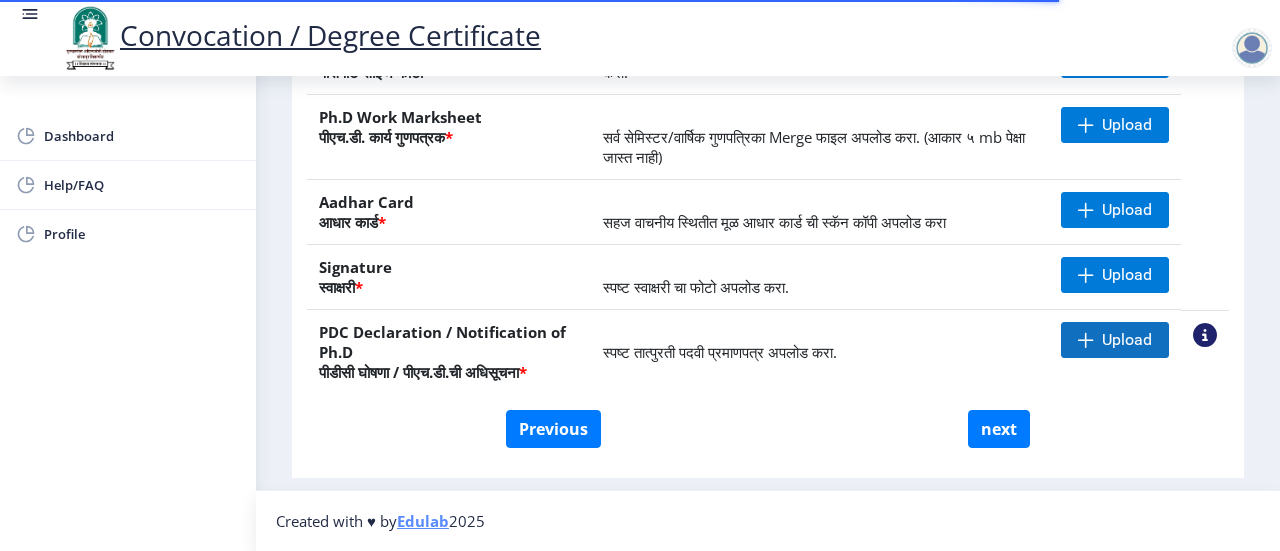 scroll, scrollTop: 396, scrollLeft: 0, axis: vertical 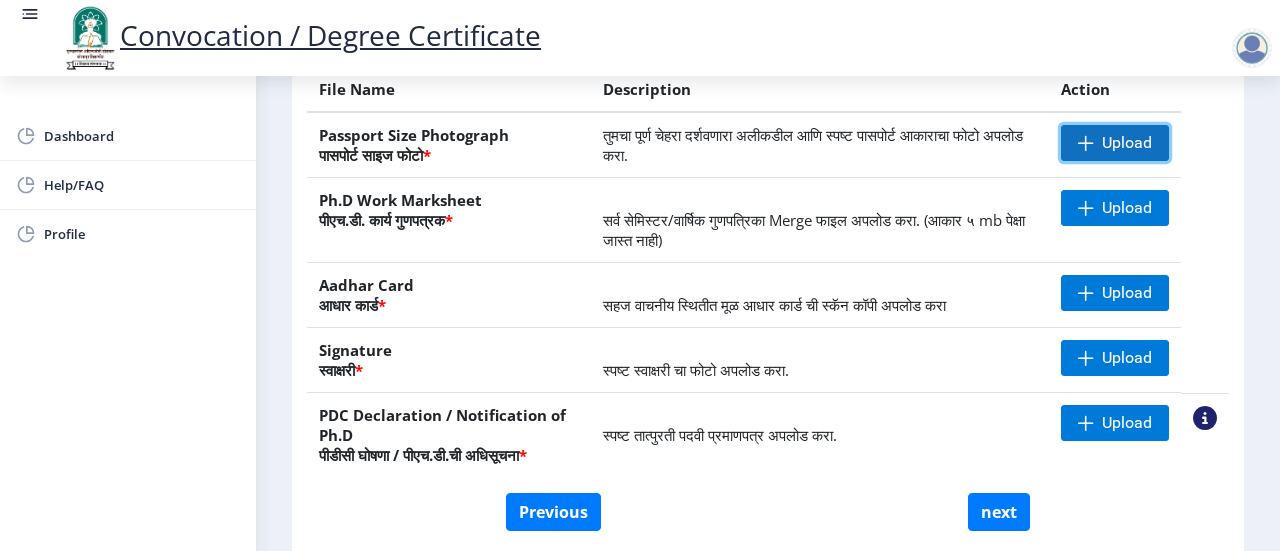 click on "Upload" 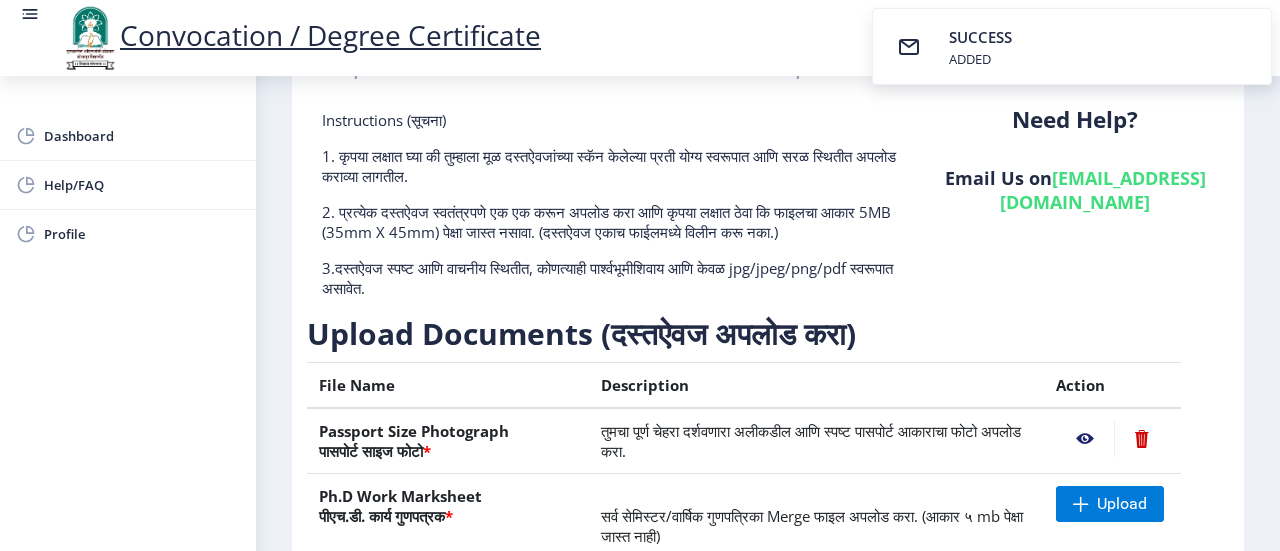 scroll, scrollTop: 300, scrollLeft: 0, axis: vertical 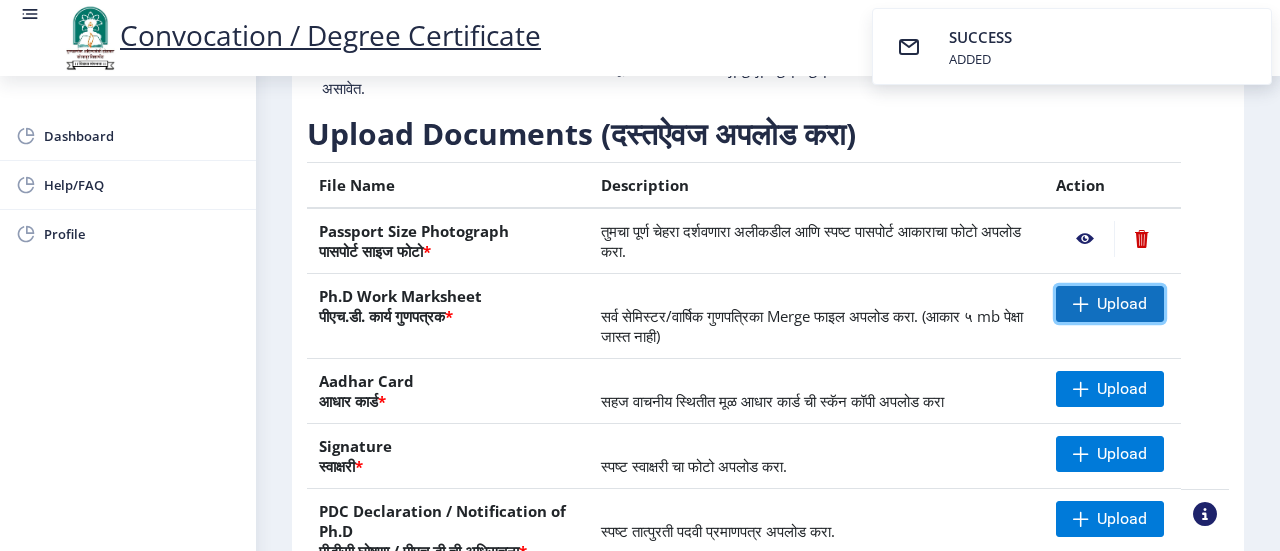 click on "Upload" 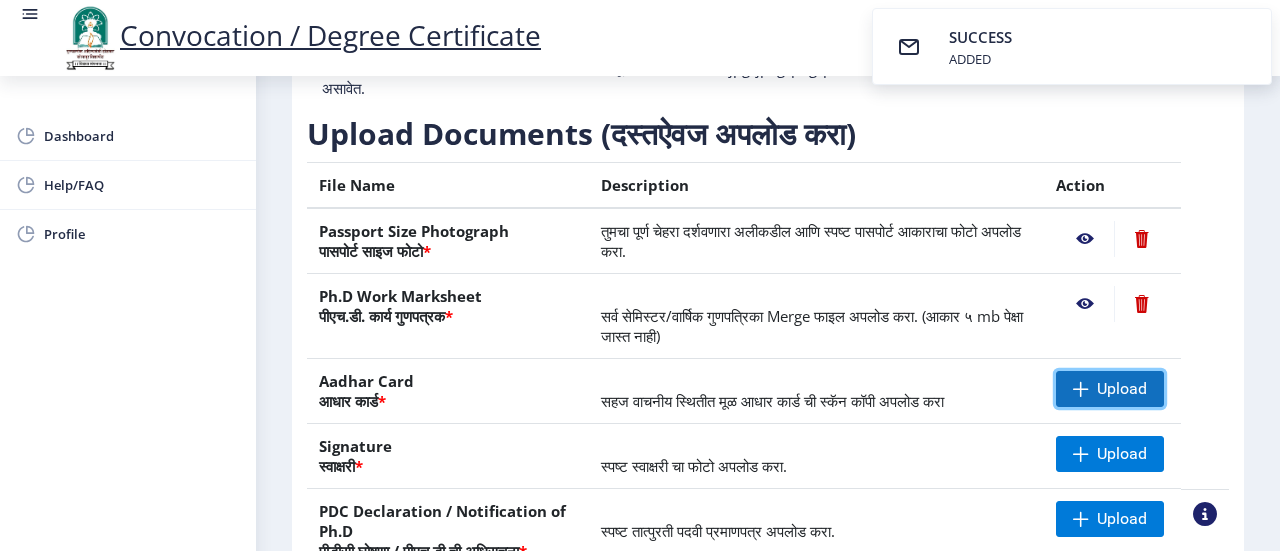 click on "Upload" 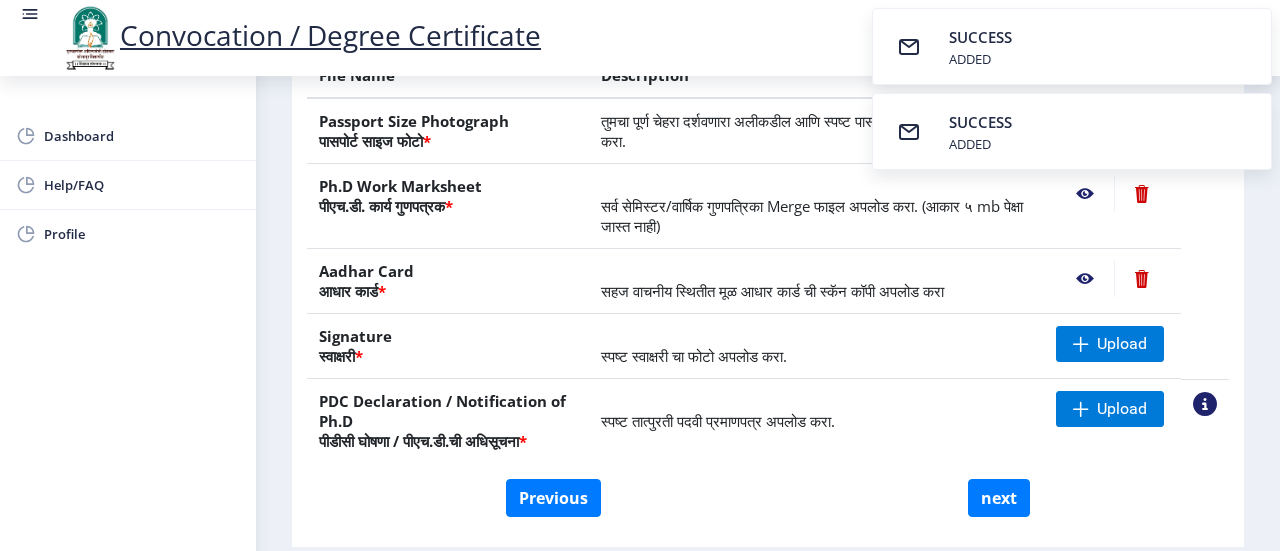 scroll, scrollTop: 496, scrollLeft: 0, axis: vertical 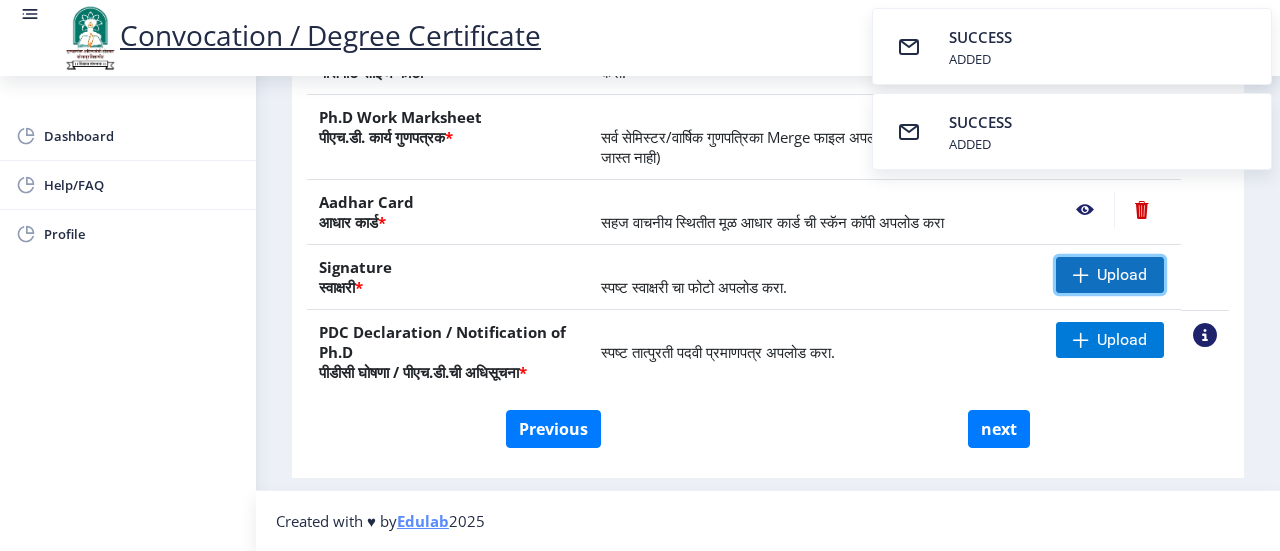 click on "Upload" 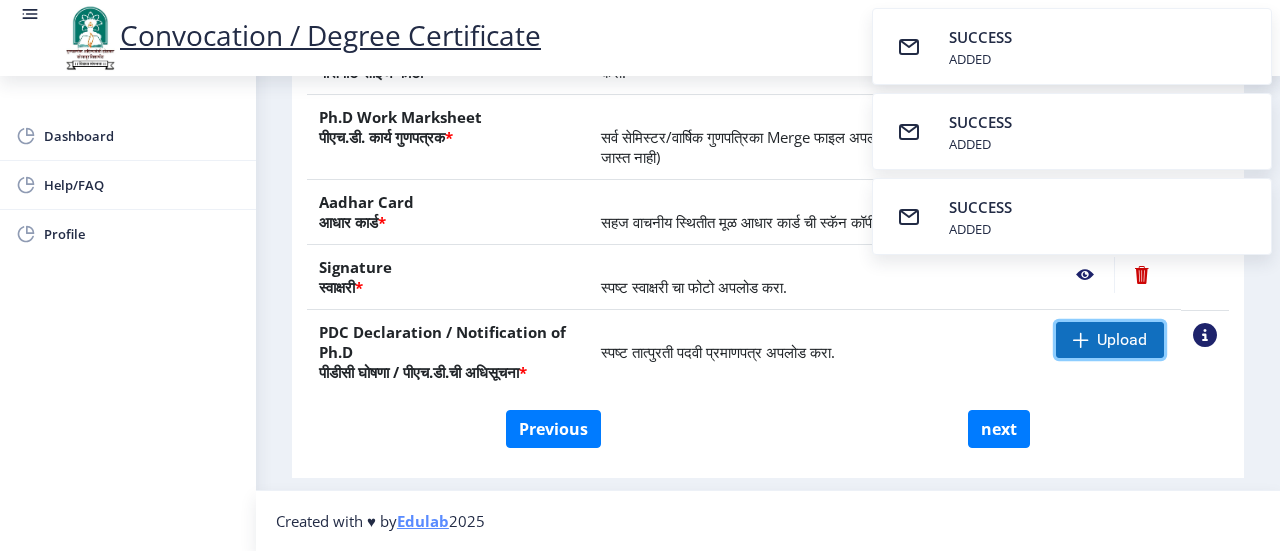 click on "Upload" 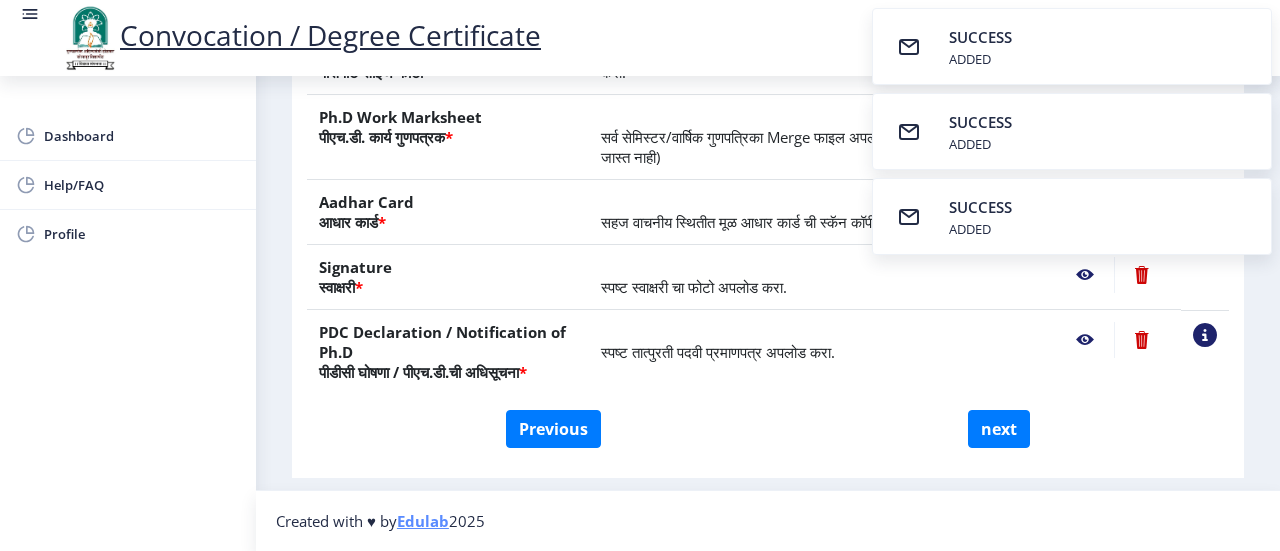 click on "Previous next" 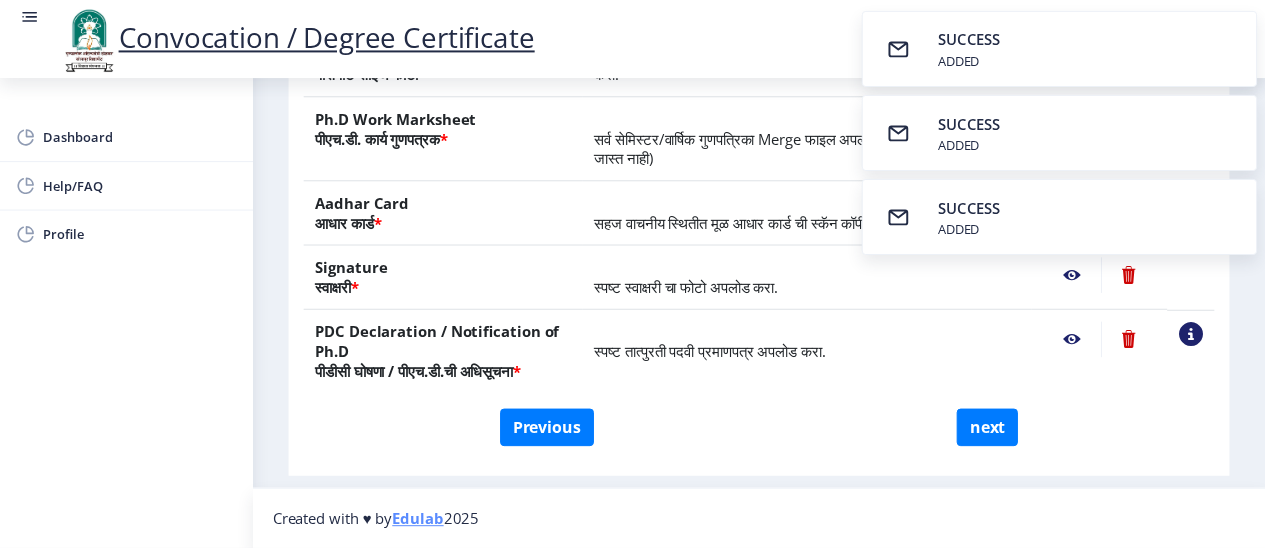 scroll, scrollTop: 296, scrollLeft: 0, axis: vertical 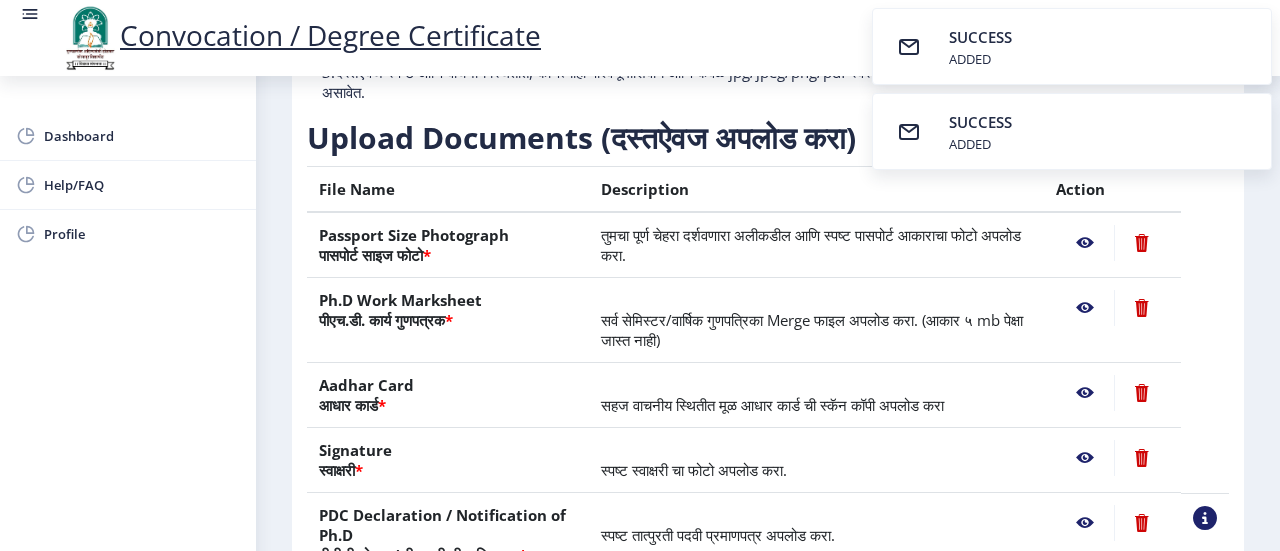 click 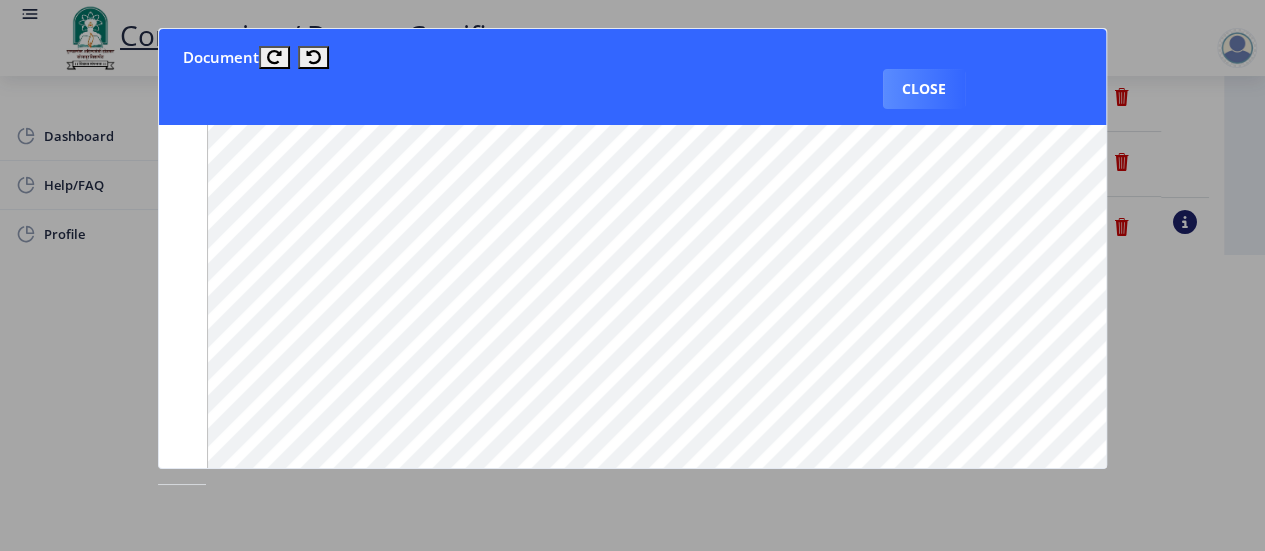scroll, scrollTop: 1691, scrollLeft: 0, axis: vertical 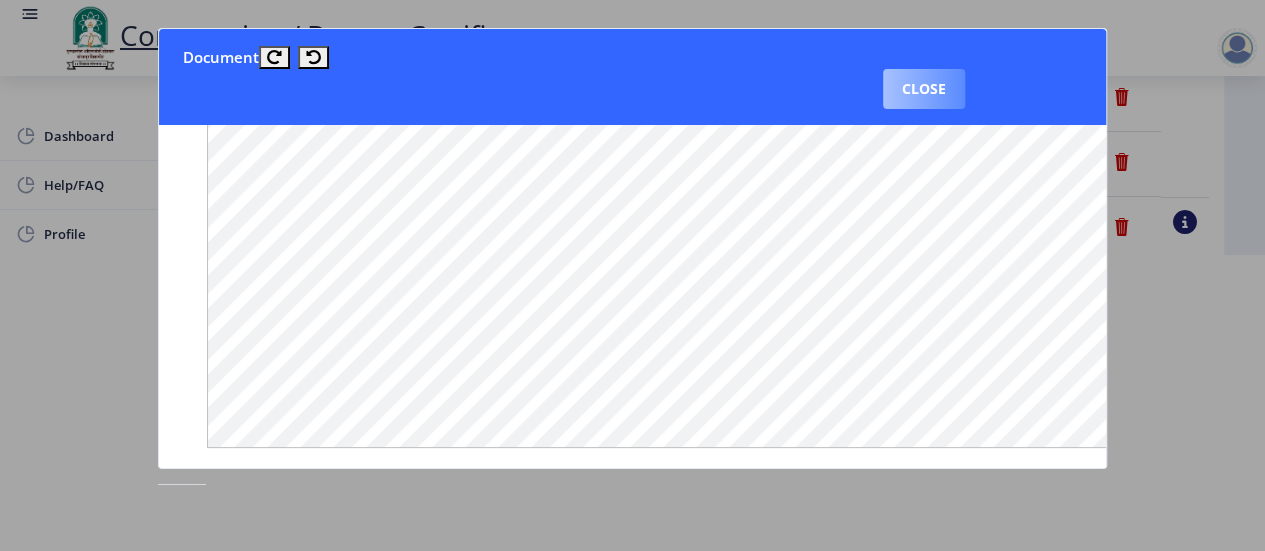 click on "Close" at bounding box center (924, 89) 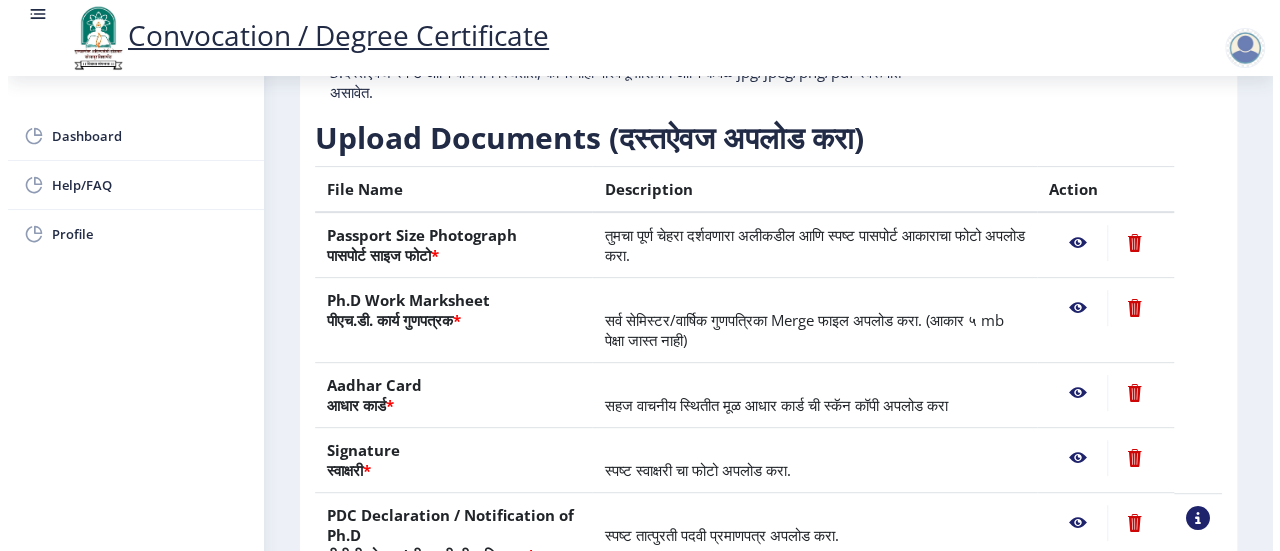 scroll, scrollTop: 260, scrollLeft: 0, axis: vertical 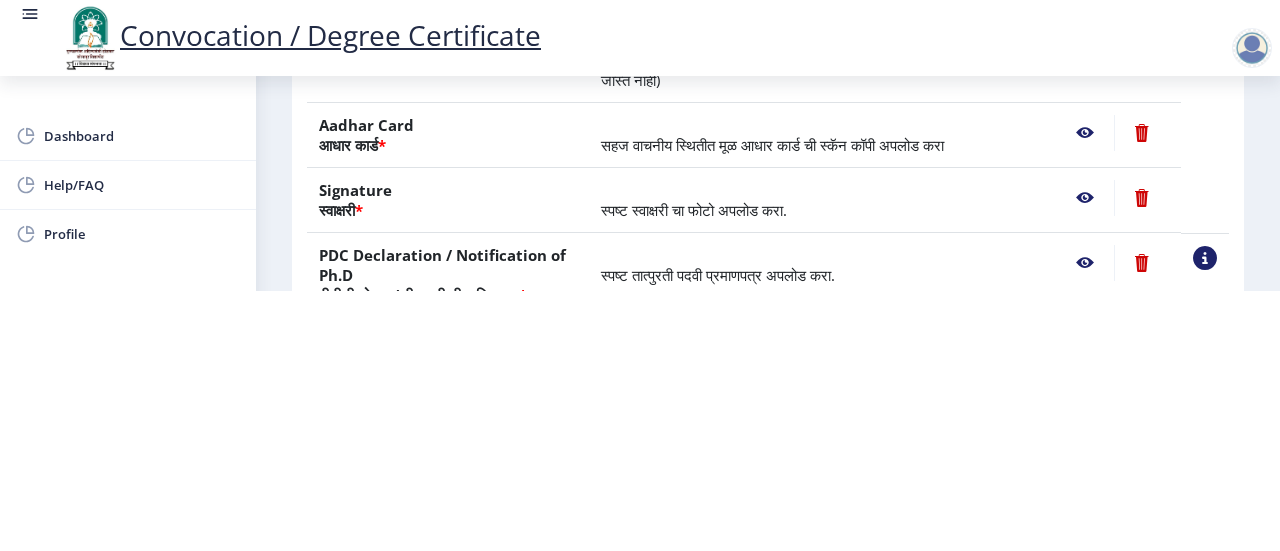 click 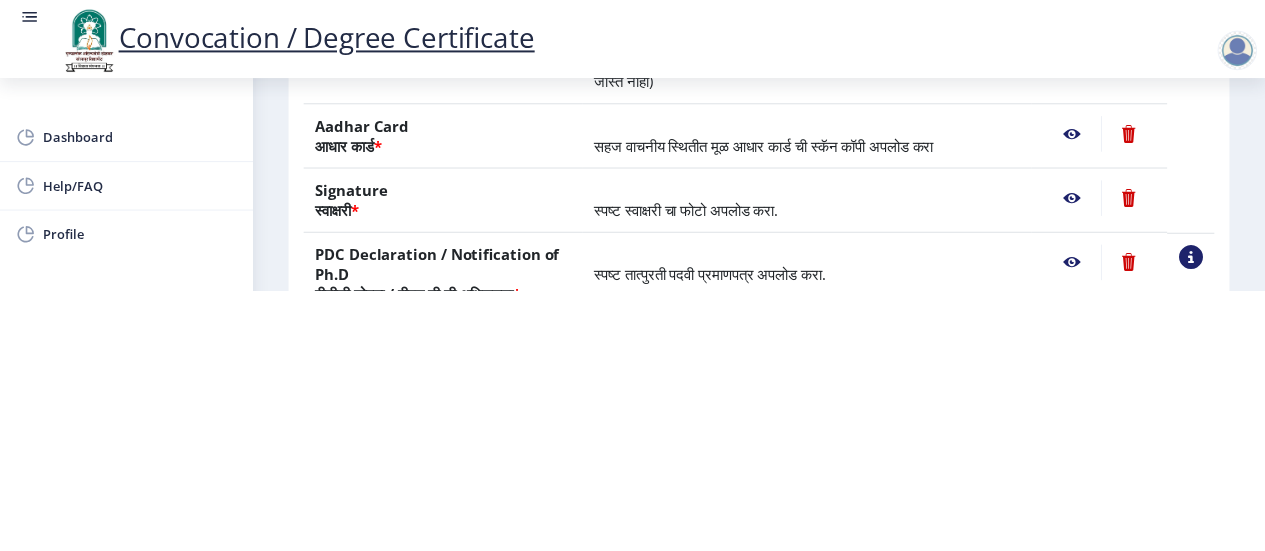 scroll, scrollTop: 0, scrollLeft: 0, axis: both 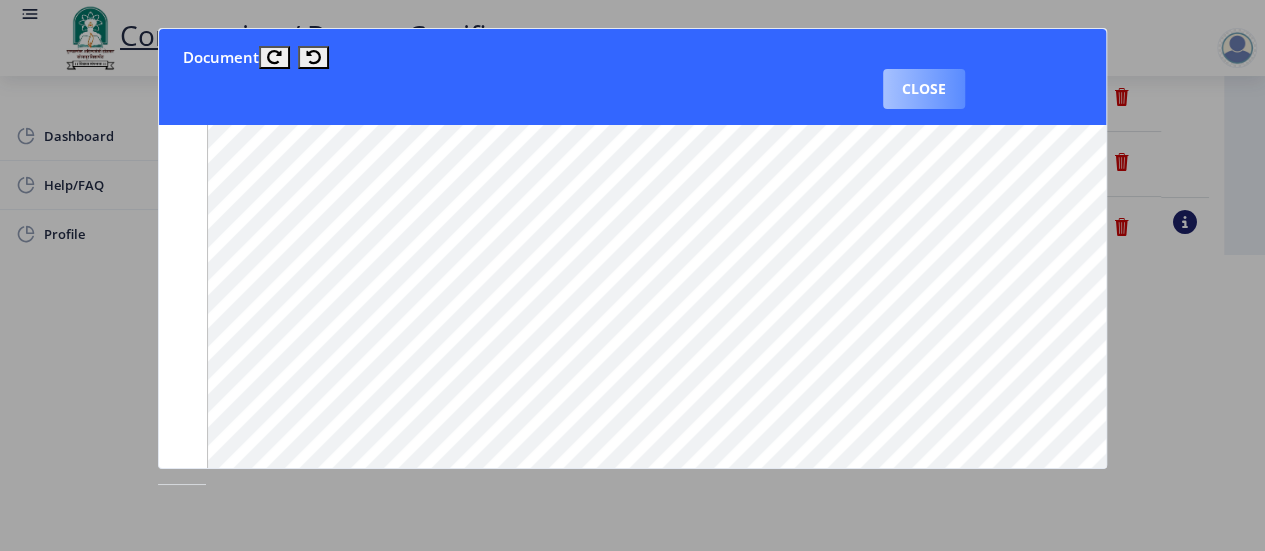 click on "Close" at bounding box center [924, 89] 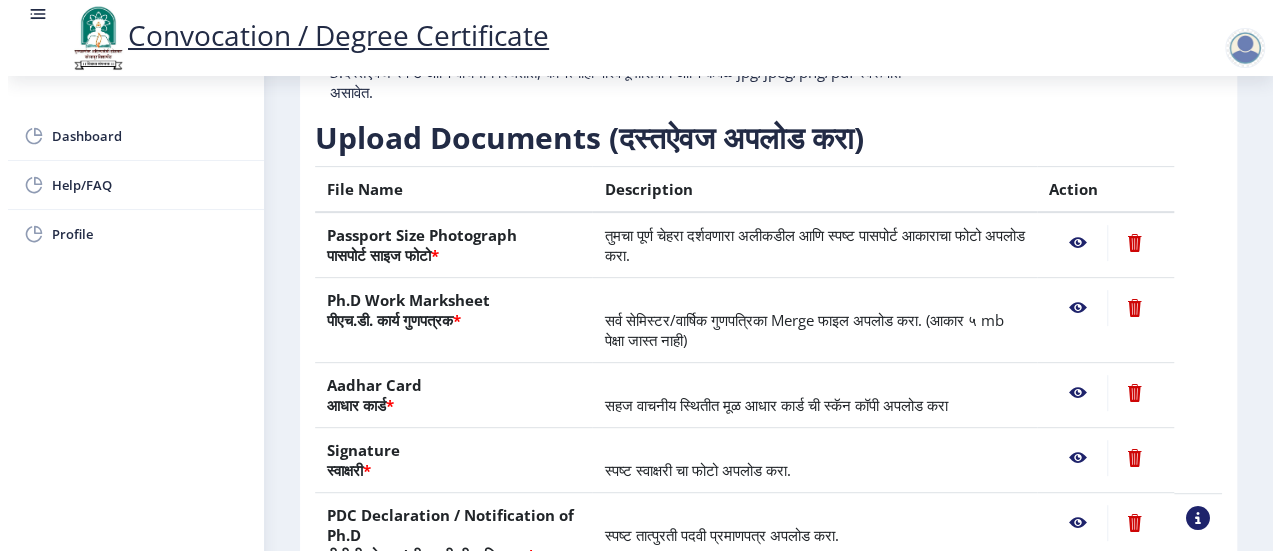 scroll, scrollTop: 260, scrollLeft: 0, axis: vertical 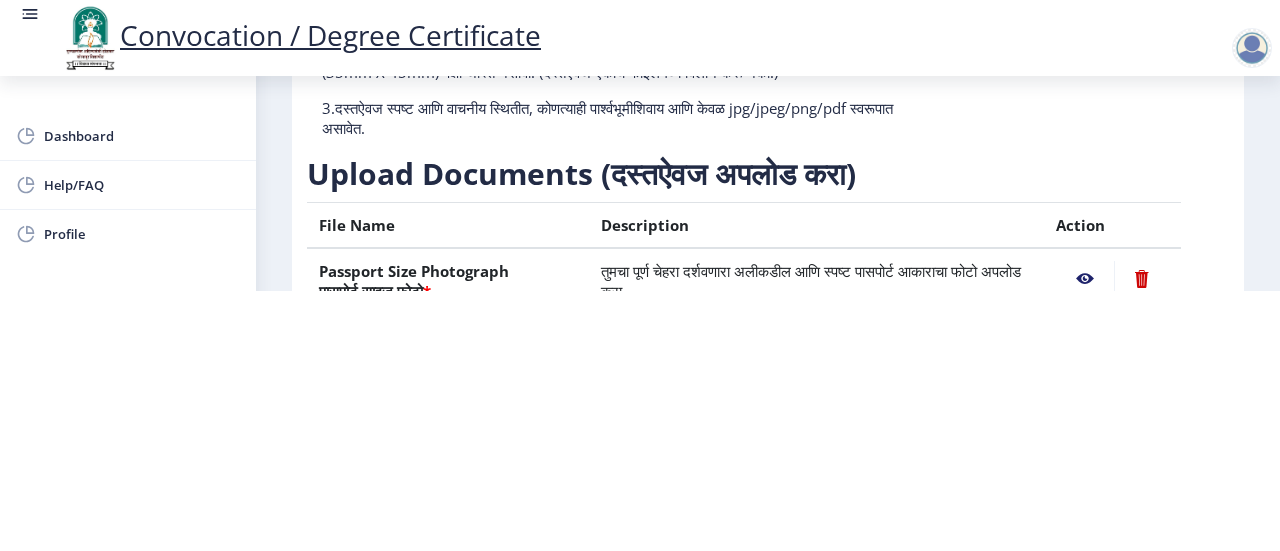 click on "Need Help? Email Us on   [EMAIL_ADDRESS][DOMAIN_NAME]" 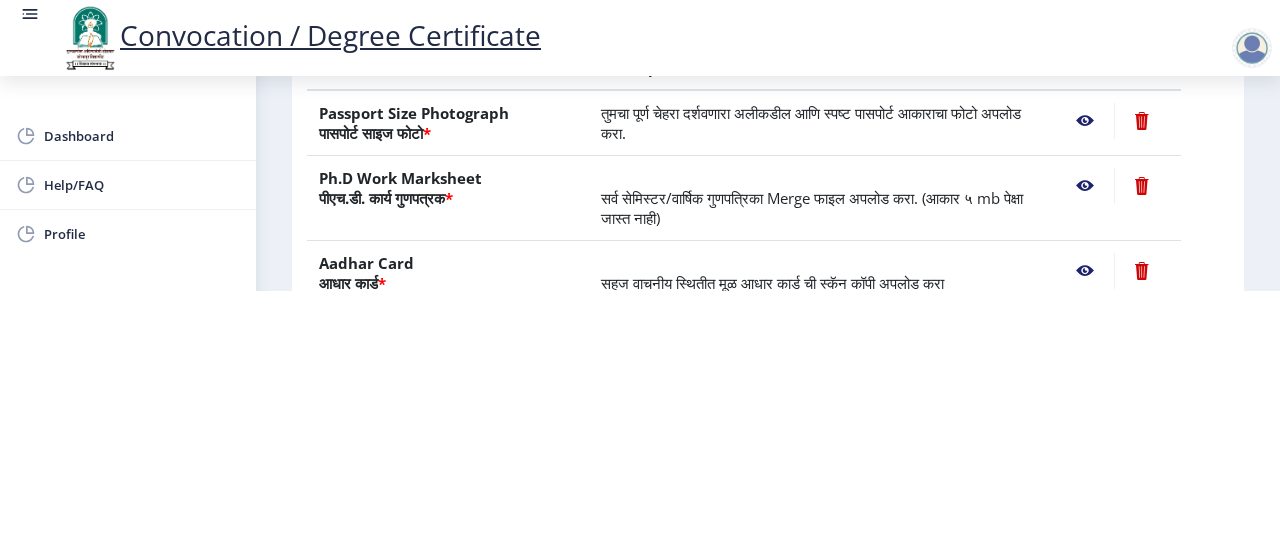 scroll, scrollTop: 496, scrollLeft: 0, axis: vertical 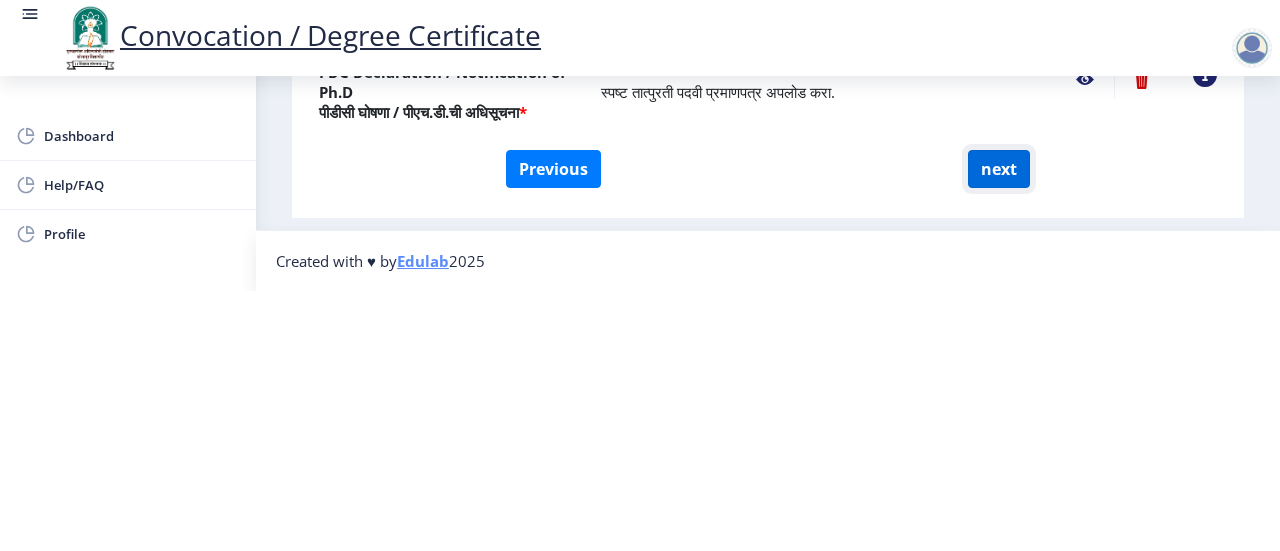 click on "next" 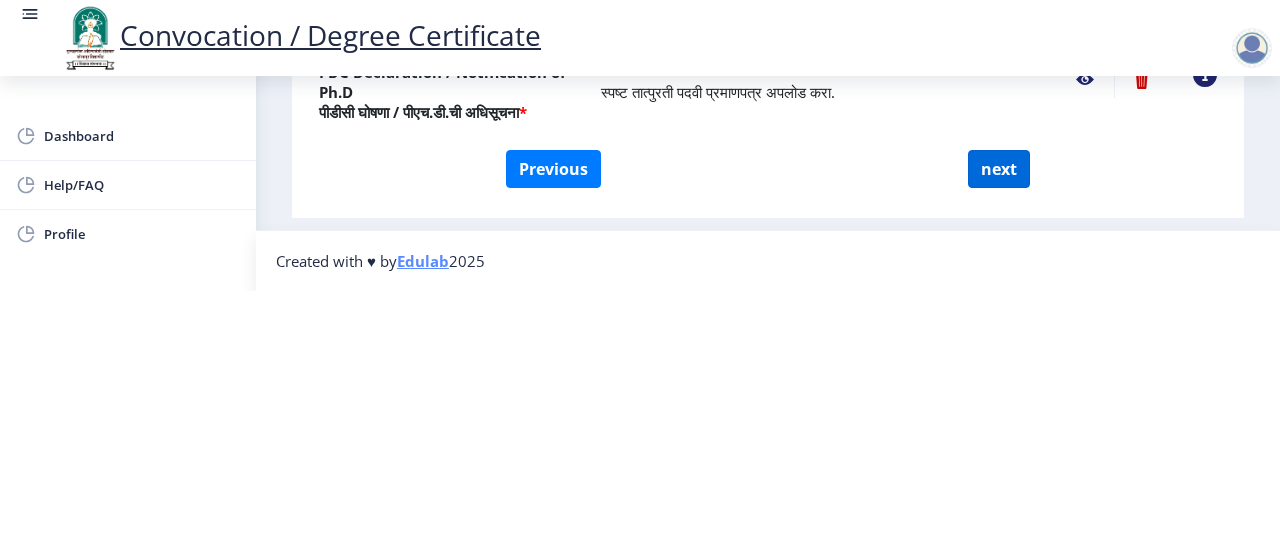 select 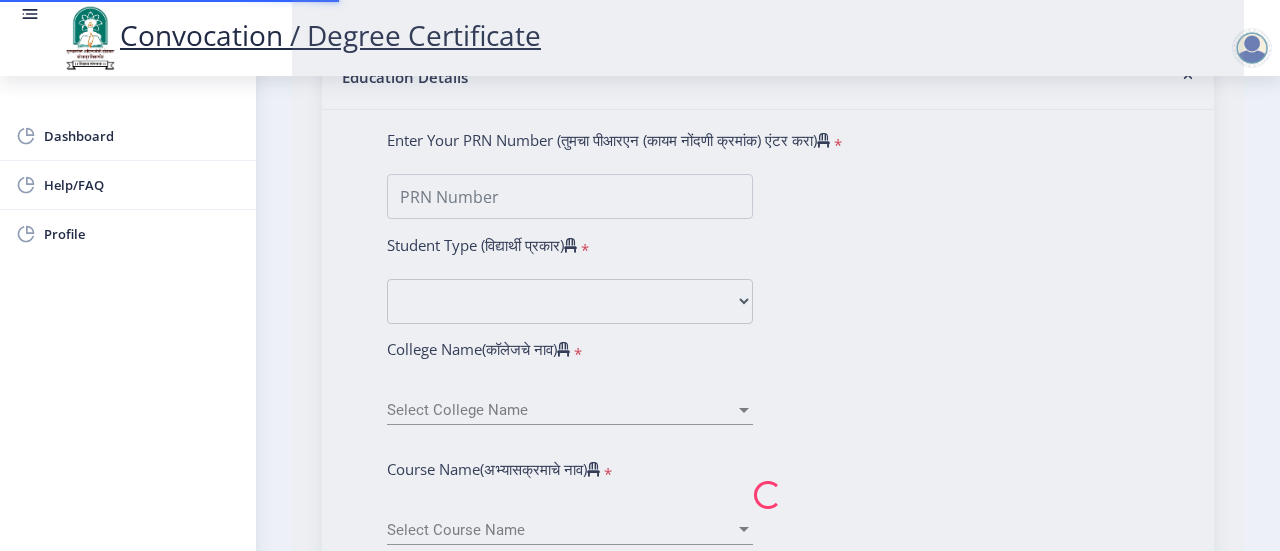 scroll, scrollTop: 0, scrollLeft: 0, axis: both 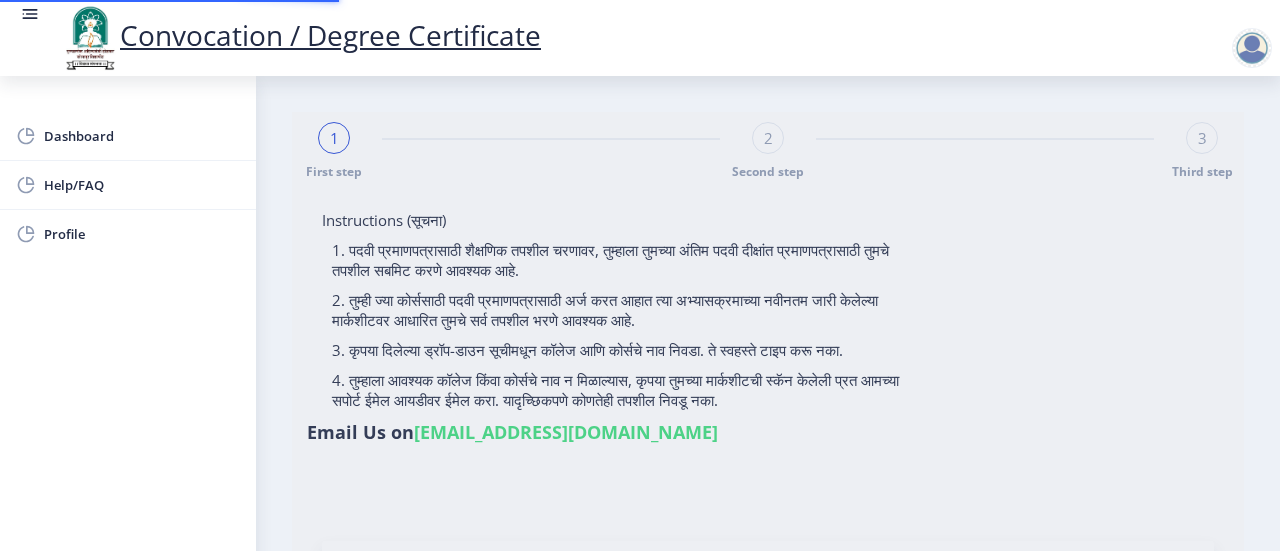 select 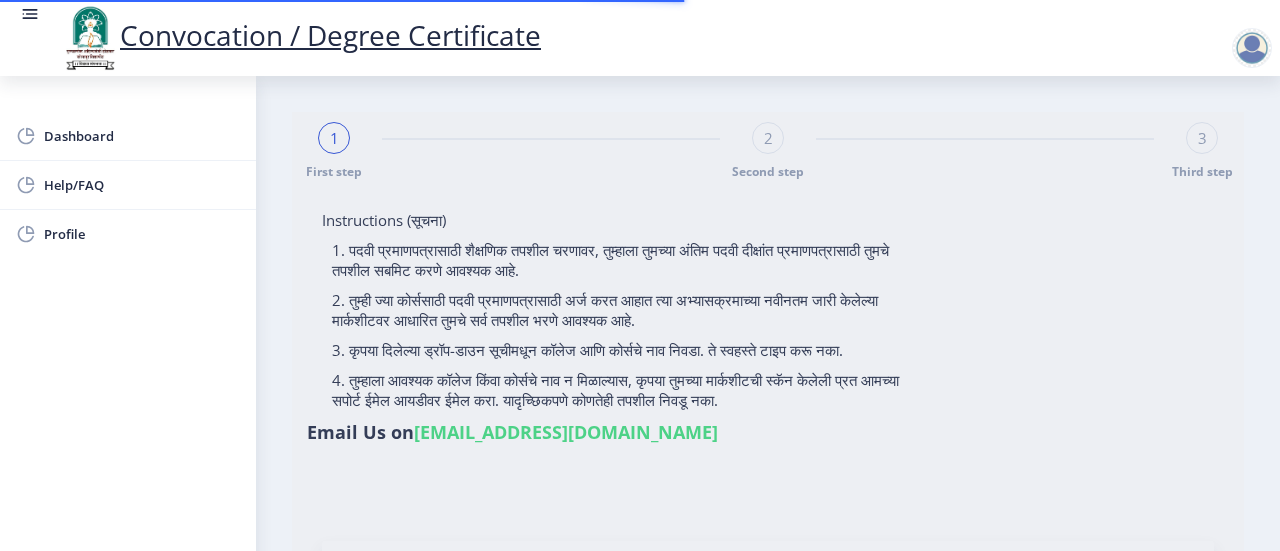 type on "[PERSON_NAME] [PERSON_NAME]" 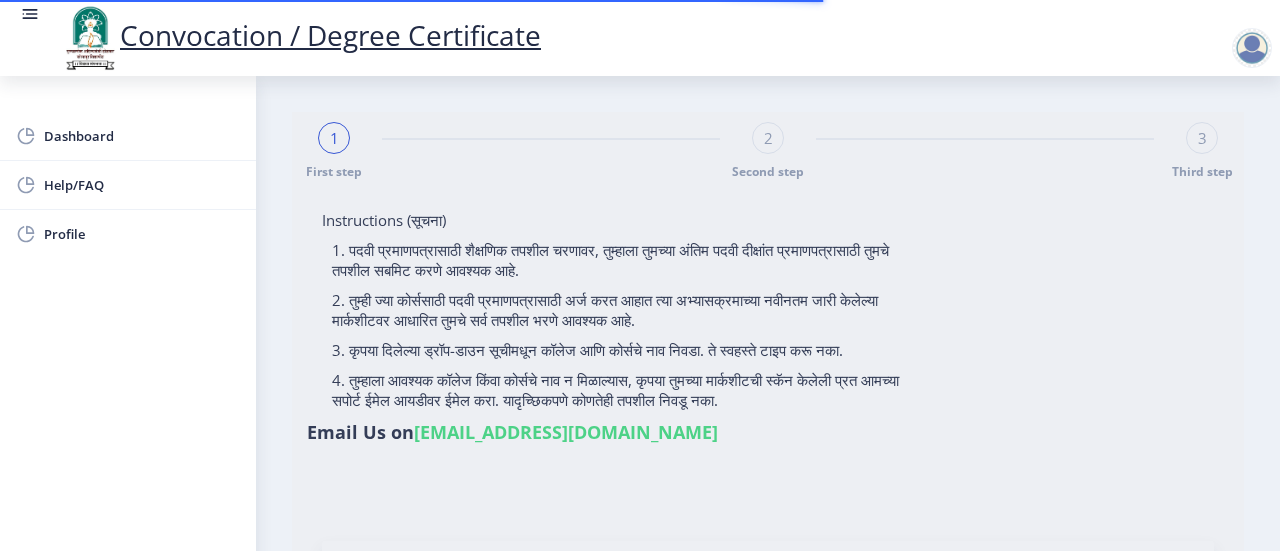type on "P3002" 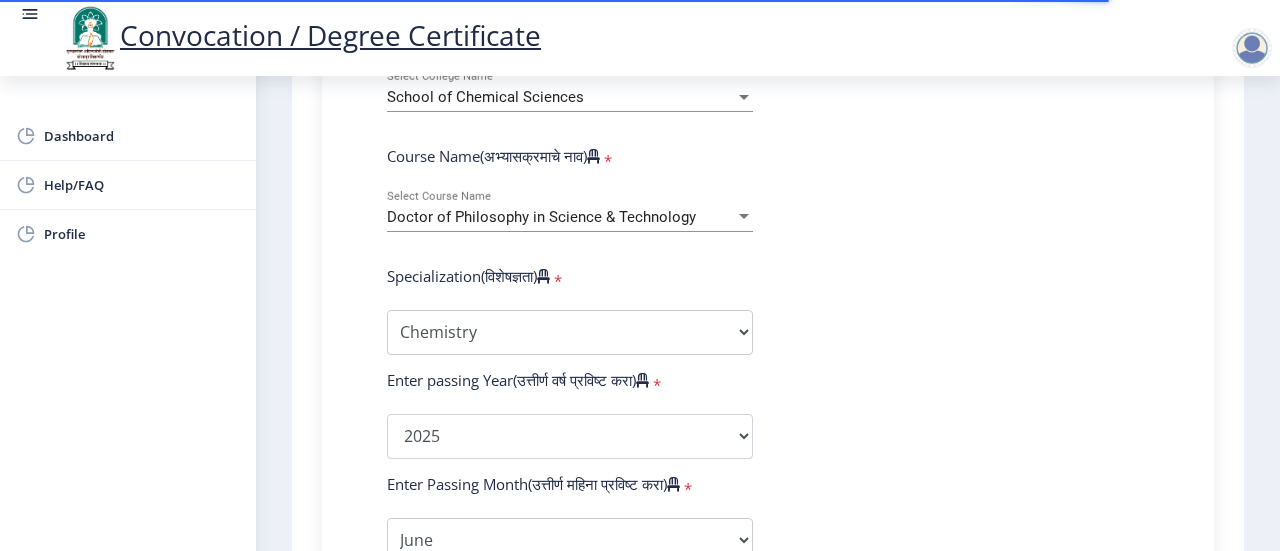 select 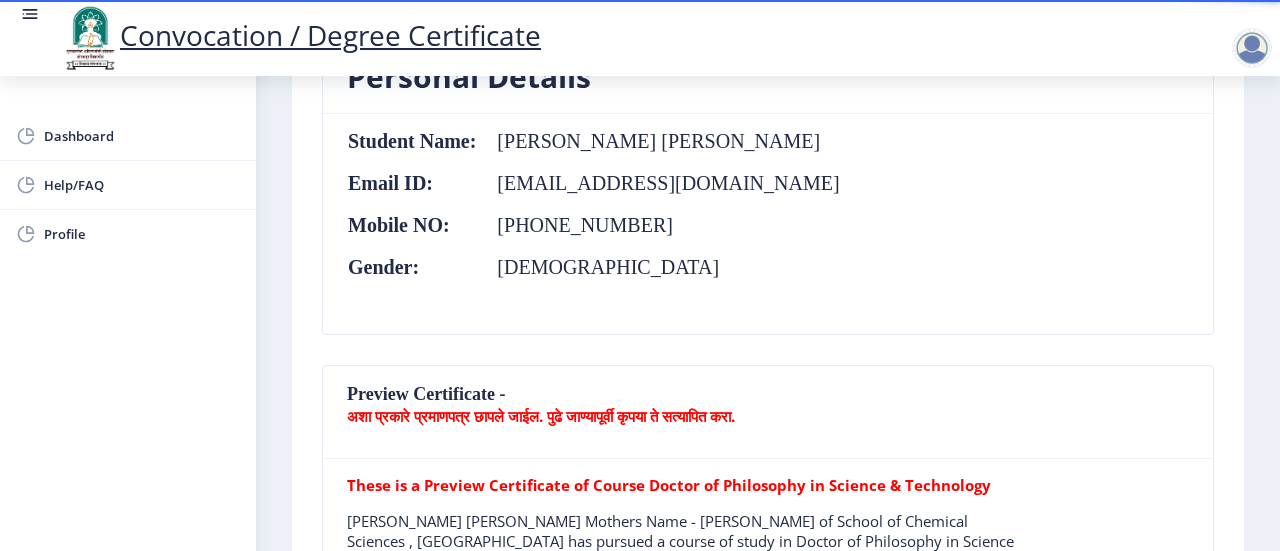 scroll, scrollTop: 0, scrollLeft: 0, axis: both 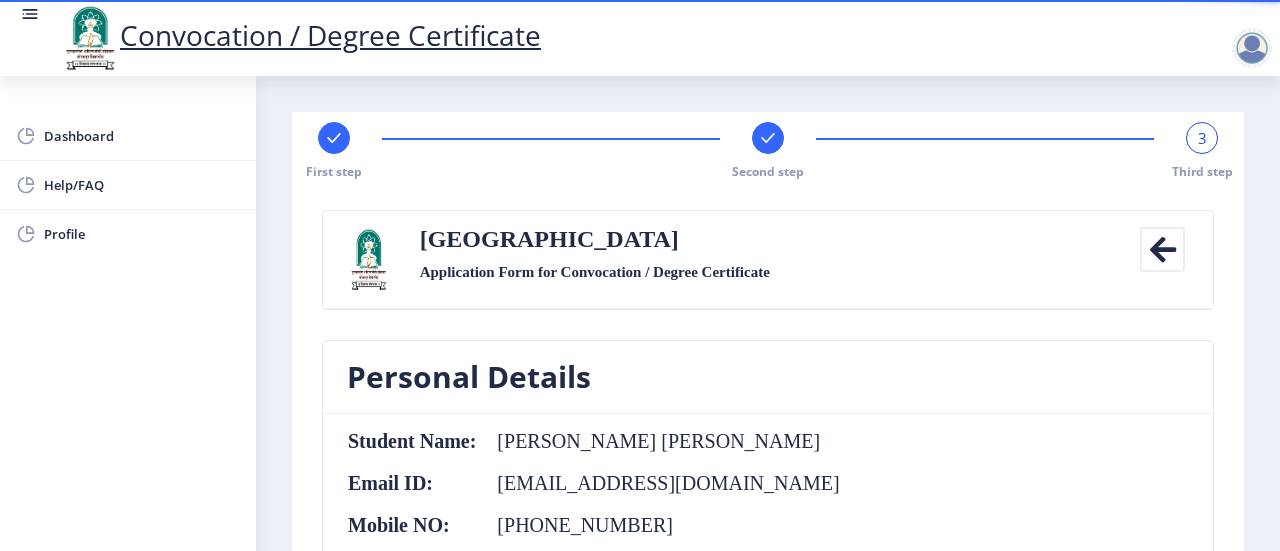 click on "First step Second step 3 Third step" 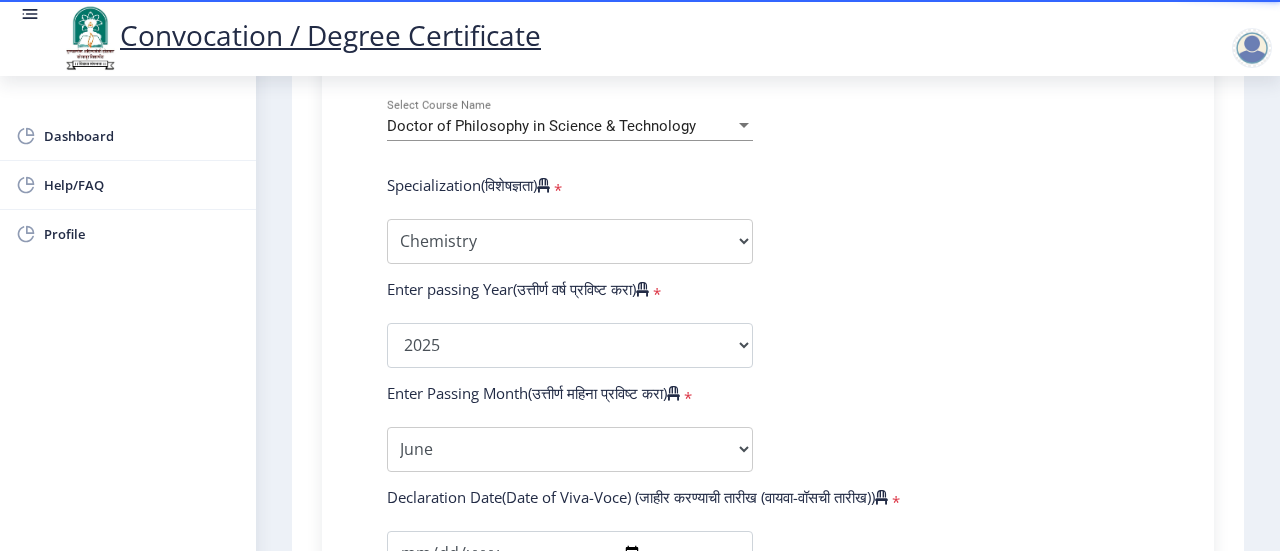 scroll, scrollTop: 1200, scrollLeft: 0, axis: vertical 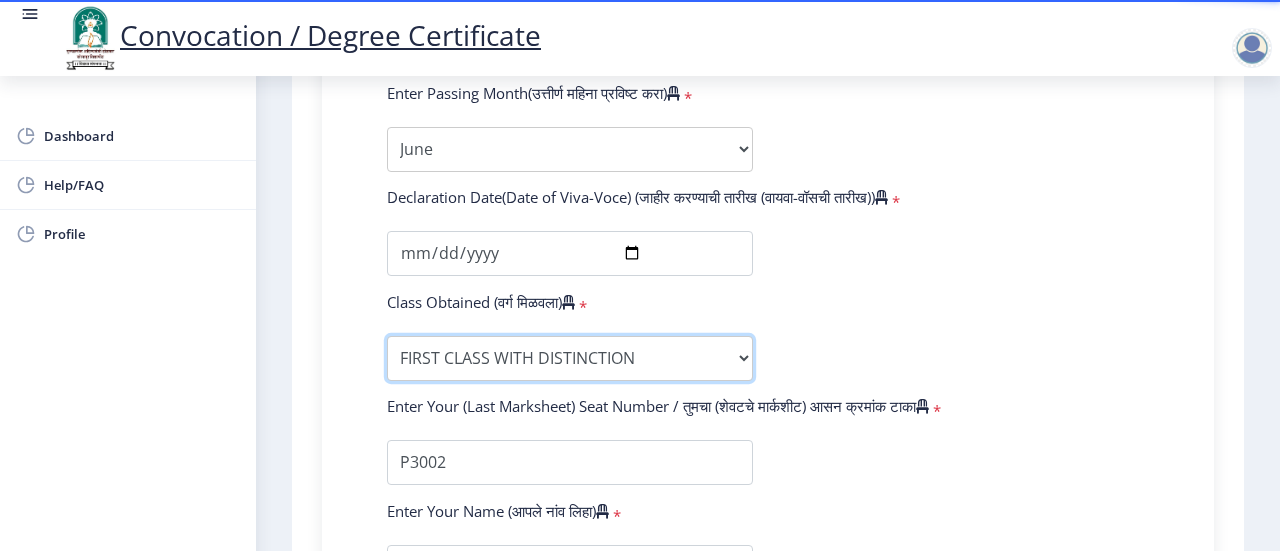 click on "Enter Class Obtained FIRST CLASS WITH DISTINCTION FIRST CLASS HIGHER SECOND CLASS SECOND CLASS PASS CLASS Grade O Grade A+ Grade A Grade B+ Grade B Grade C+ Grade C Grade D Grade E" at bounding box center (570, 358) 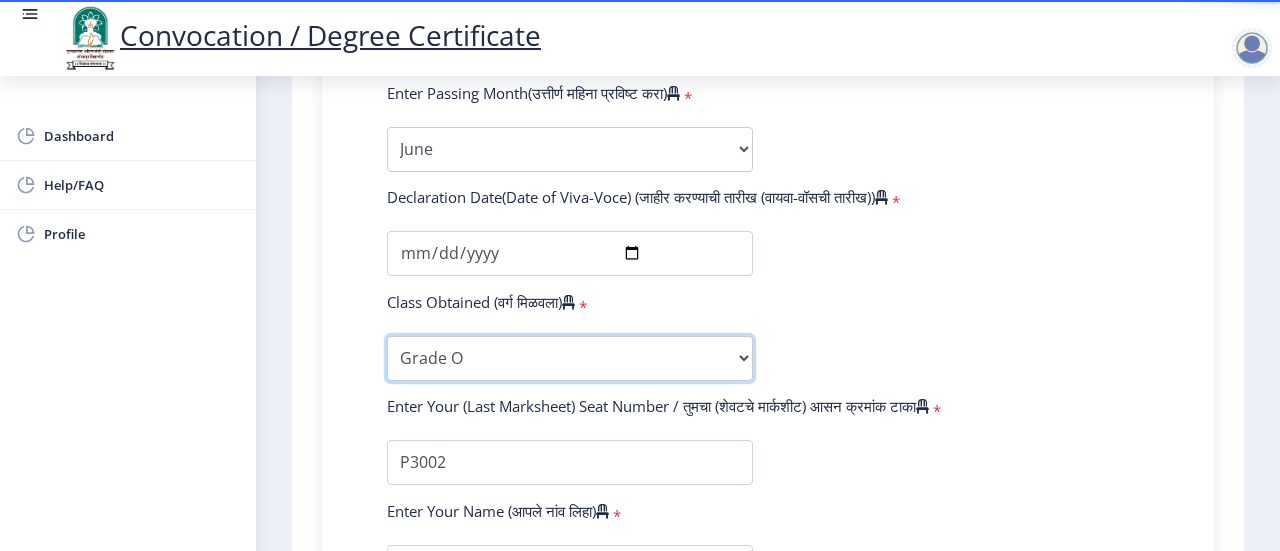 click on "Enter Class Obtained FIRST CLASS WITH DISTINCTION FIRST CLASS HIGHER SECOND CLASS SECOND CLASS PASS CLASS Grade O Grade A+ Grade A Grade B+ Grade B Grade C+ Grade C Grade D Grade E" at bounding box center (570, 358) 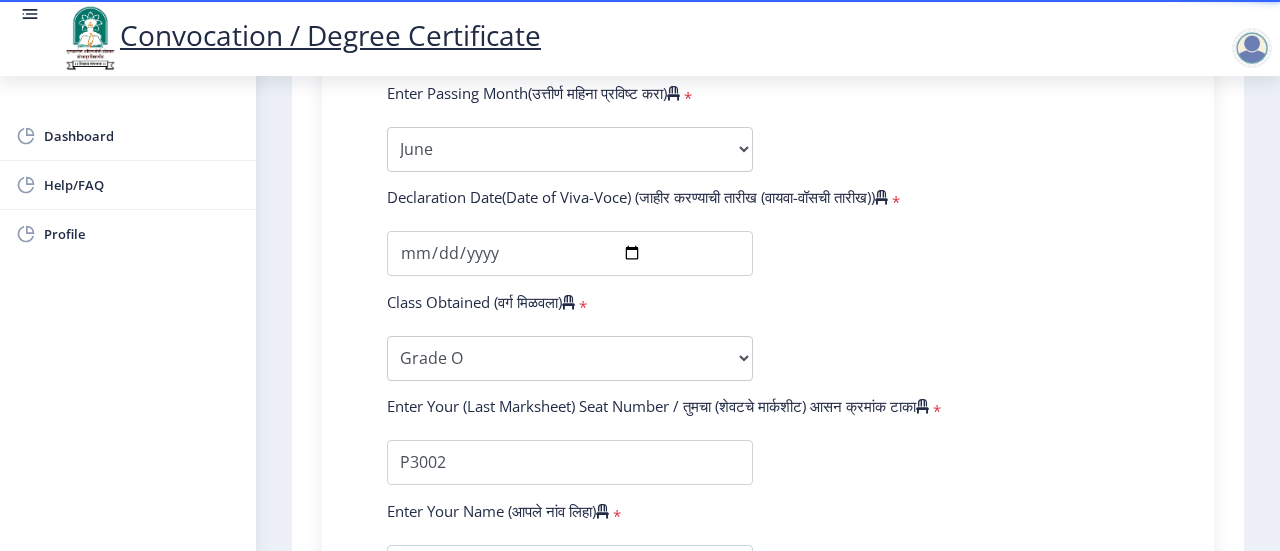 click on "Enter Your PRN Number (तुमचा पीआरएन (कायम नोंदणी क्रमांक) एंटर करा)   * Student Type (विद्यार्थी प्रकार)    * Select Student Type Regular External College Name(कॉलेजचे नाव)   * School of Chemical Sciences Select College Name Course Name(अभ्यासक्रमाचे नाव)   * Doctor of Philosophy in Science & Technology Select Course Name  Specialization(विशेषज्ञता)   * Specialization Biotechnology Botany Chemistry Civil Engineering Computer Science Computer Science & Engineering Electronics Electronics & Telecommunincation Engg. Electronics Engieering Geography Mathematics Mechanical Engineering Pharmacy Physics Zoology Statistics Other Enter passing Year(उत्तीर्ण वर्ष प्रविष्ट करा)   *  2025   2024   2023   2022   2021   2020   2019   2018   2017   2016   2015   2014   2013   2012   2011   2010" 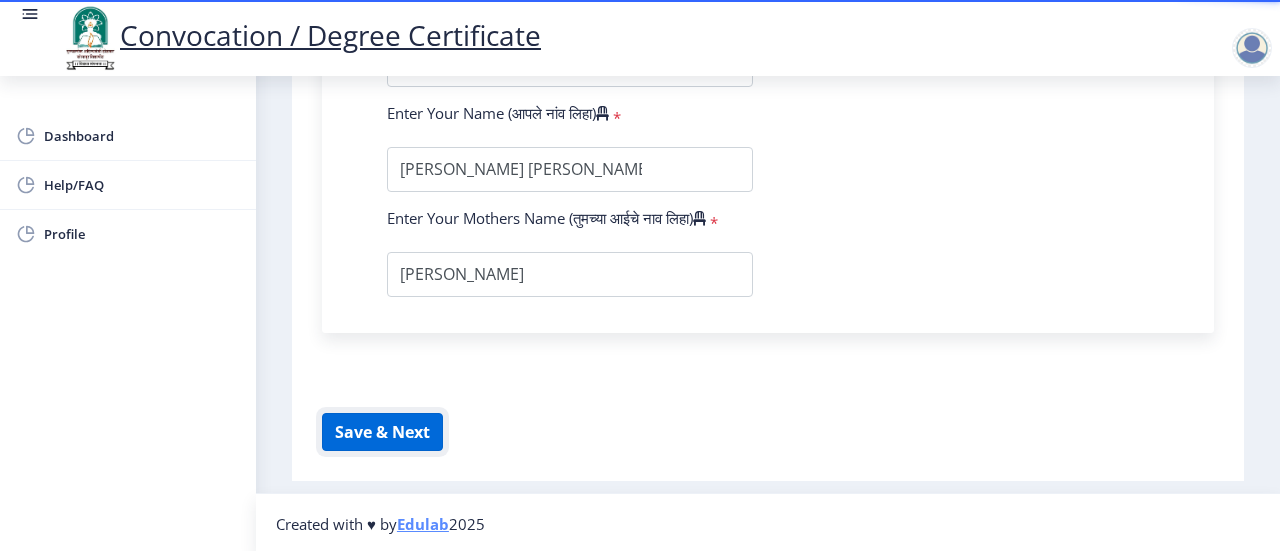 click on "Save & Next" 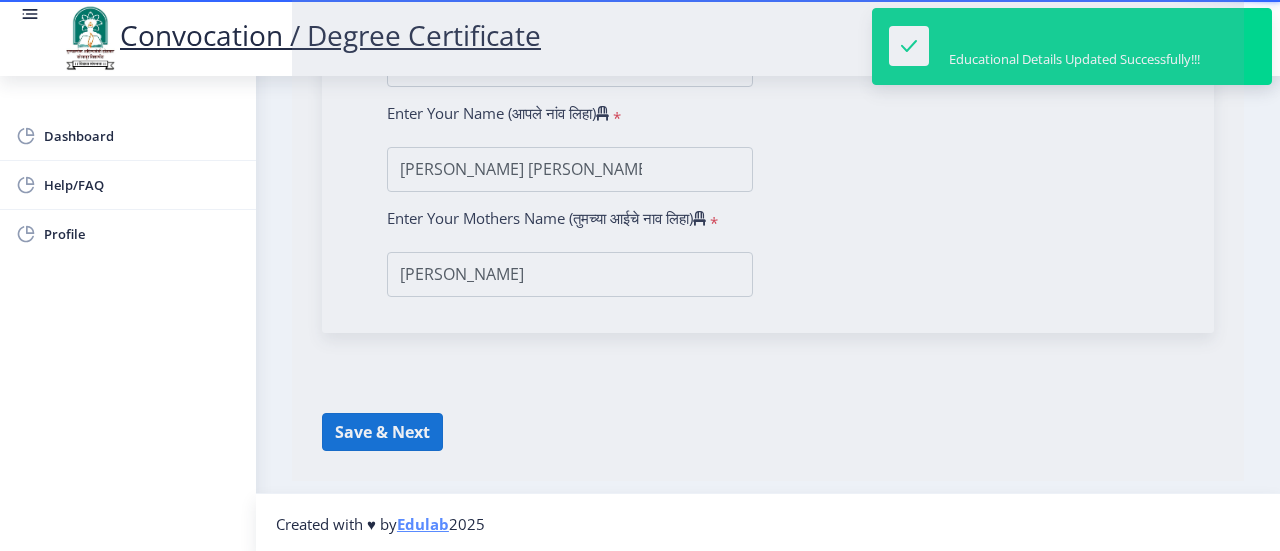 select 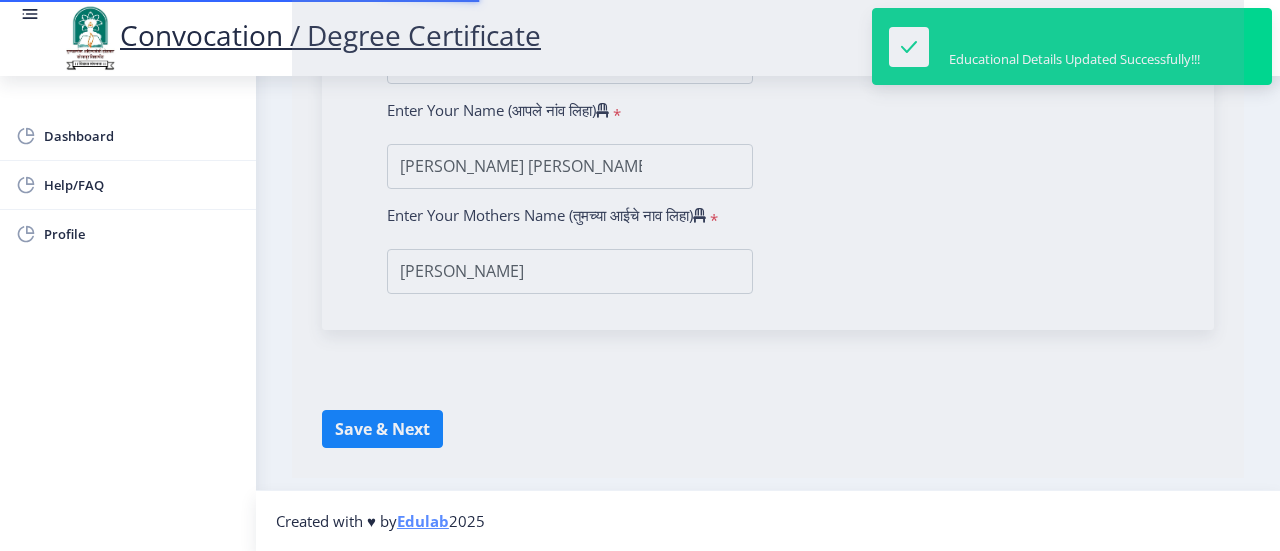 scroll, scrollTop: 0, scrollLeft: 0, axis: both 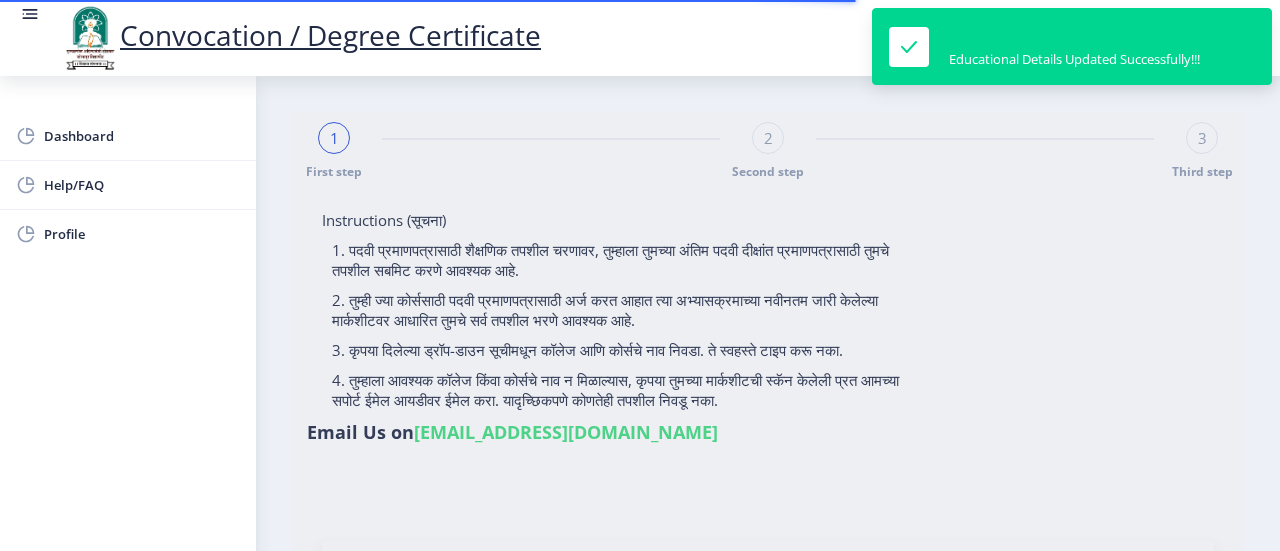 type on "P3002" 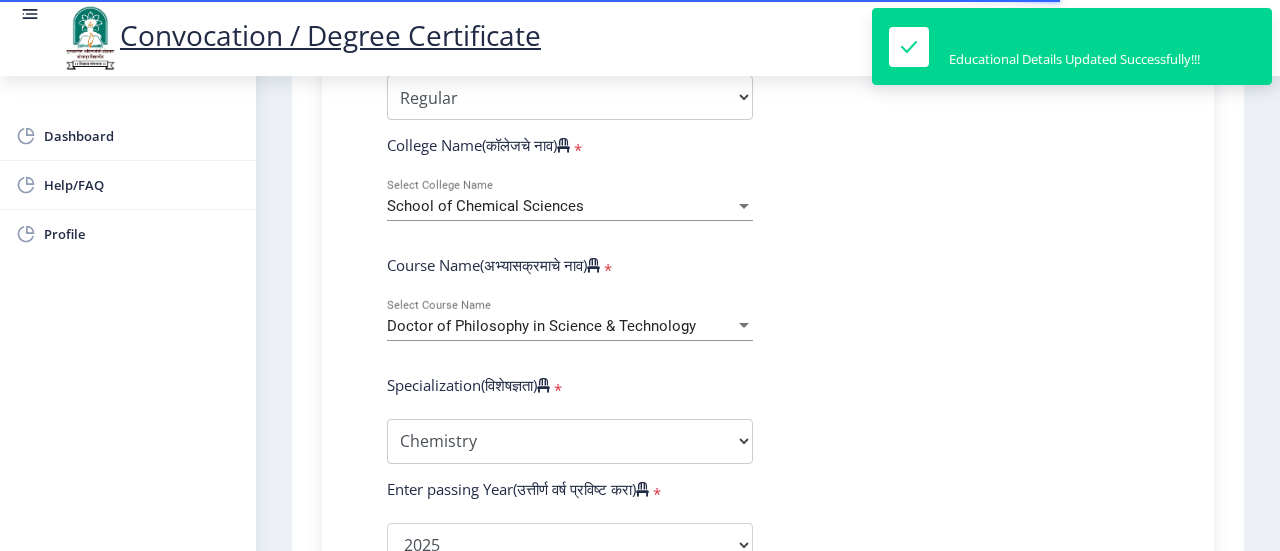 select 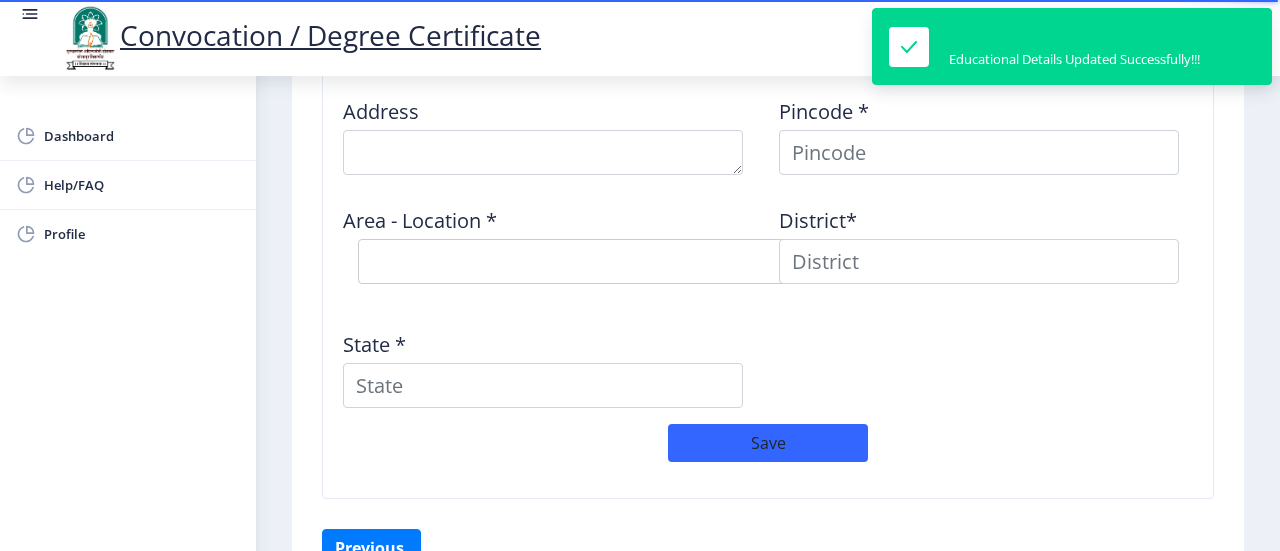 scroll, scrollTop: 1400, scrollLeft: 0, axis: vertical 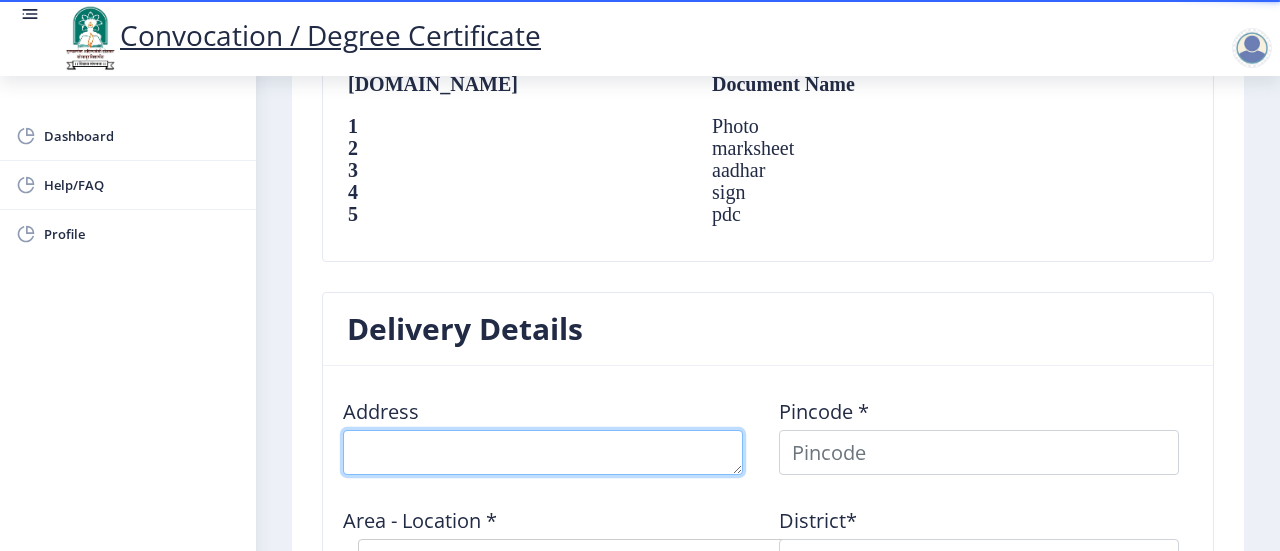 click at bounding box center (543, 452) 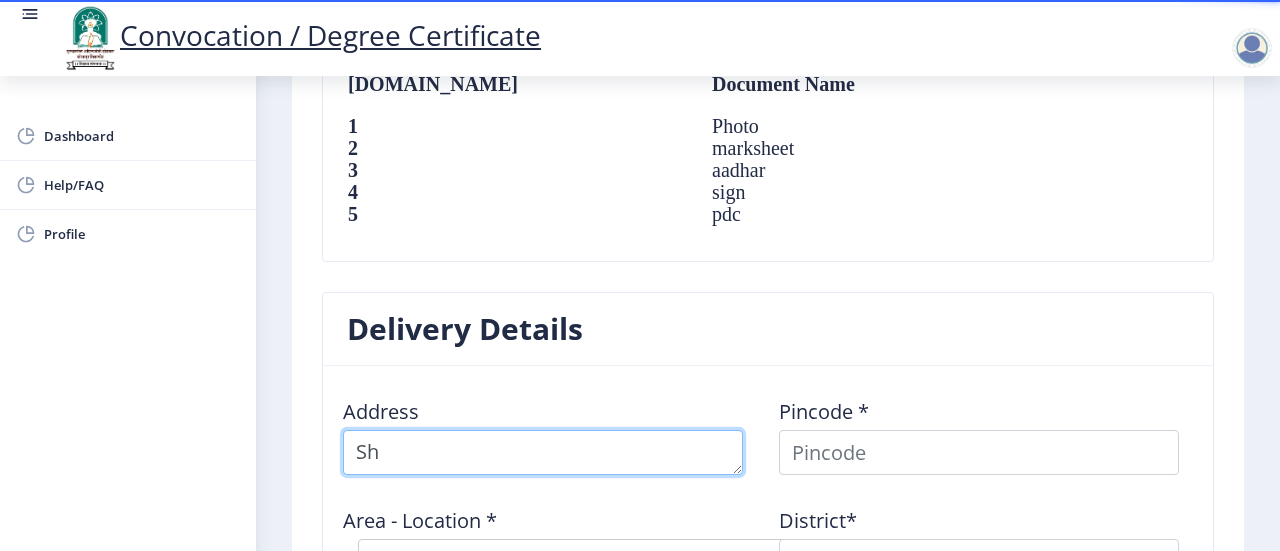 type on "S" 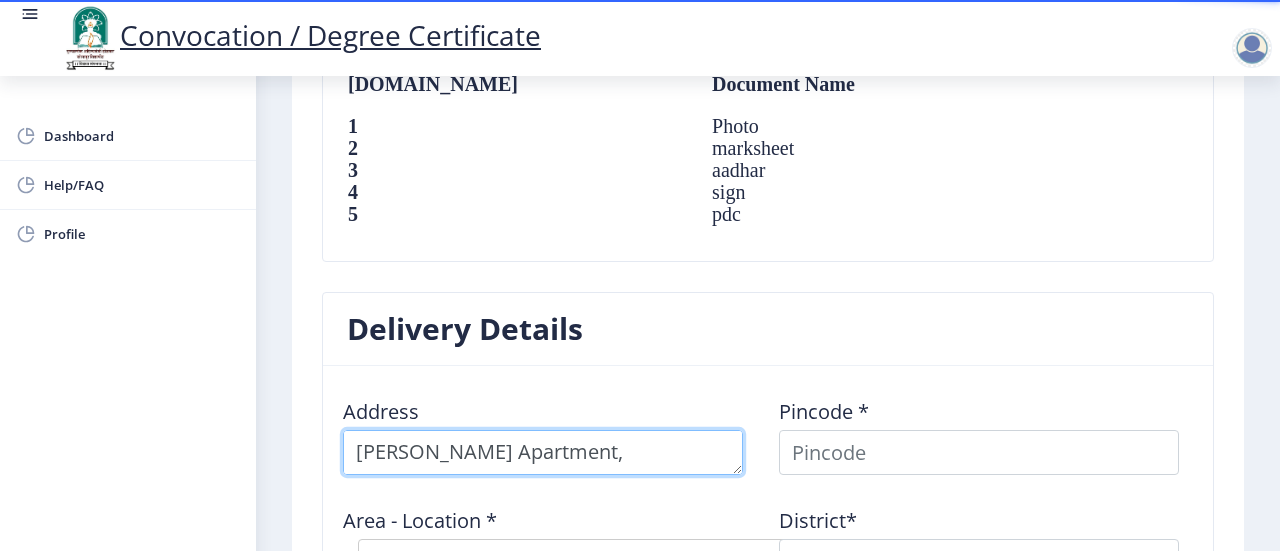 scroll, scrollTop: 21, scrollLeft: 0, axis: vertical 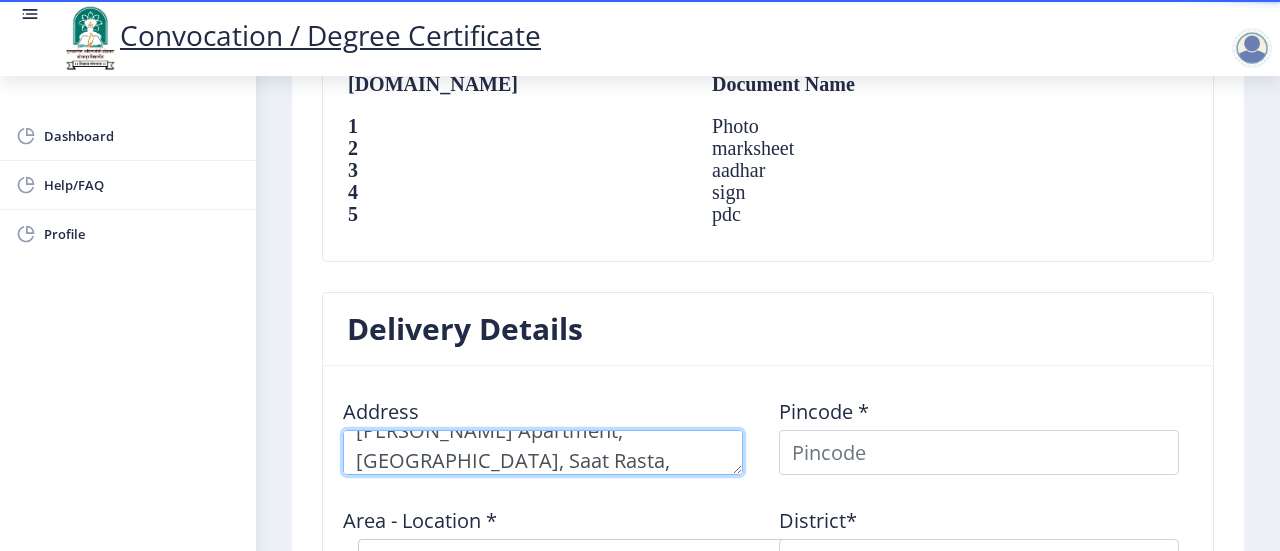 type on "[PERSON_NAME] Apartment, [GEOGRAPHIC_DATA], Saat Rasta, [GEOGRAPHIC_DATA]" 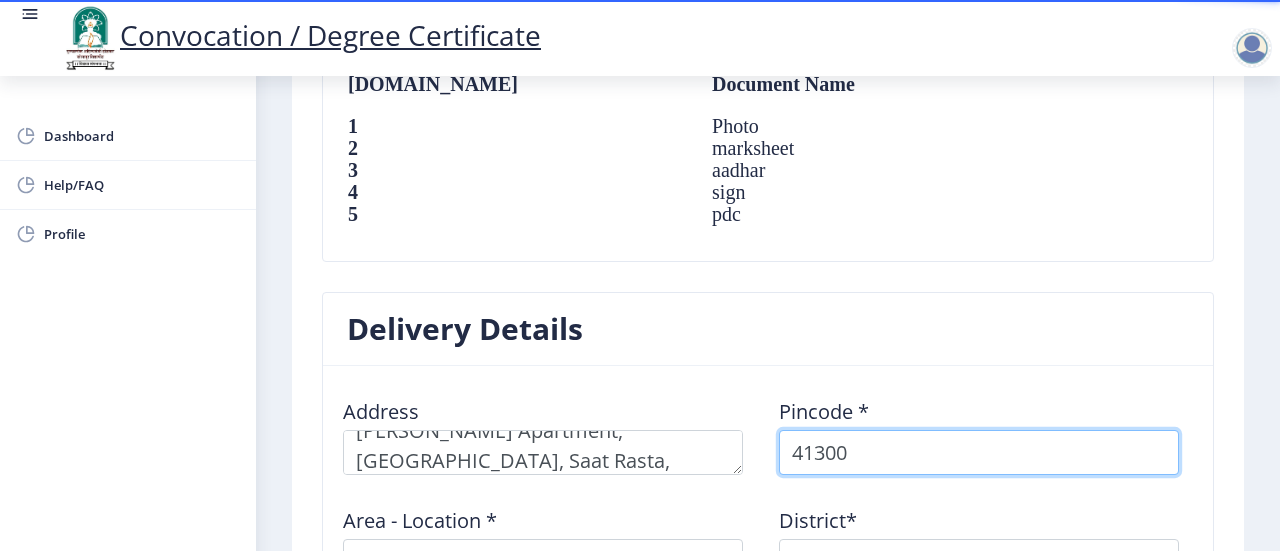 type on "413007" 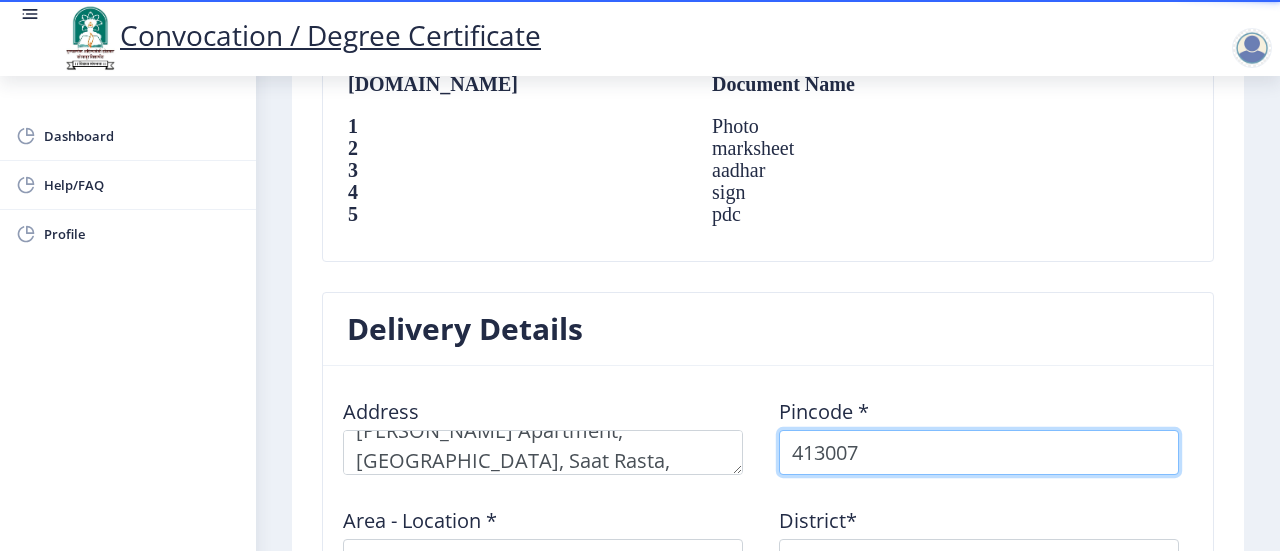 select 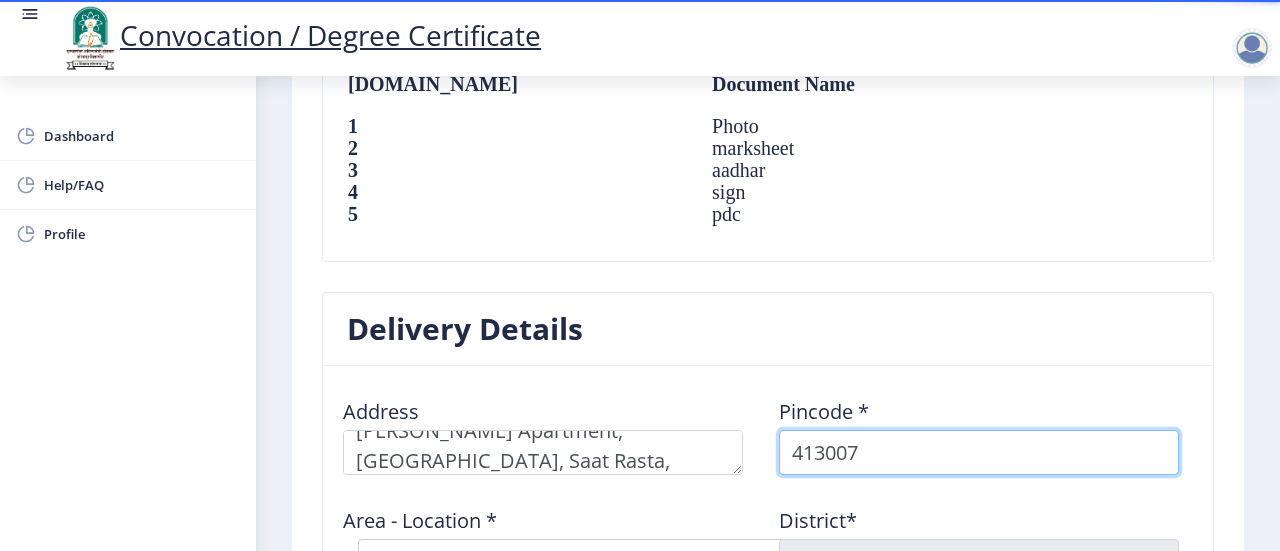 type on "413007" 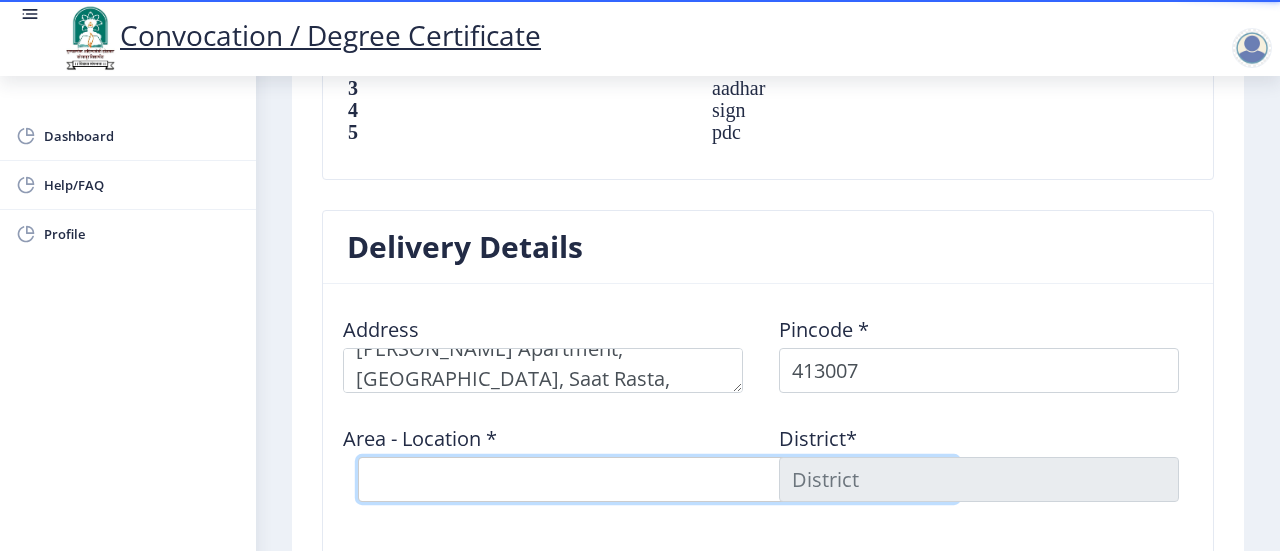scroll, scrollTop: 1606, scrollLeft: 0, axis: vertical 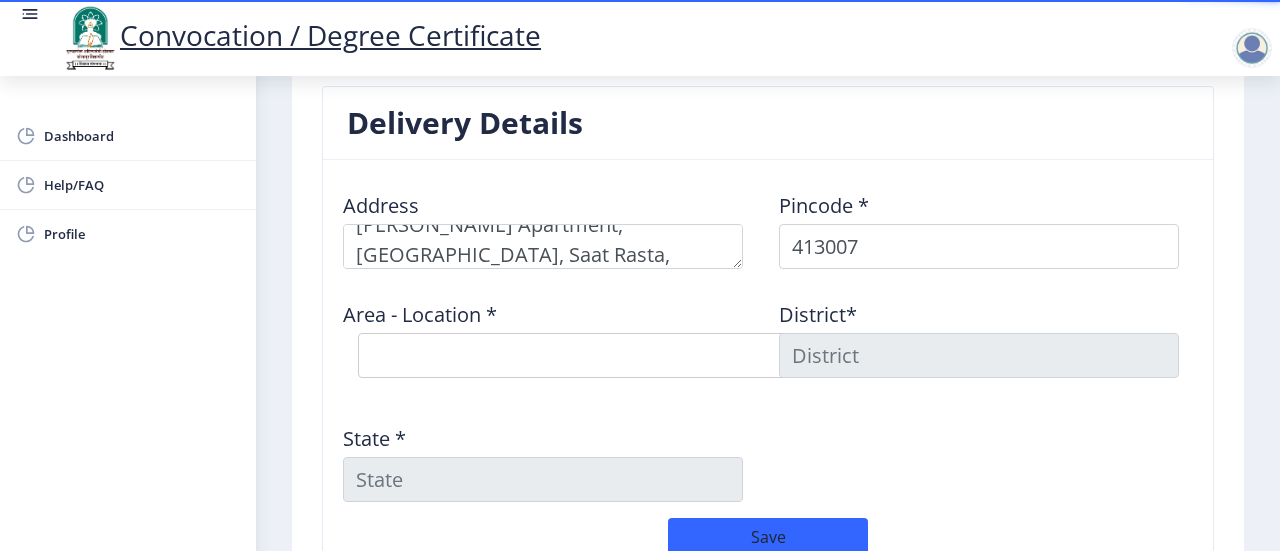 drag, startPoint x: 565, startPoint y: 375, endPoint x: 564, endPoint y: 351, distance: 24.020824 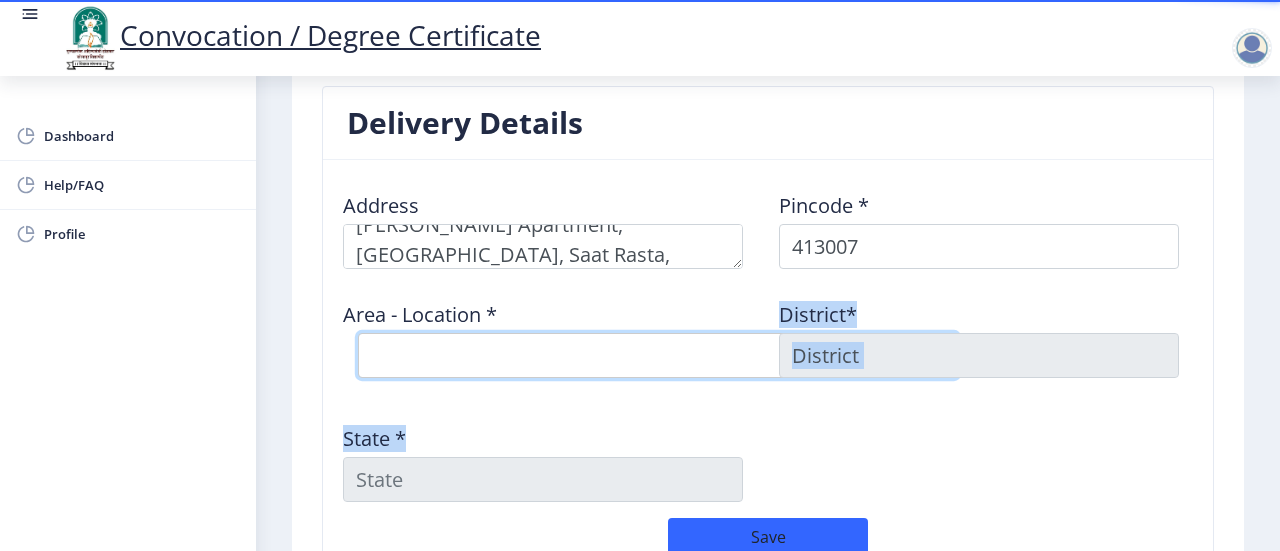 click on "Select Area Location [GEOGRAPHIC_DATA] S.O" at bounding box center (658, 355) 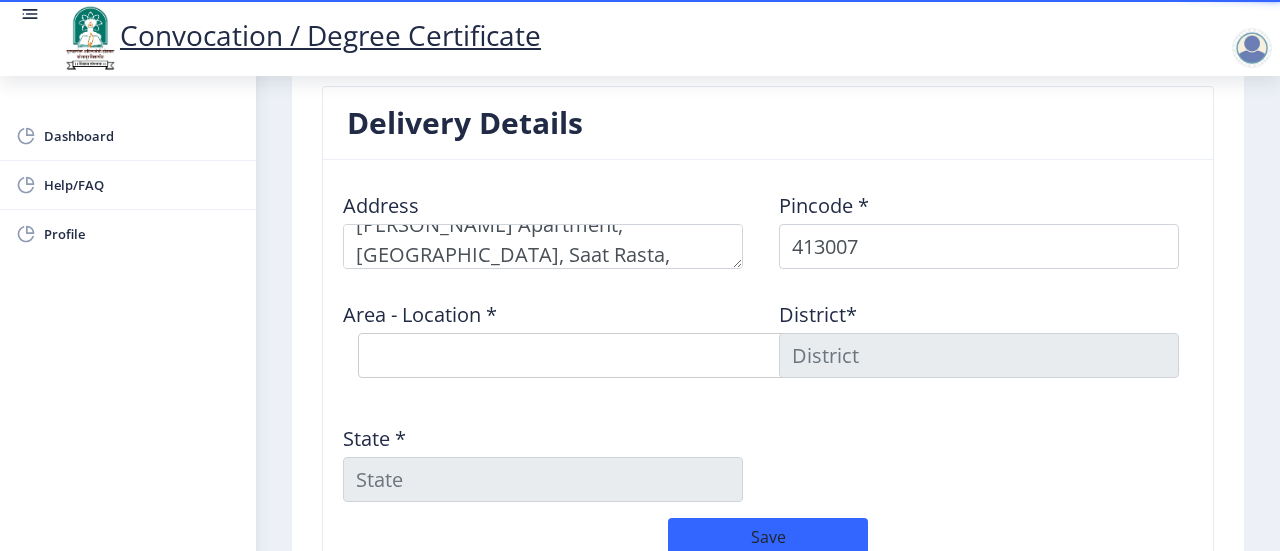 drag, startPoint x: 498, startPoint y: 265, endPoint x: 509, endPoint y: 300, distance: 36.687874 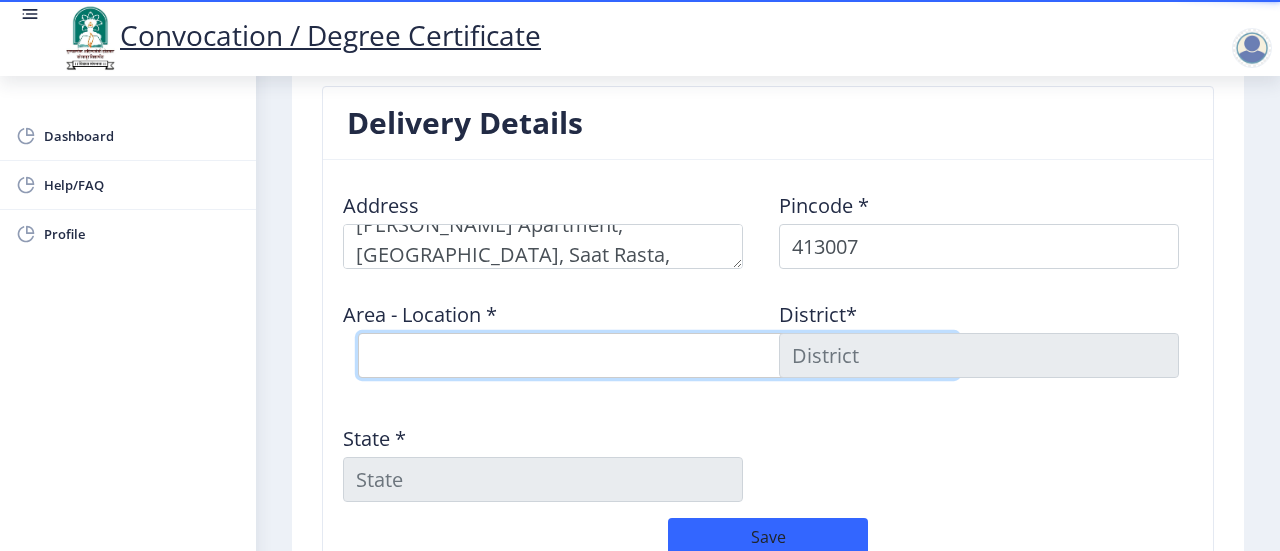 click on "Select Area Location [GEOGRAPHIC_DATA] S.O" at bounding box center (658, 355) 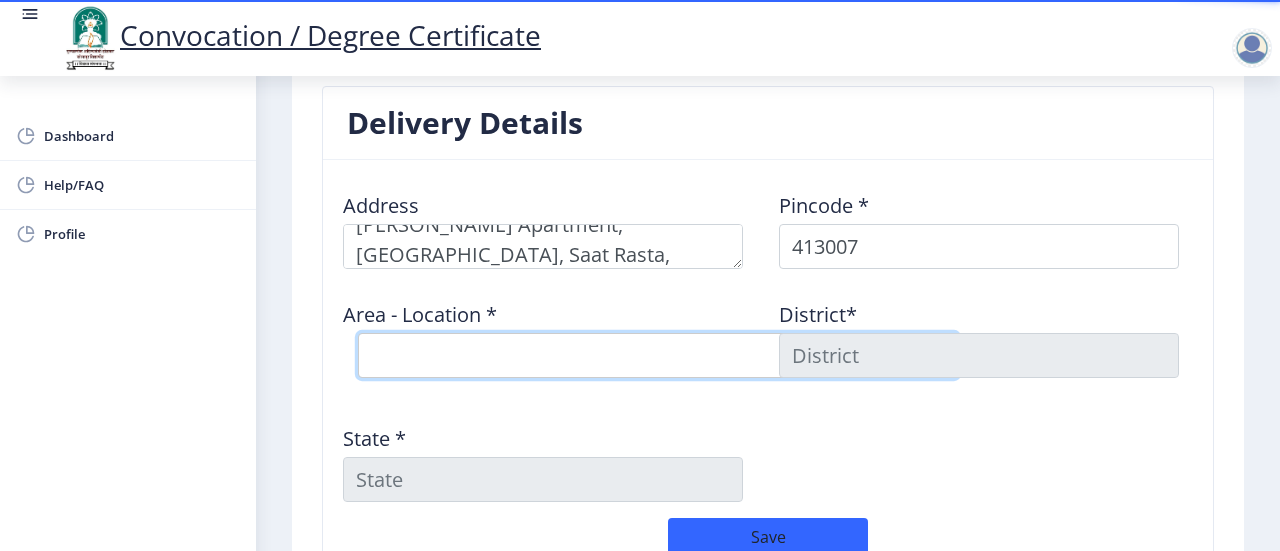select on "1: Object" 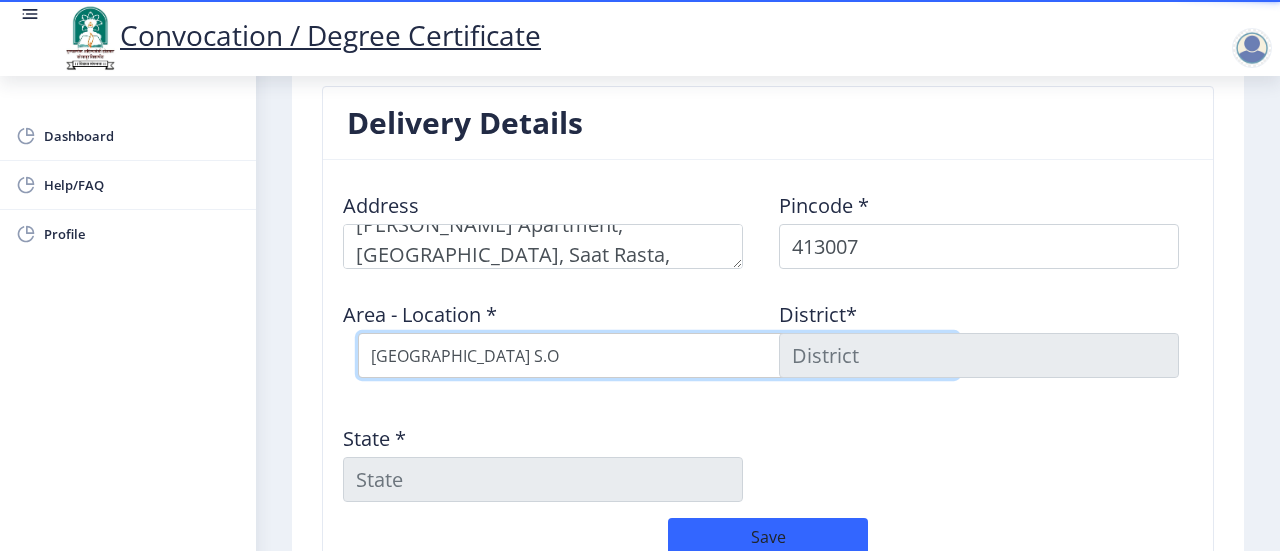 click on "Select Area Location [GEOGRAPHIC_DATA] S.O" at bounding box center (658, 355) 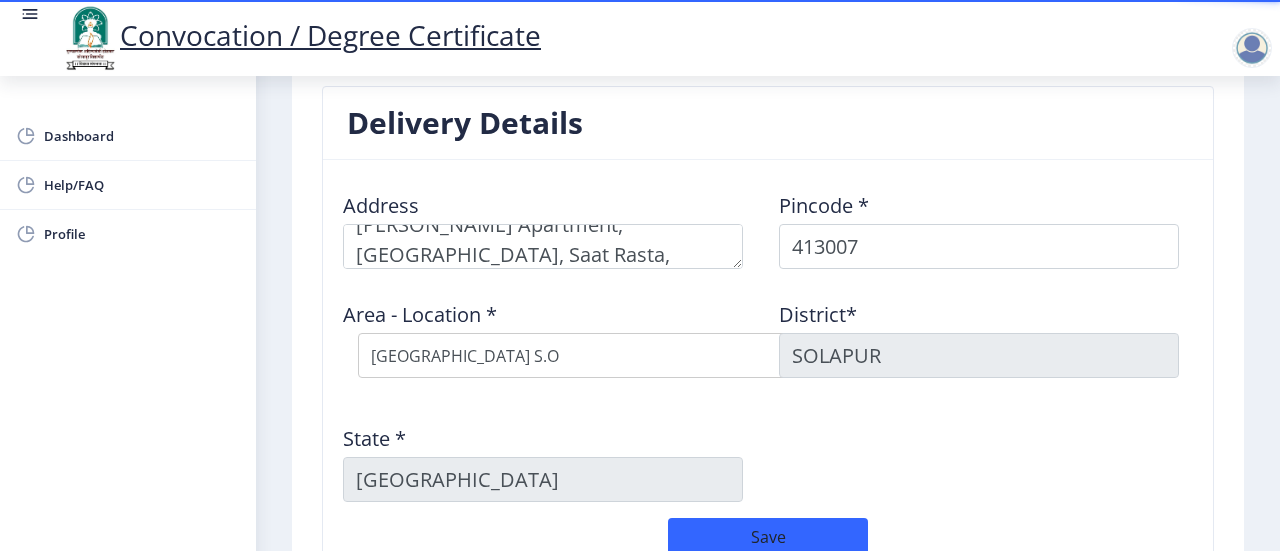 click on "Address    Pincode *  413007 Area - Location *  Select Area Location [GEOGRAPHIC_DATA] [GEOGRAPHIC_DATA]*  [GEOGRAPHIC_DATA] State *  [GEOGRAPHIC_DATA]" 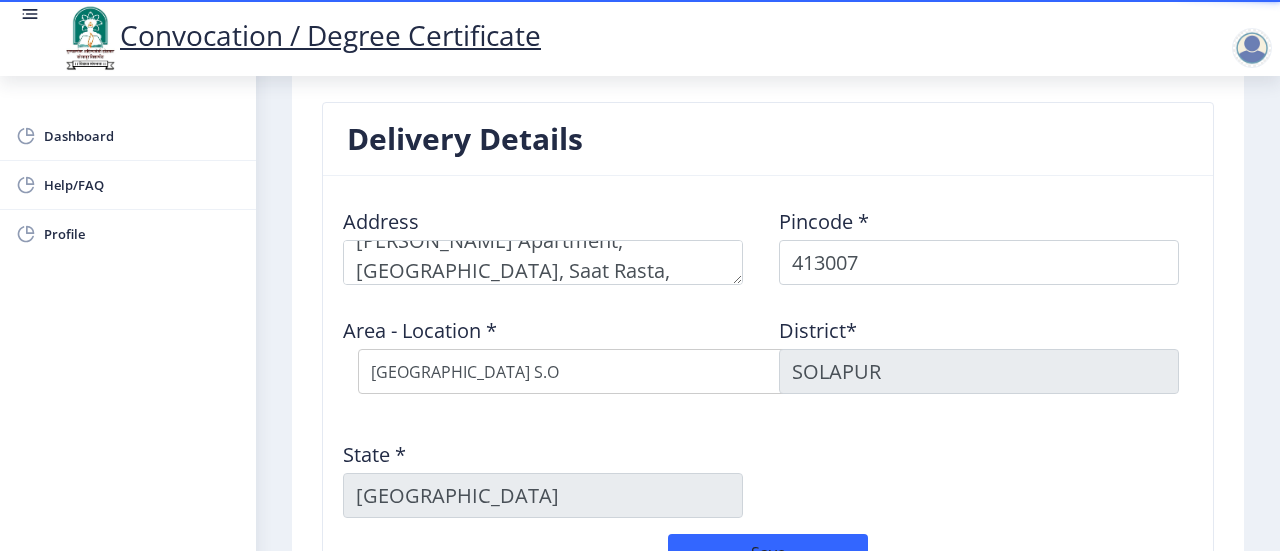 scroll, scrollTop: 1790, scrollLeft: 0, axis: vertical 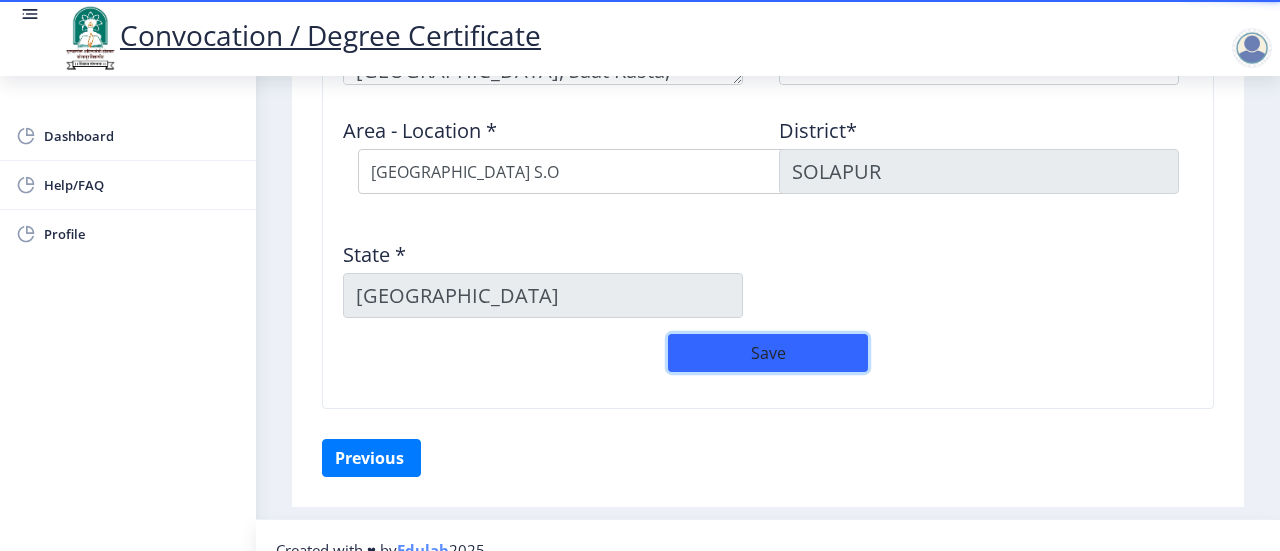 click on "Save" 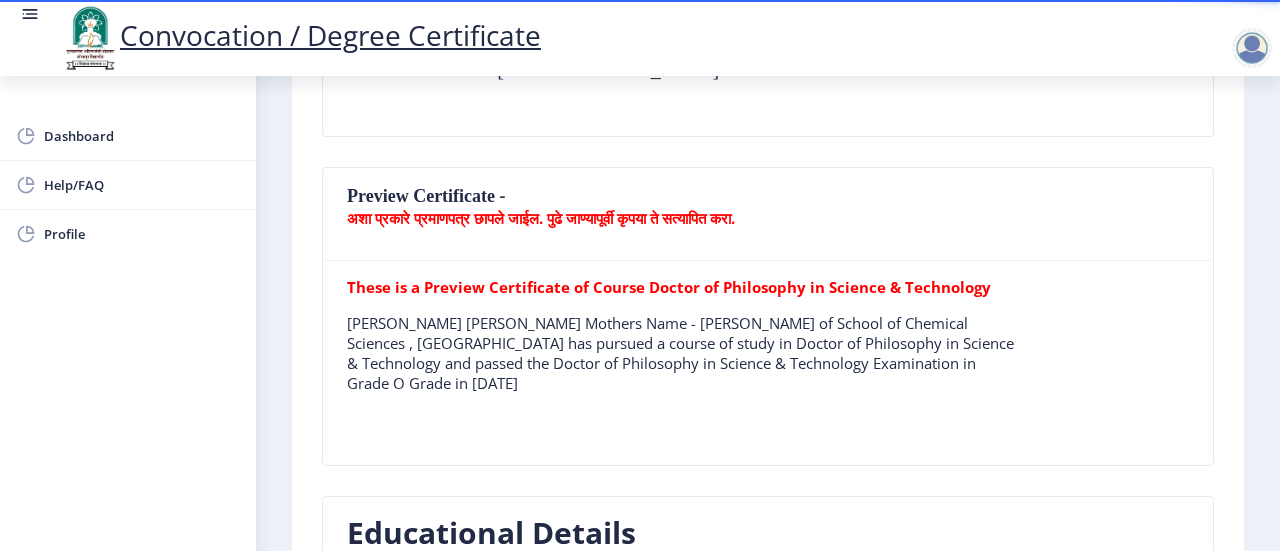 scroll, scrollTop: 400, scrollLeft: 0, axis: vertical 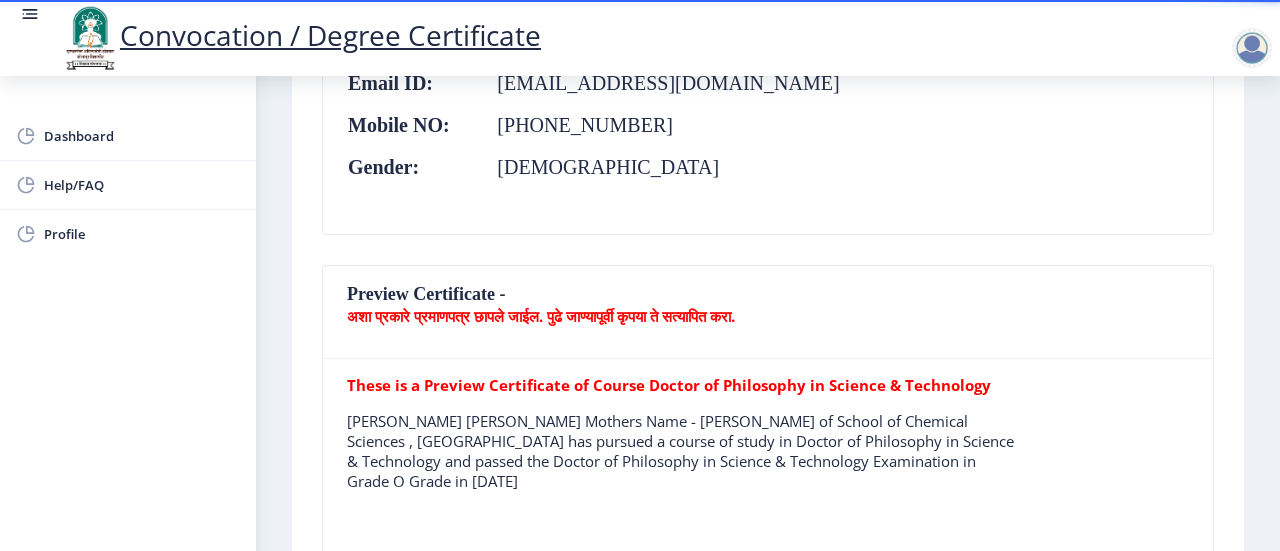 click on "Preview Certificate -  अशा प्रकारे प्रमाणपत्र छापले जाईल. पुढे जाण्यापूर्वी कृपया ते सत्यापित करा." 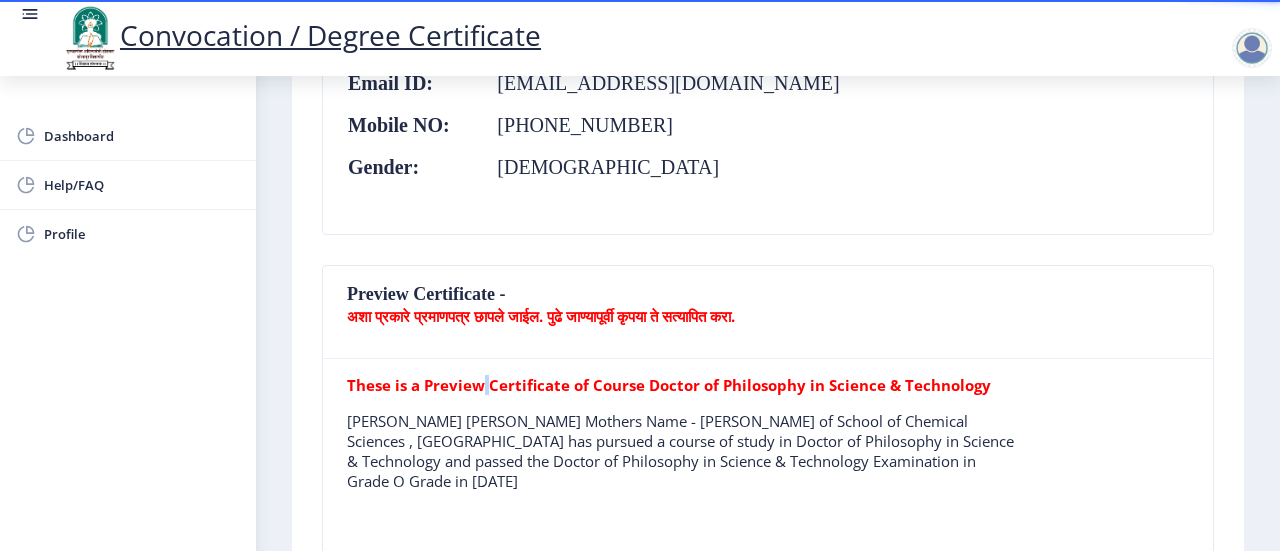 click on "These is a Preview Certificate of Course Doctor of Philosophy in Science & Technology" 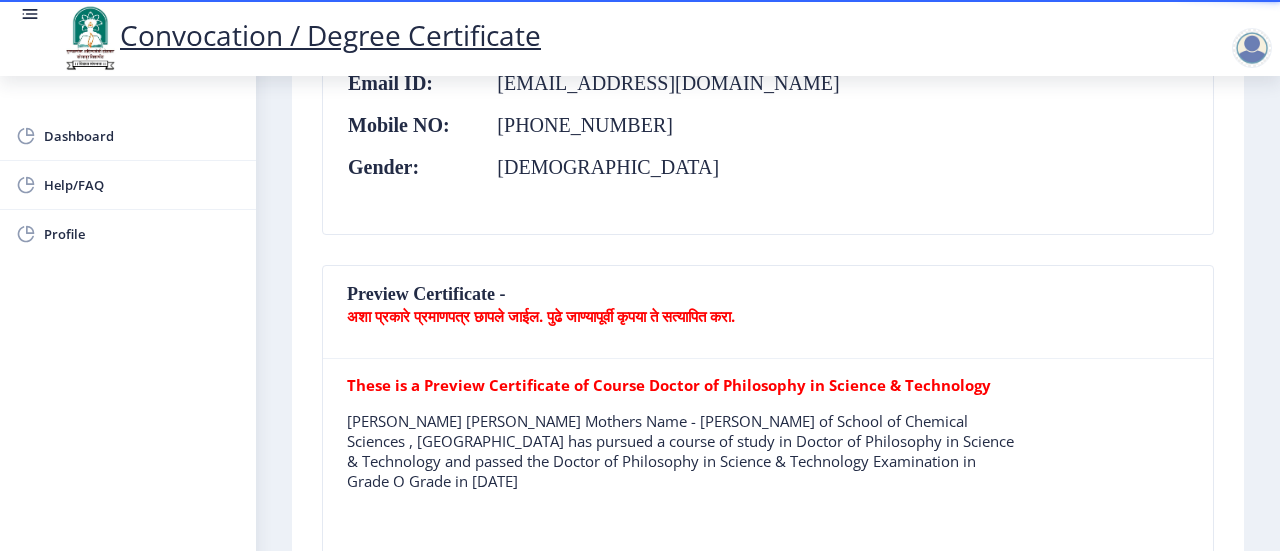 click on "These is a Preview Certificate of Course Doctor of Philosophy in Science & Technology" 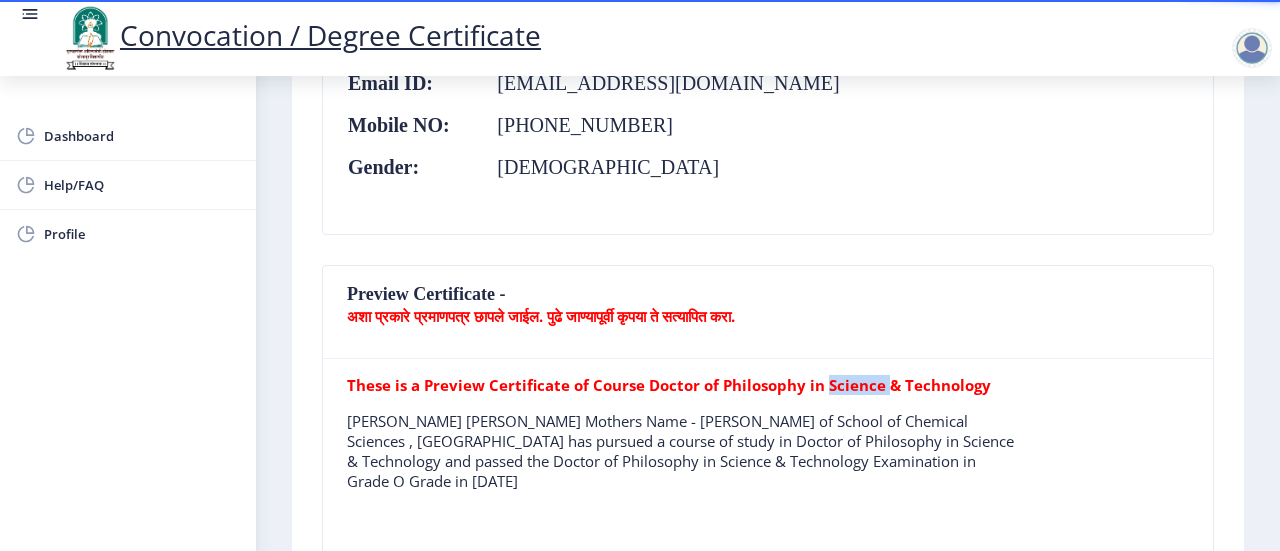 click on "These is a Preview Certificate of Course Doctor of Philosophy in Science & Technology" 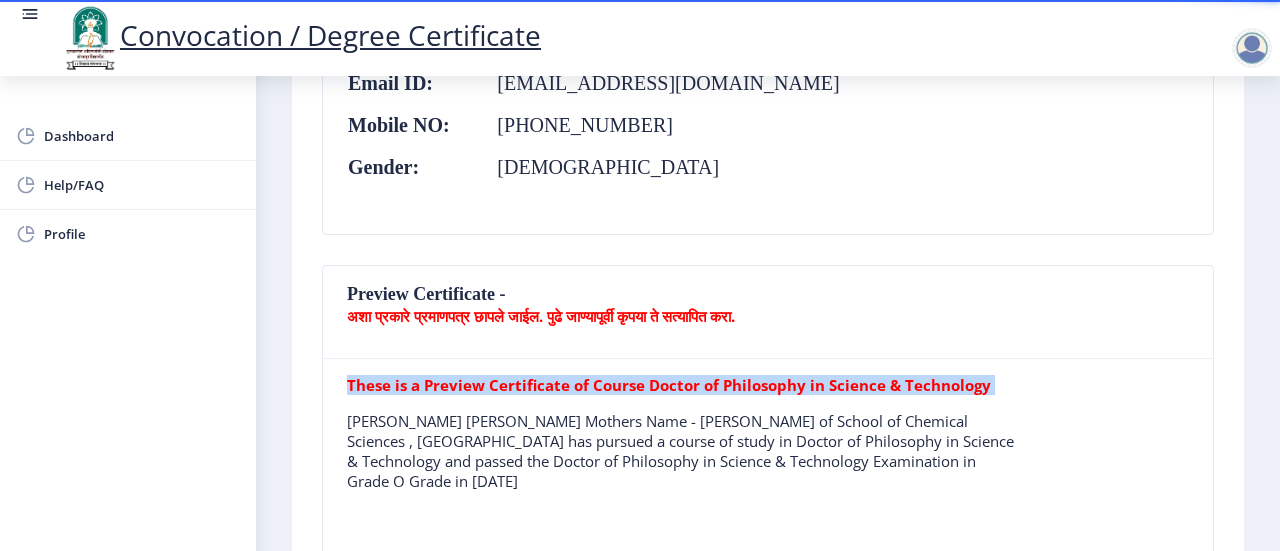 click on "These is a Preview Certificate of Course Doctor of Philosophy in Science & Technology" 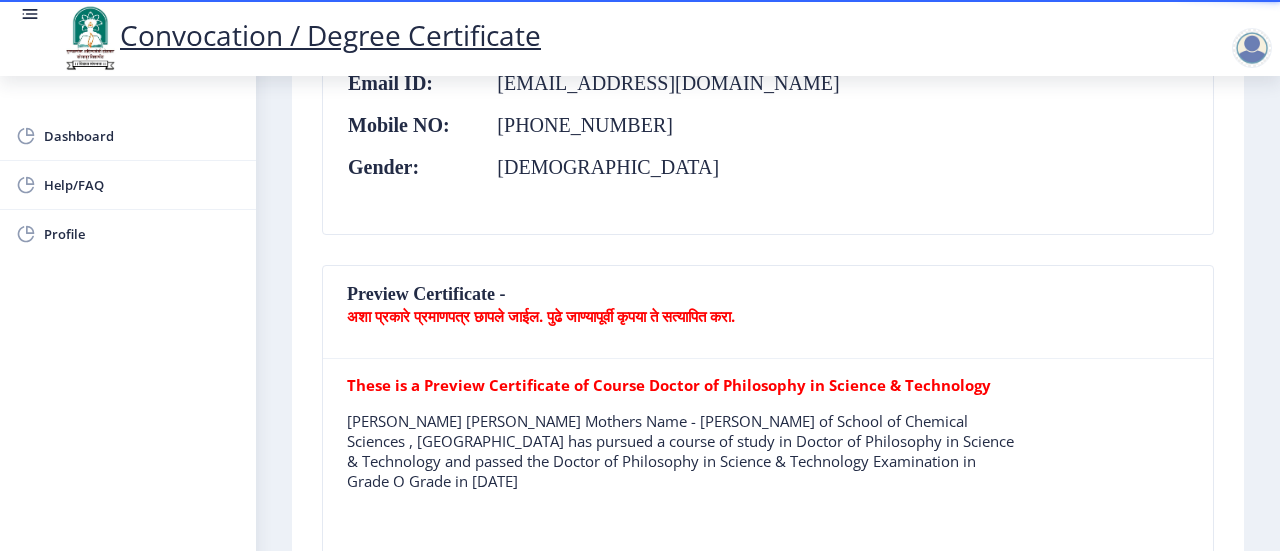 click on "[PERSON_NAME] [PERSON_NAME] Mothers Name - [PERSON_NAME] of School of Chemical Sciences , [GEOGRAPHIC_DATA] has pursued a course of study in Doctor of Philosophy in Science & Technology and passed the Doctor of Philosophy in Science & Technology Examination in Grade O Grade in [DATE]" 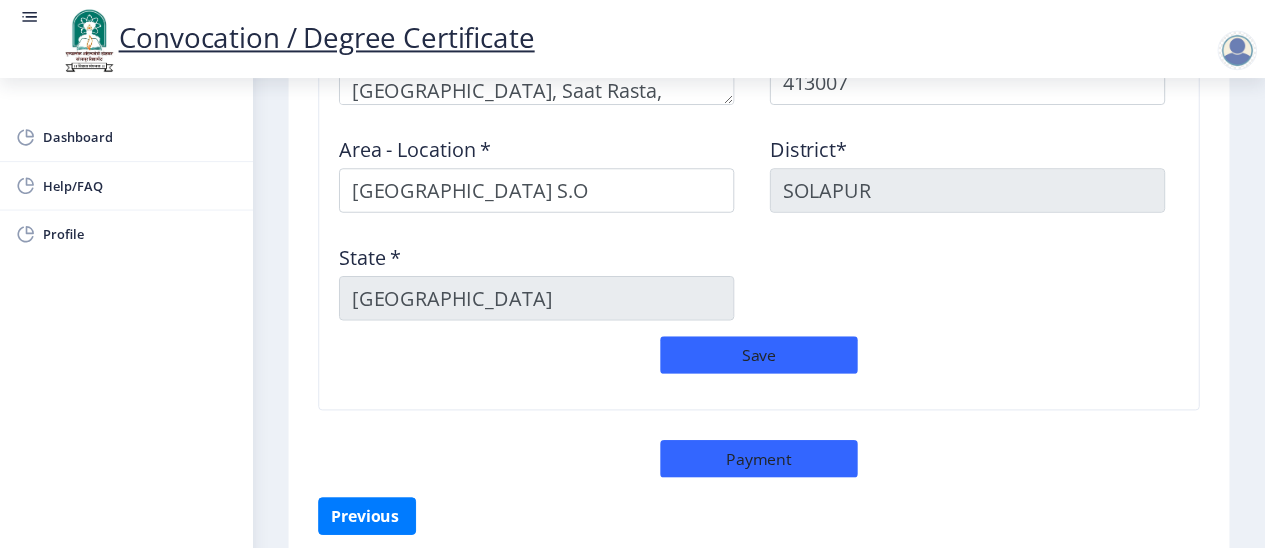 scroll, scrollTop: 1833, scrollLeft: 0, axis: vertical 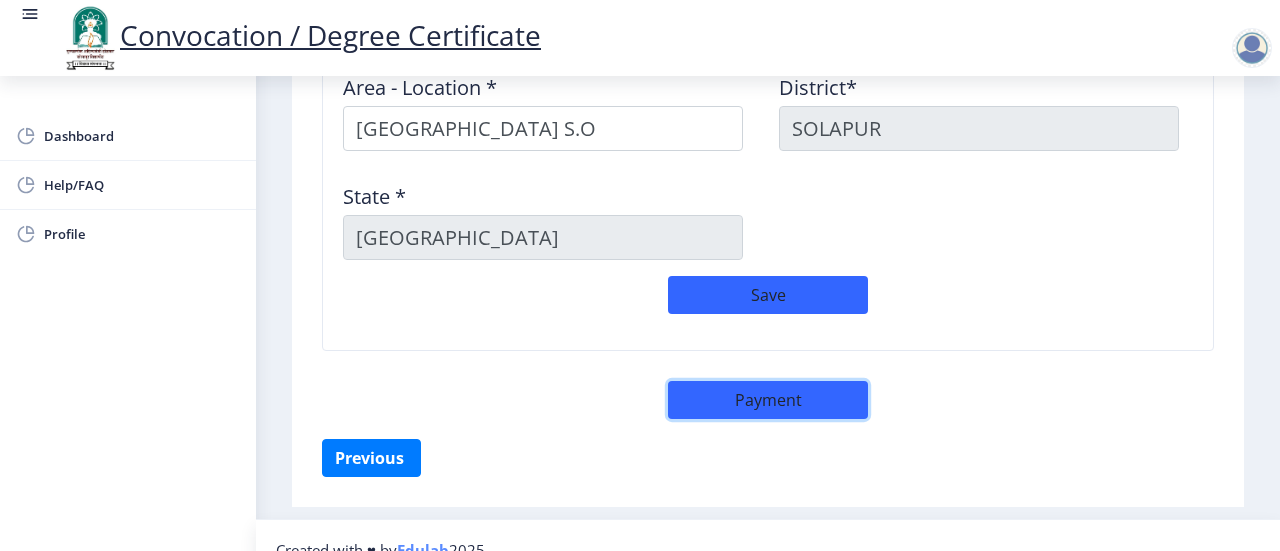 click on "Payment" 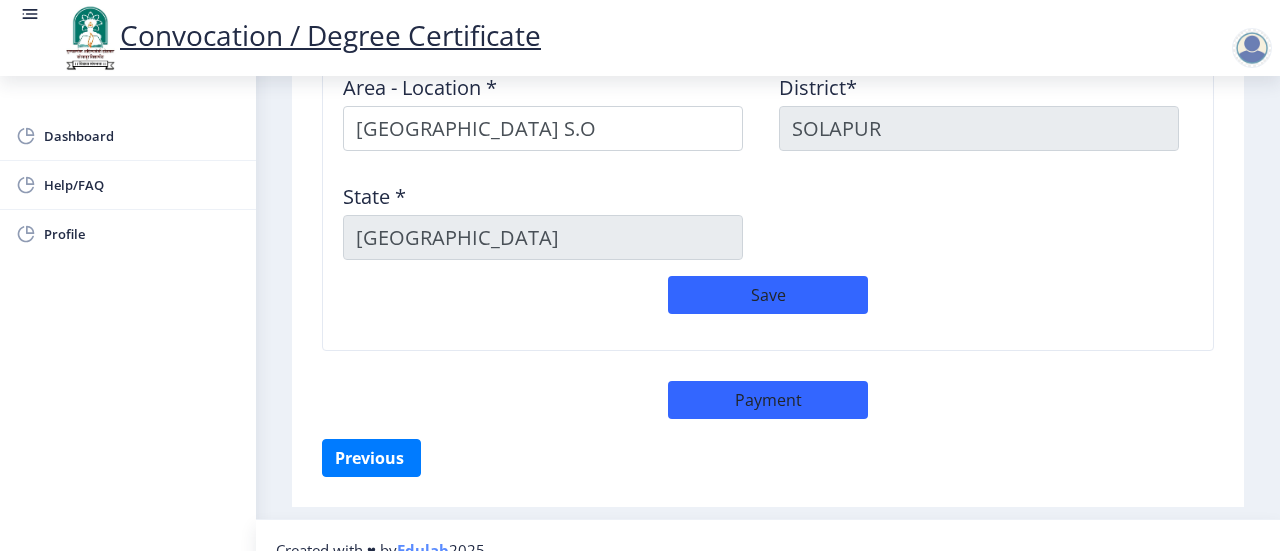 select on "sealed" 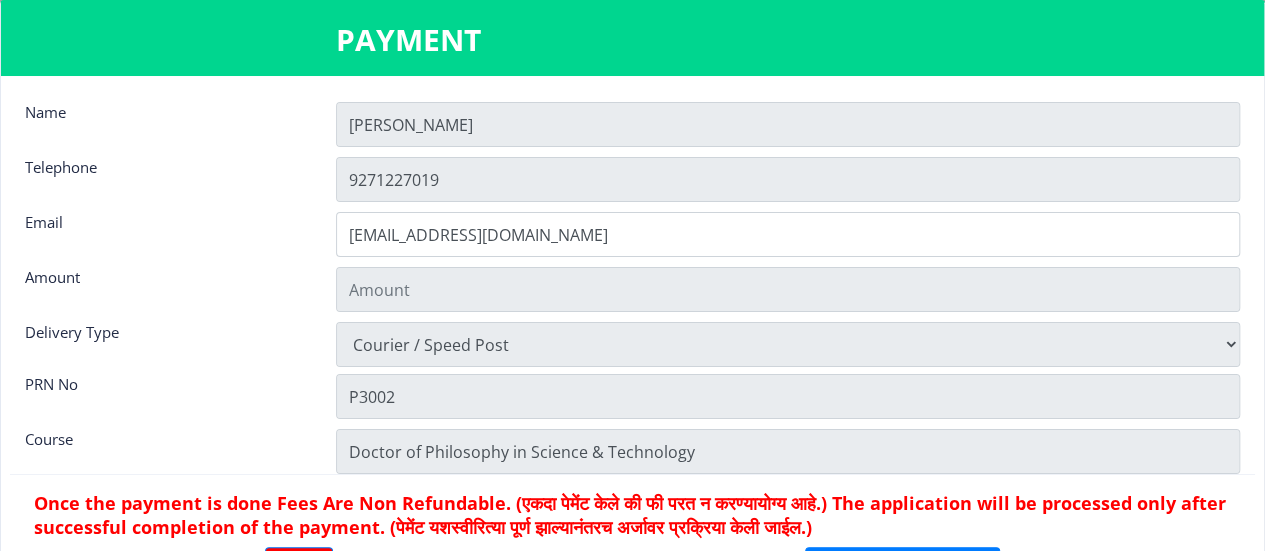 type on "600" 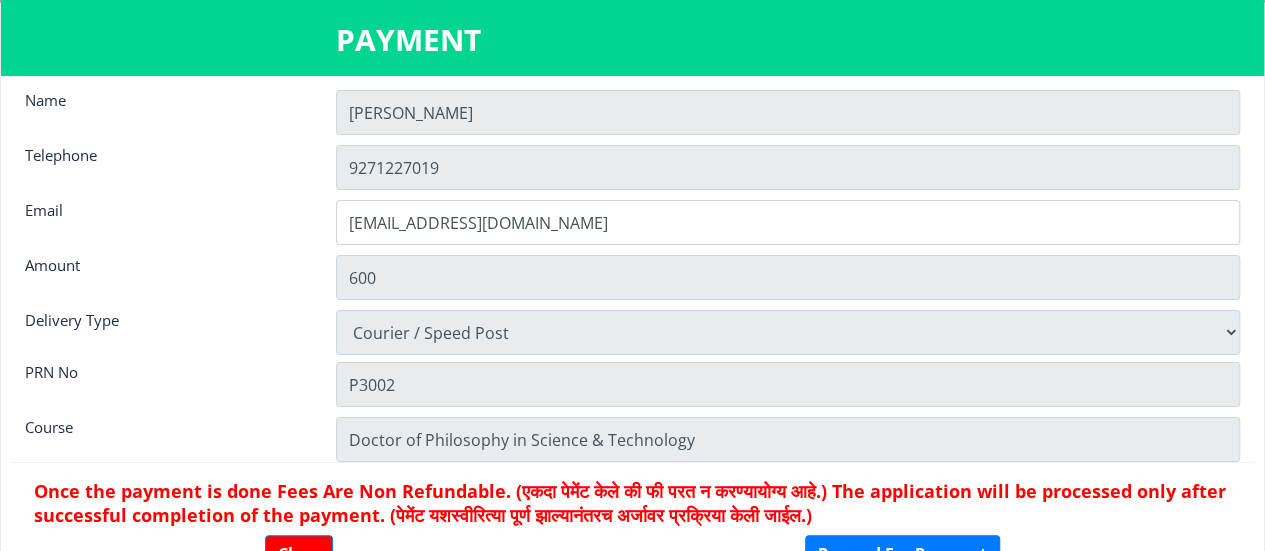 scroll, scrollTop: 0, scrollLeft: 0, axis: both 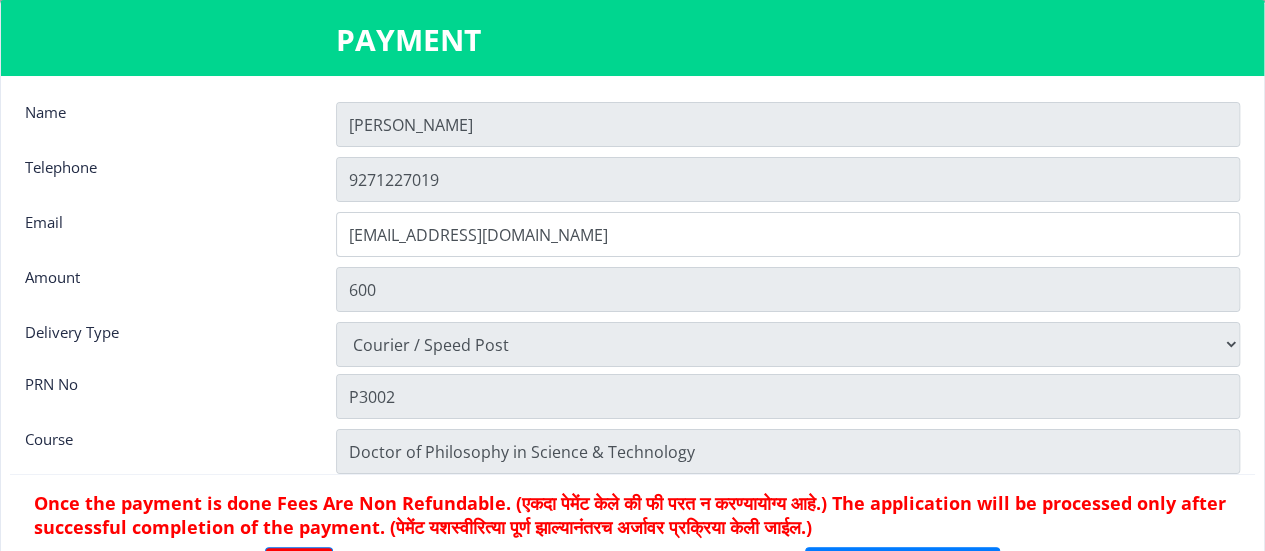click on "Name [PERSON_NAME] Telephone [PHONE_NUMBER] Email [EMAIL_ADDRESS][DOMAIN_NAME] Amount 600 Delivery Type Physically Attending Courier / Speed Post PRN No P3002 Course Doctor of Philosophy in Science & Technology Once the payment is done Fees Are Non Refundable. (एकदा पेमेंट केले की फी परत न करण्यायोग्य आहे.) The application will be processed only after successful completion of the payment. (पेमेंट यशस्वीरित्या पूर्ण झाल्यानंतरच अर्जावर प्रक्रिया केली जाईल.)  Close Proceed For Payment" 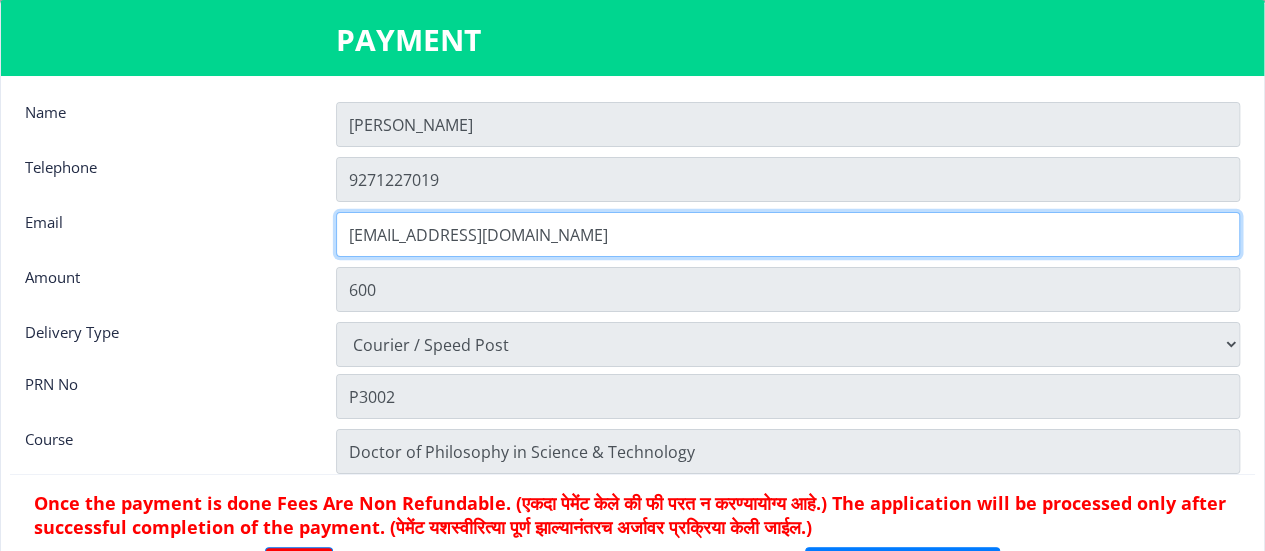 click on "[EMAIL_ADDRESS][DOMAIN_NAME]" 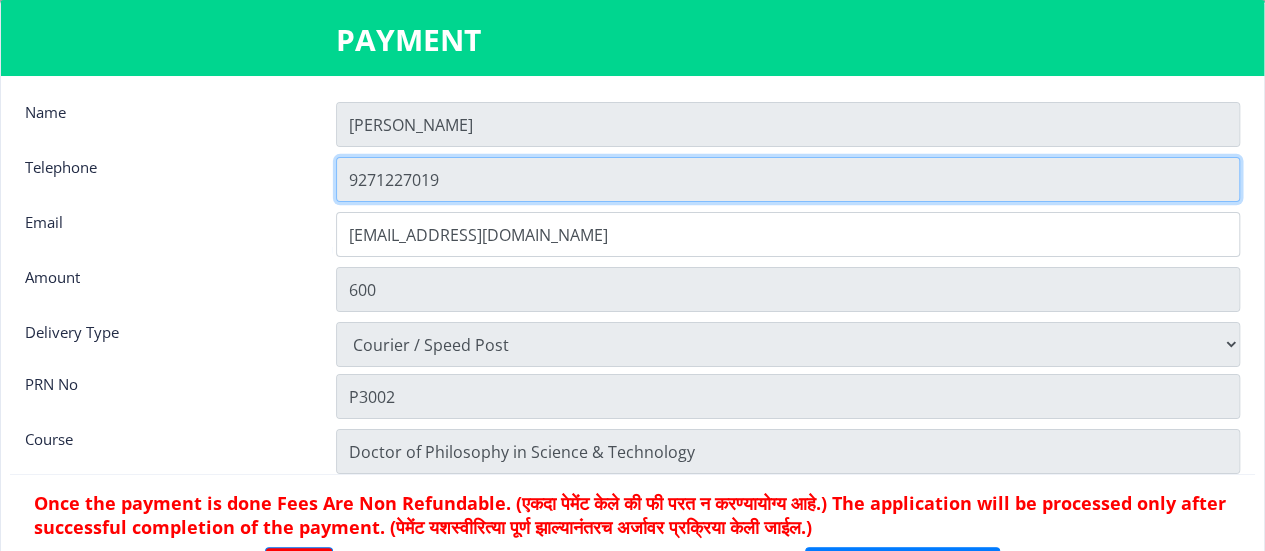 click on "9271227019" 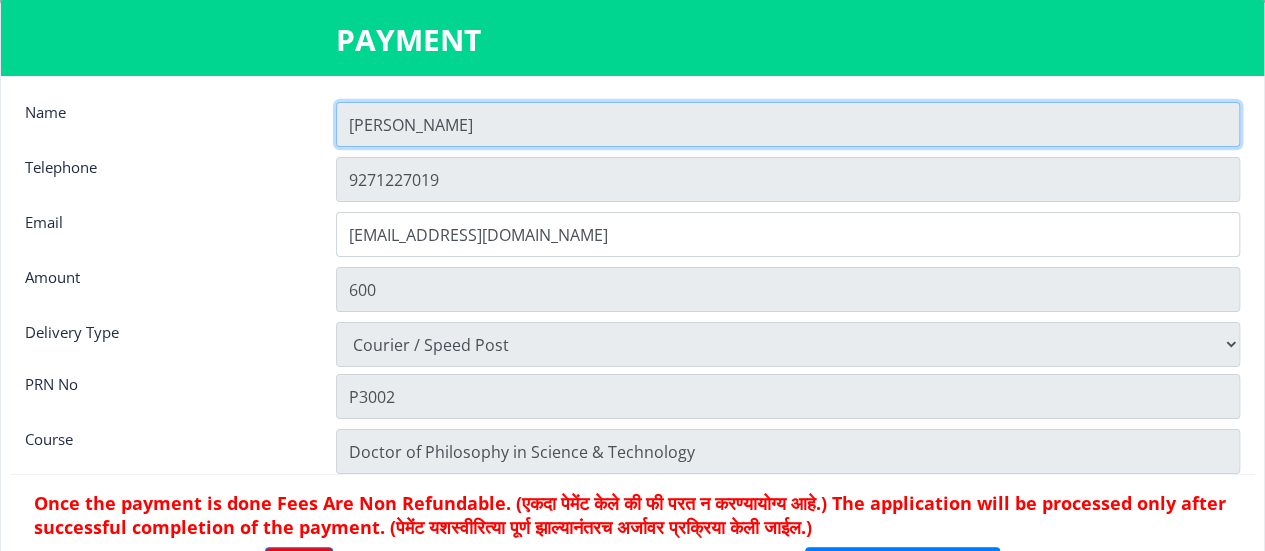 click on "[PERSON_NAME]" 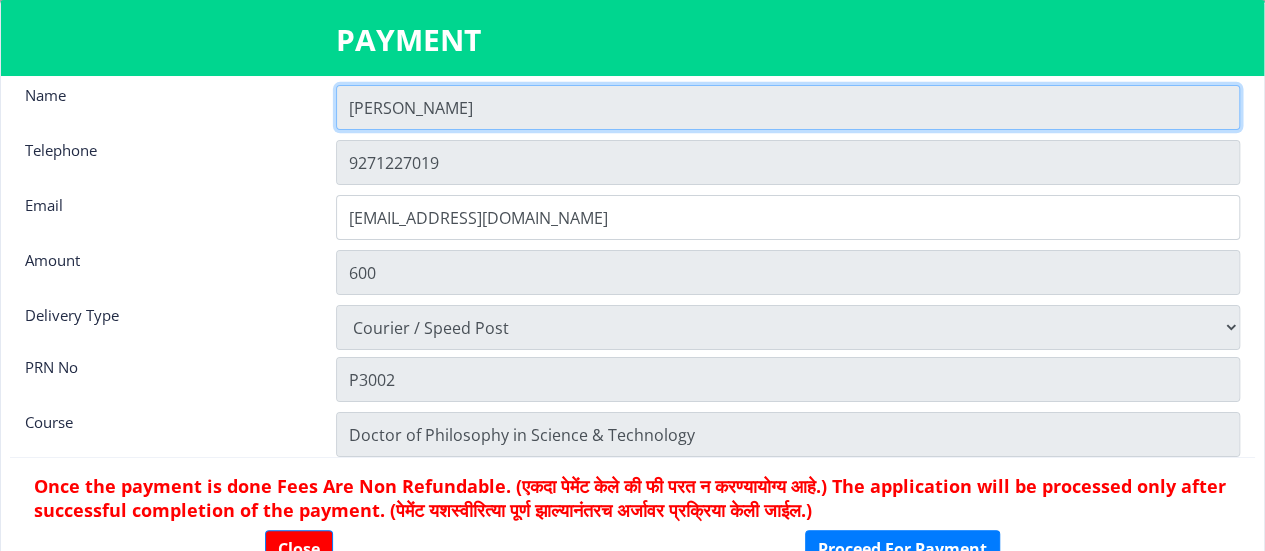 scroll, scrollTop: 26, scrollLeft: 0, axis: vertical 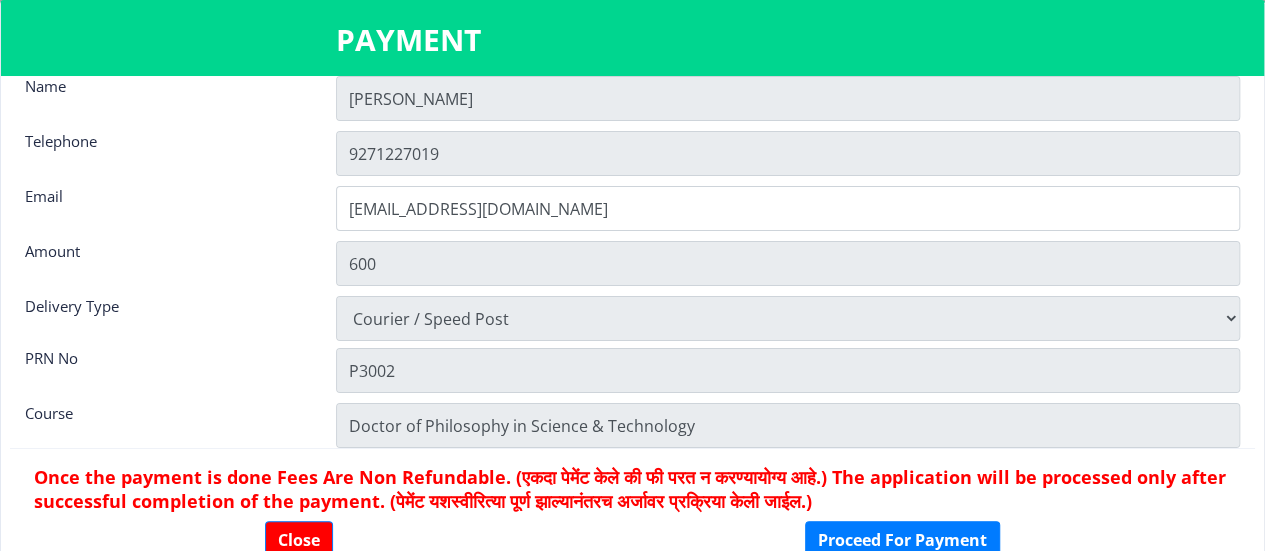 click on "P3002" 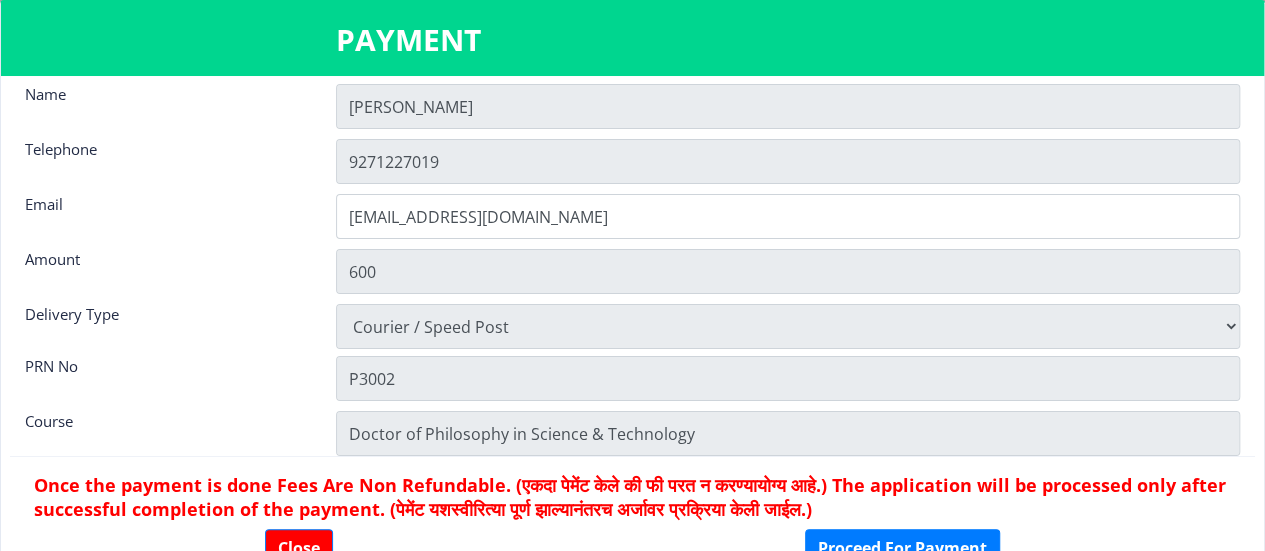 scroll, scrollTop: 26, scrollLeft: 0, axis: vertical 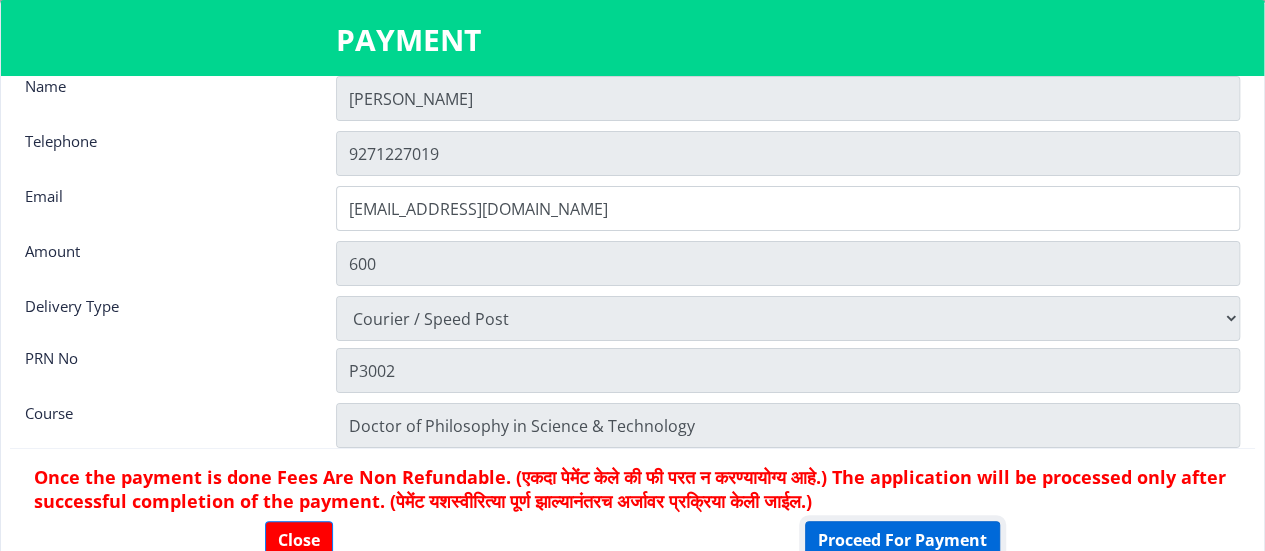 click on "Proceed For Payment" 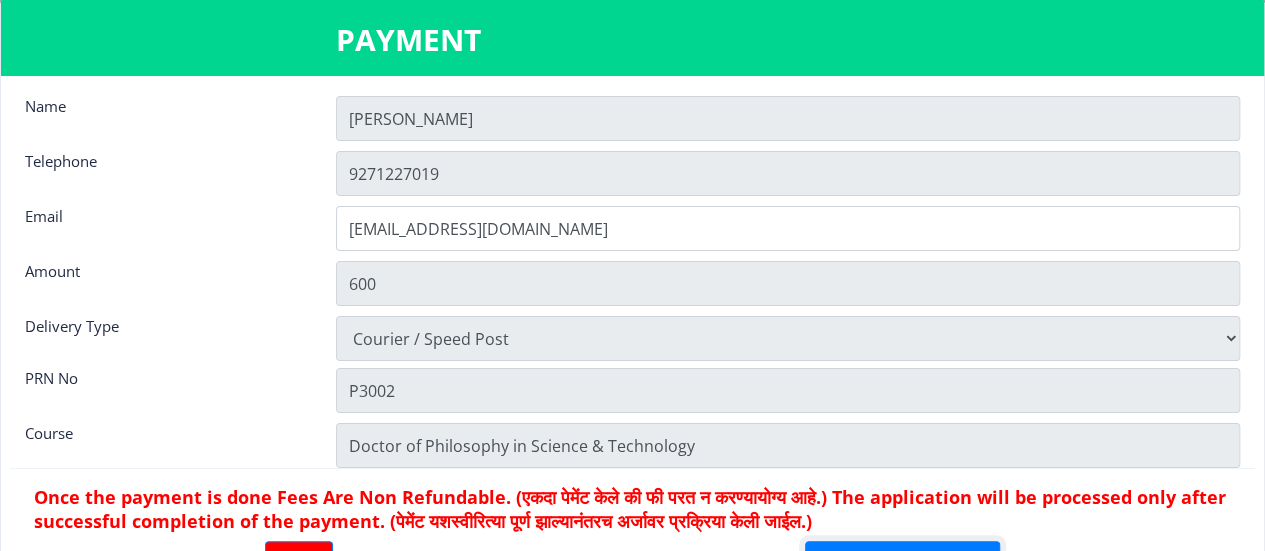 scroll, scrollTop: 0, scrollLeft: 0, axis: both 